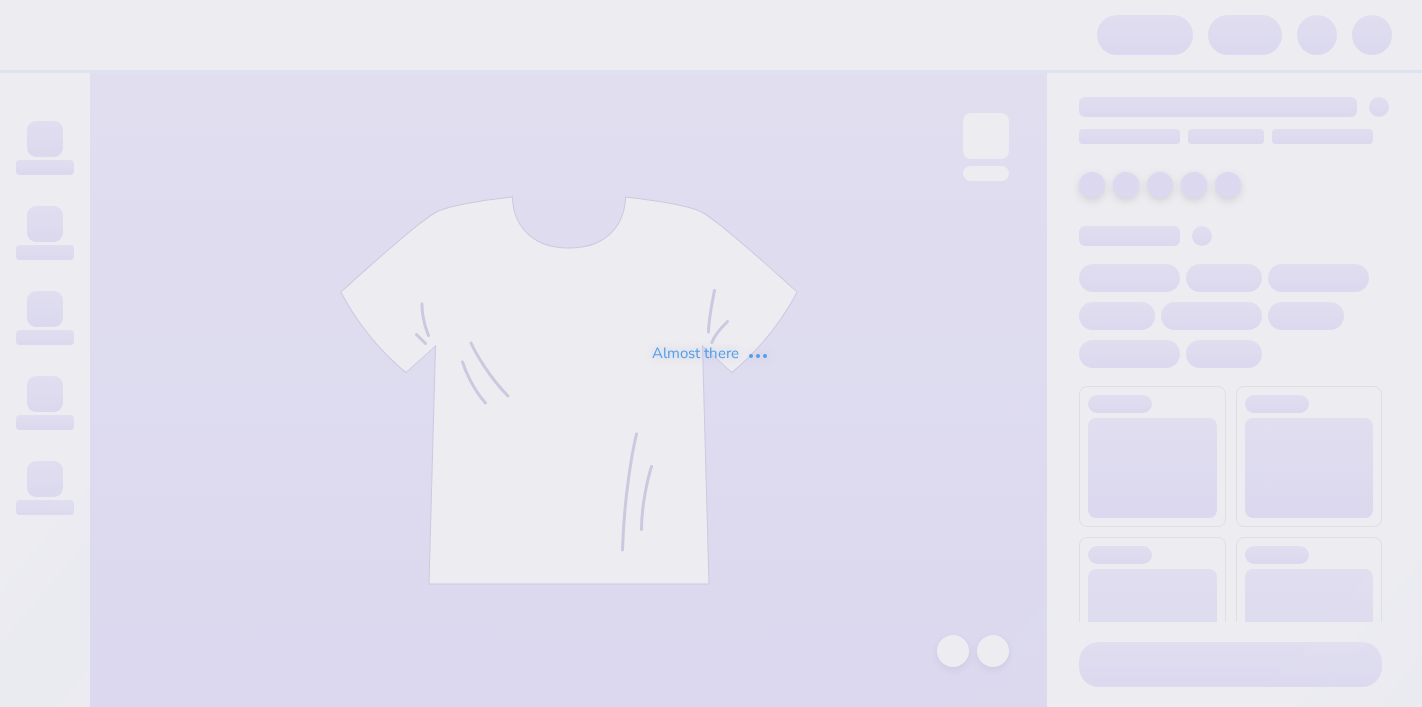 scroll, scrollTop: 0, scrollLeft: 0, axis: both 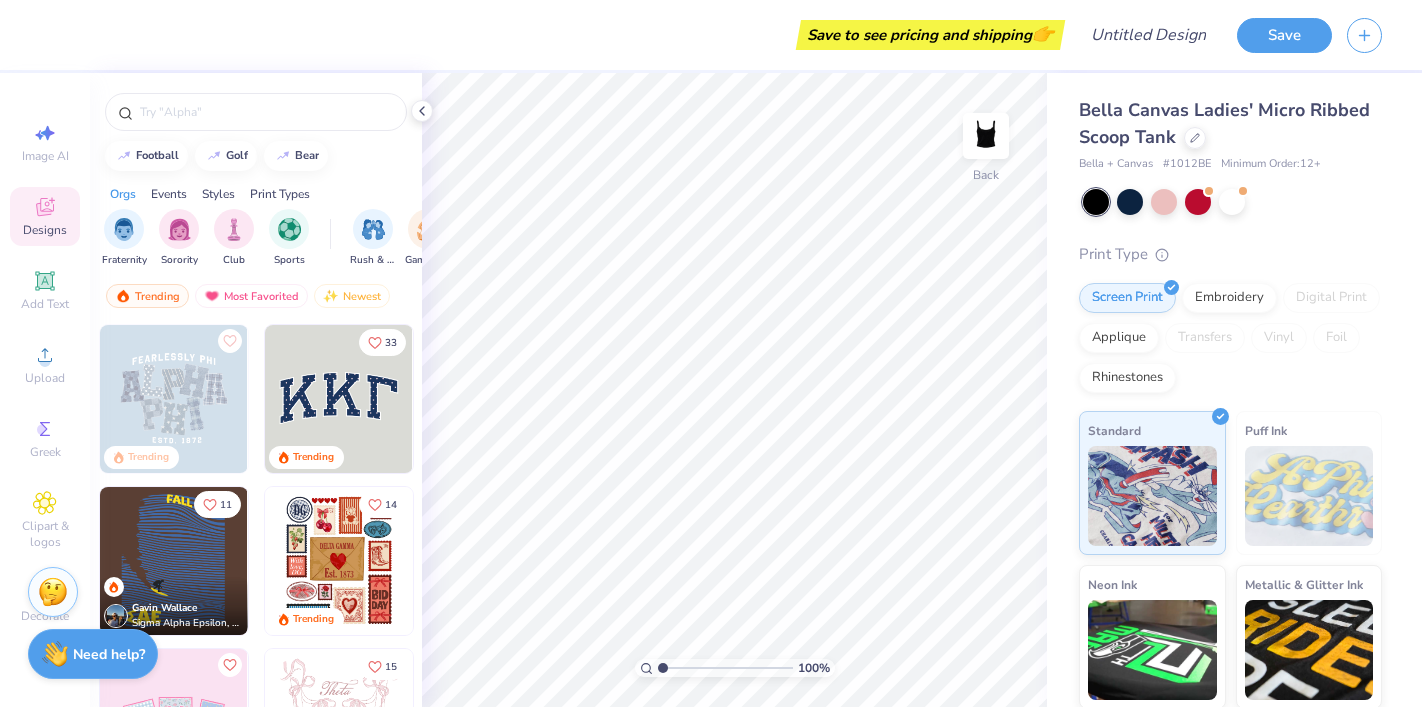 click at bounding box center [339, 399] 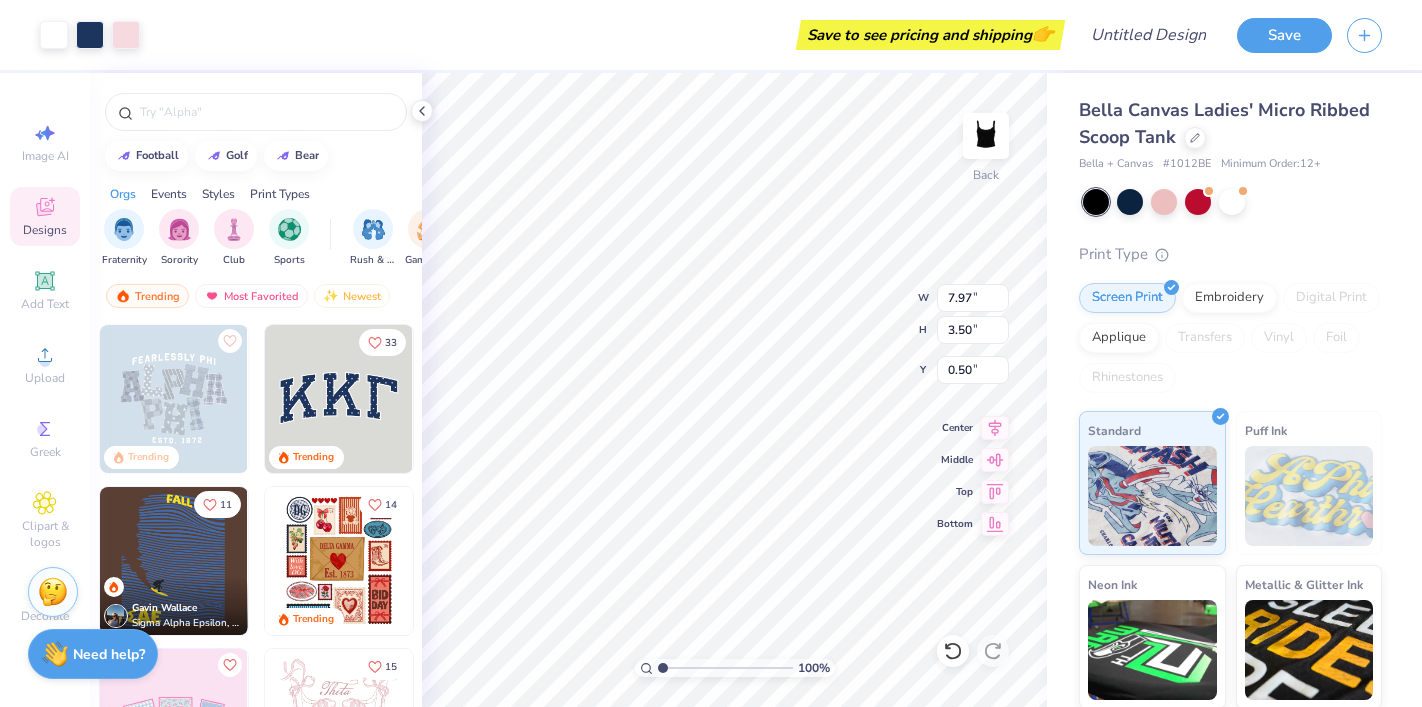 type on "0.50" 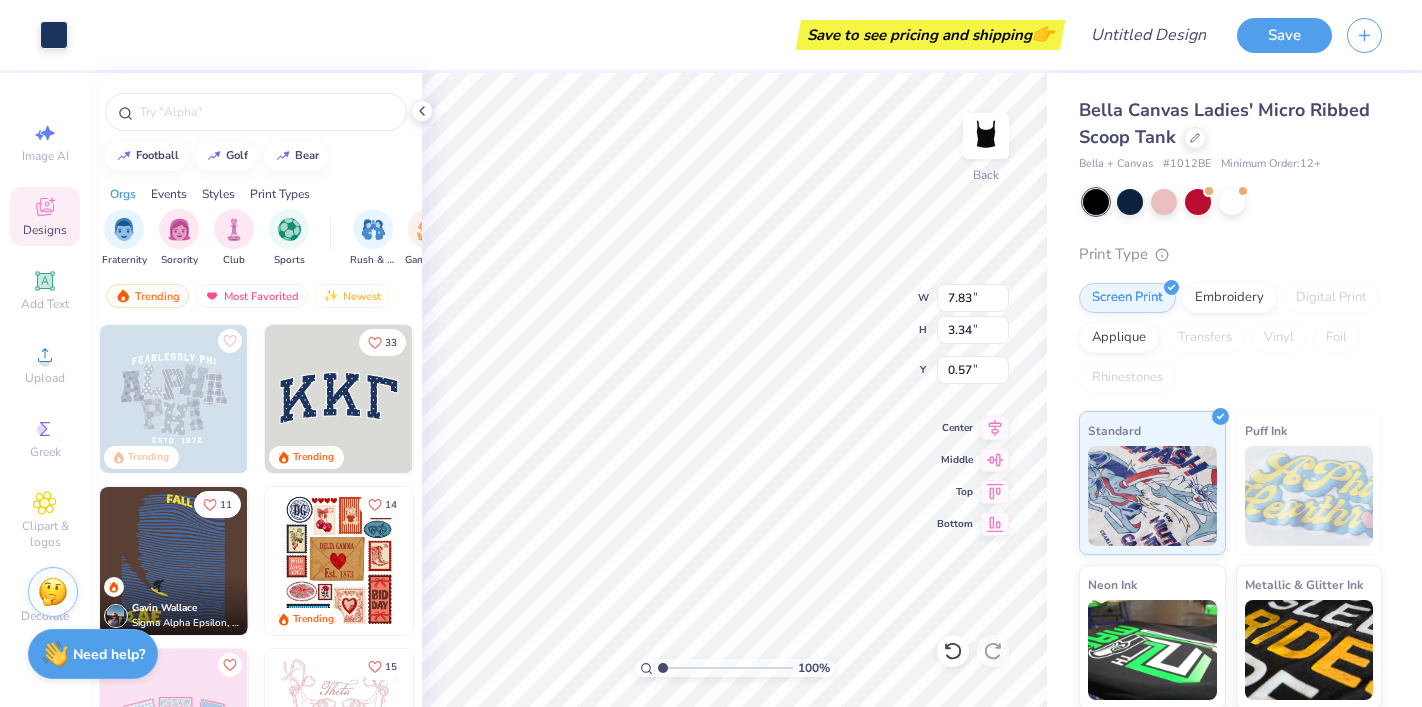 type on "0.50" 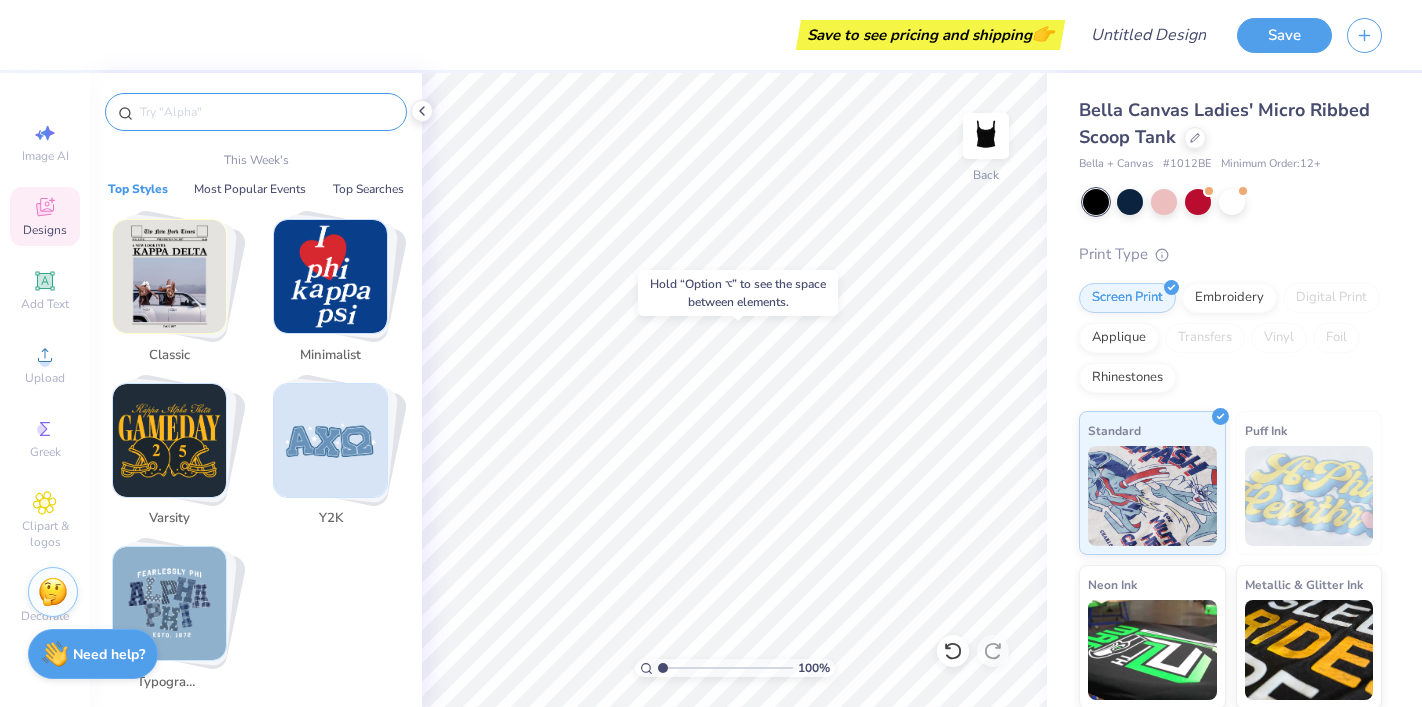 click at bounding box center (266, 112) 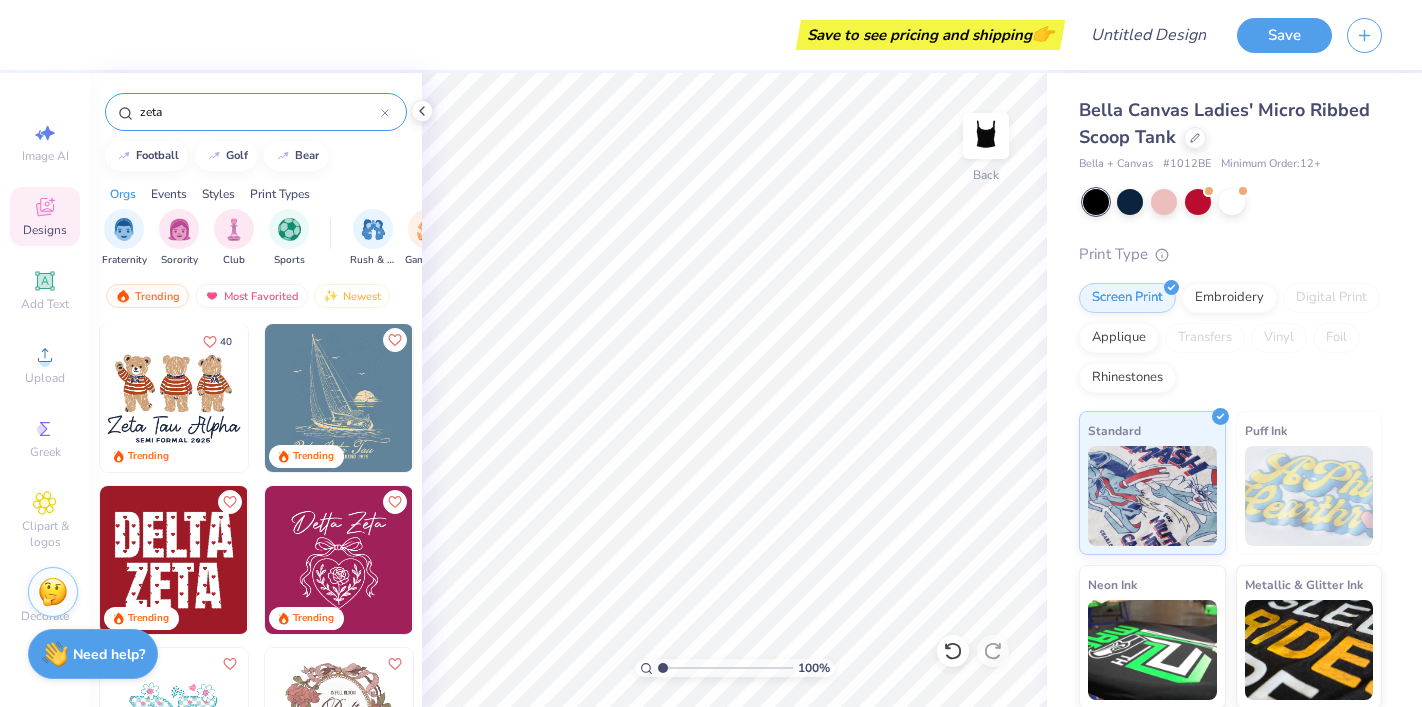 scroll, scrollTop: 491, scrollLeft: 0, axis: vertical 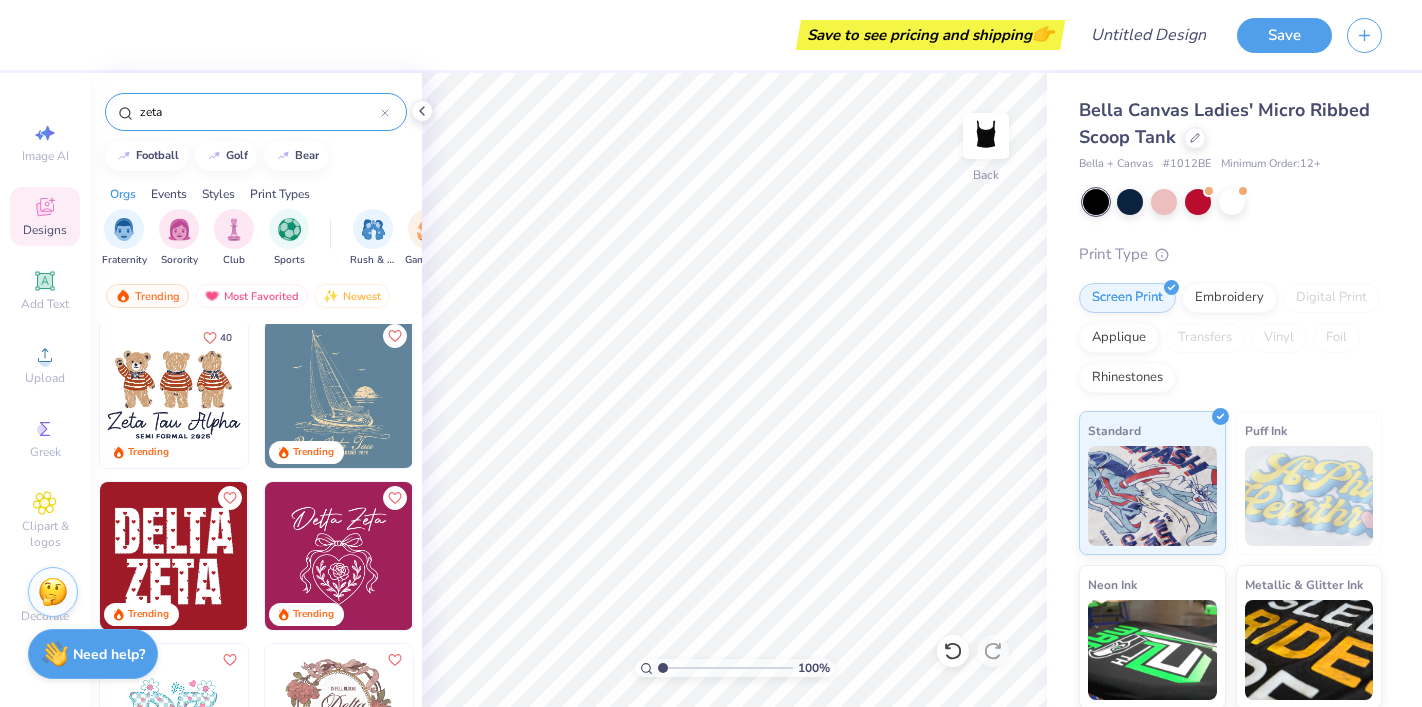 type on "zeta" 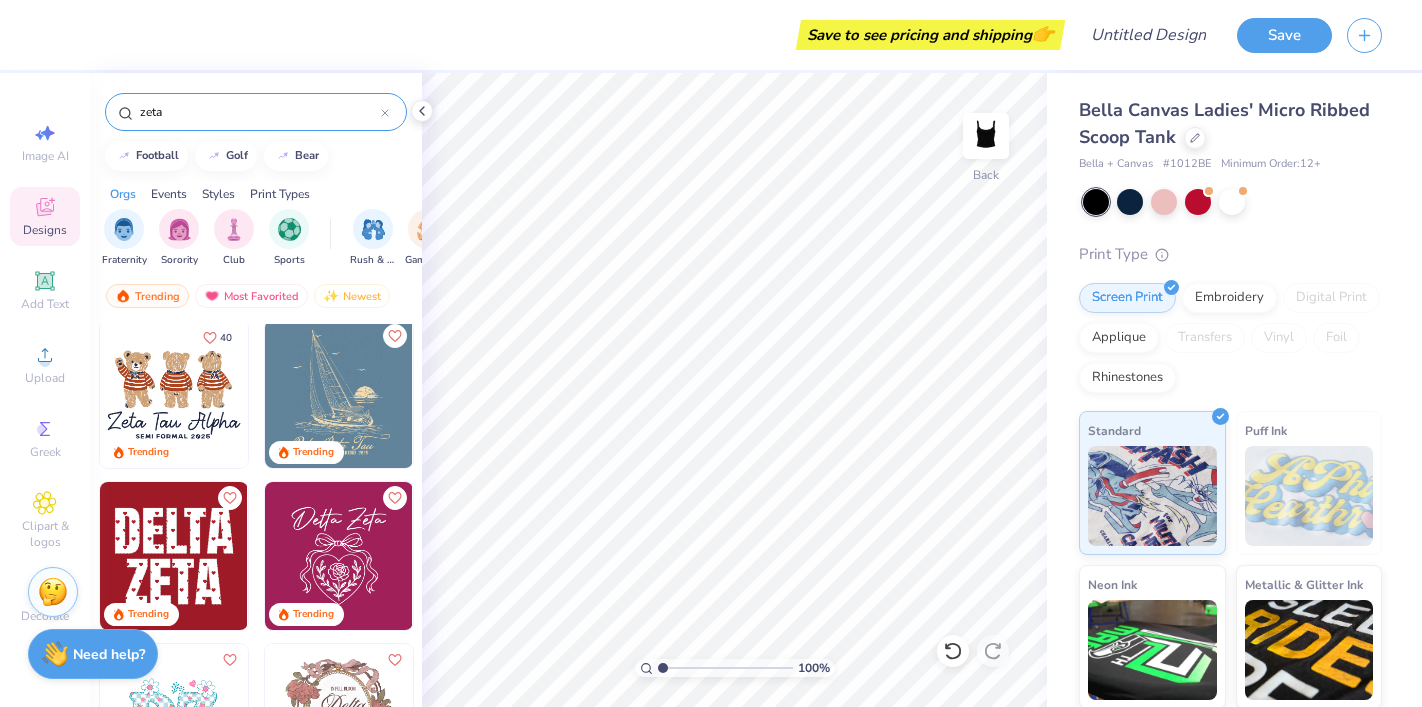 click at bounding box center [174, 556] 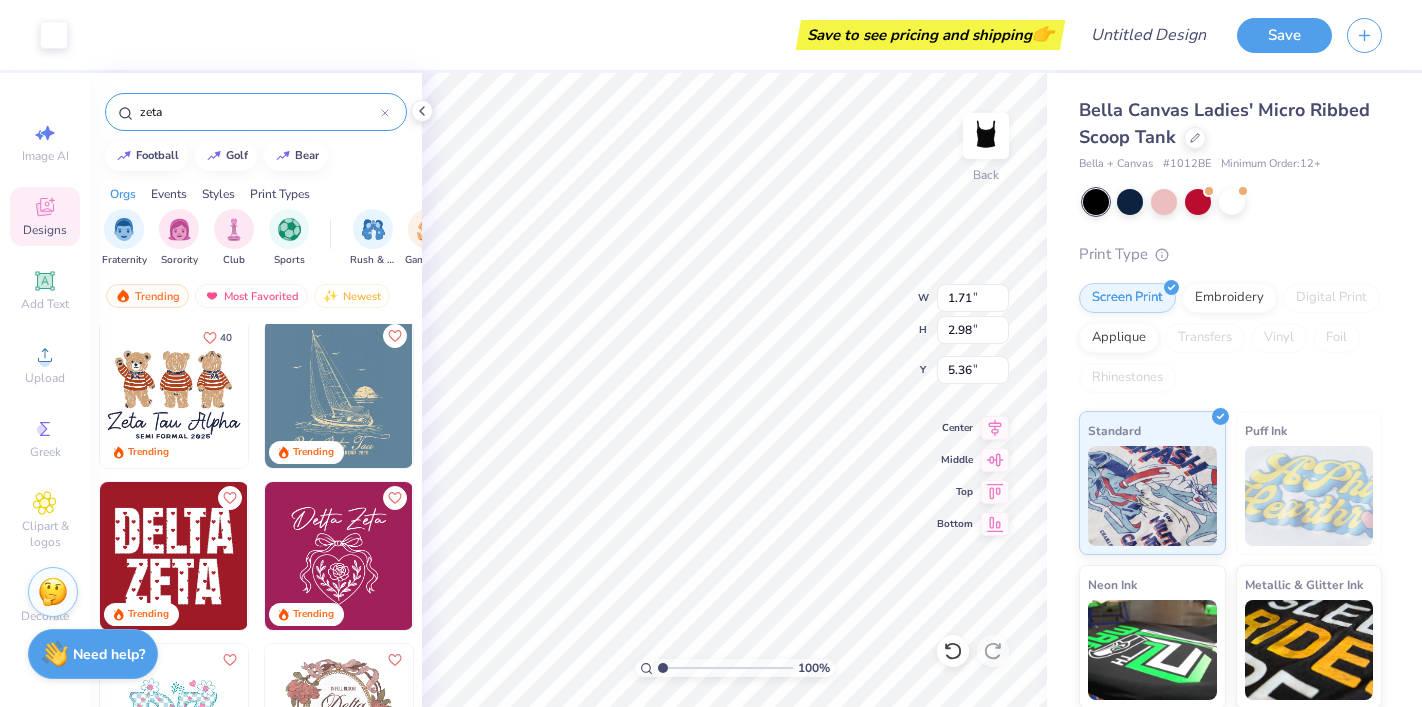 type on "5.50" 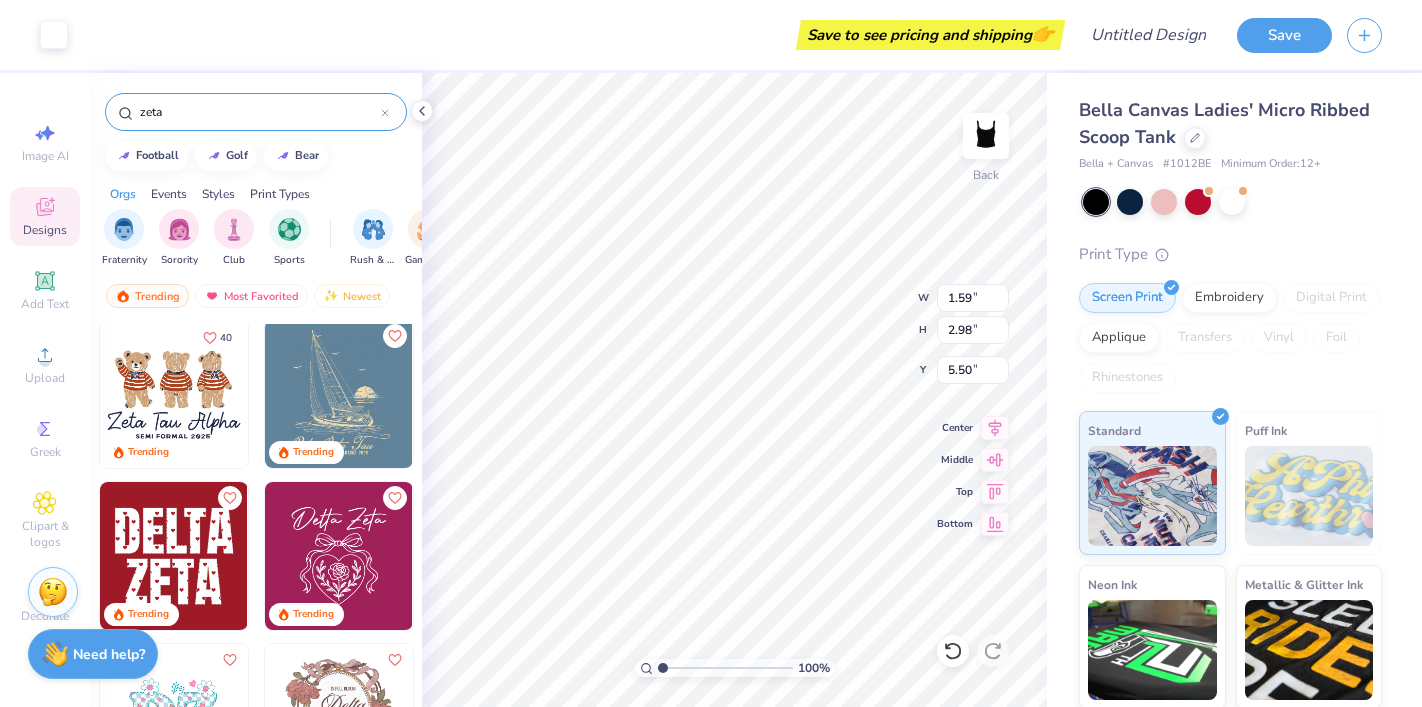 type on "1.59" 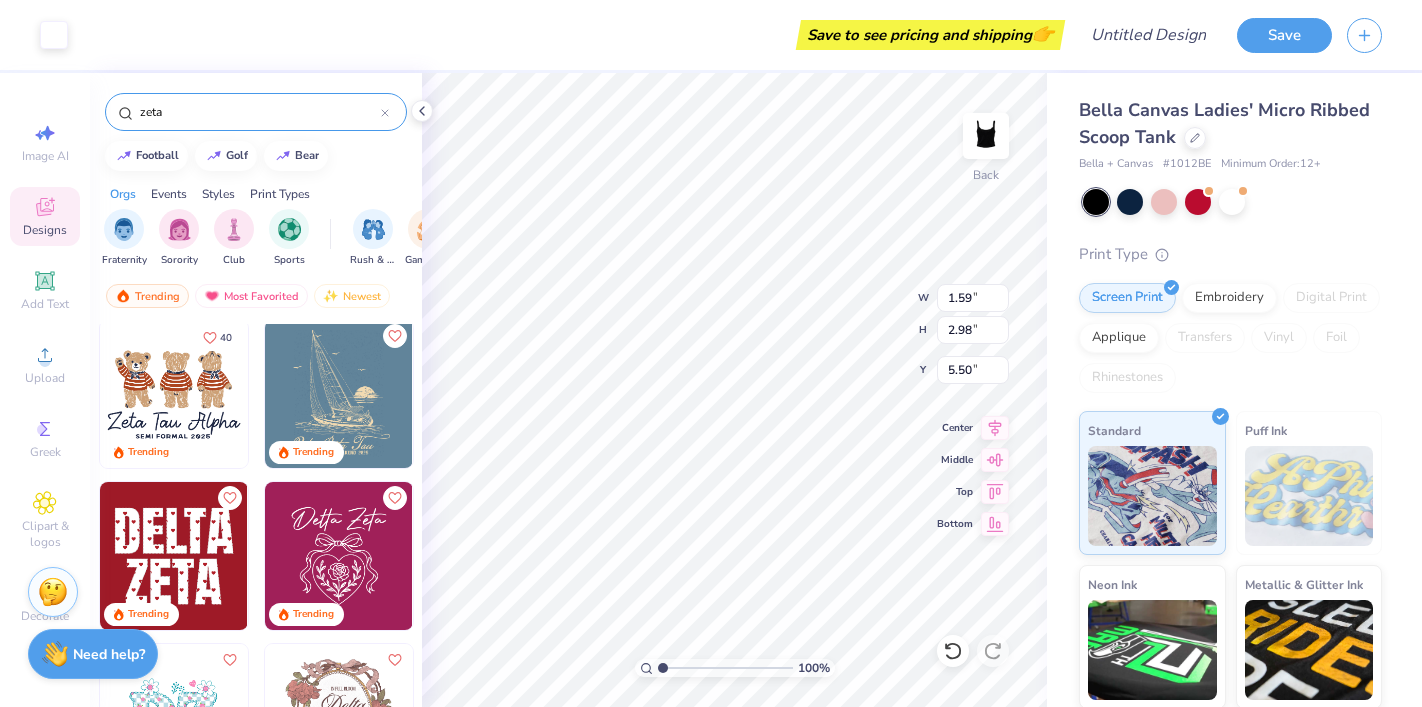 type on "2.02" 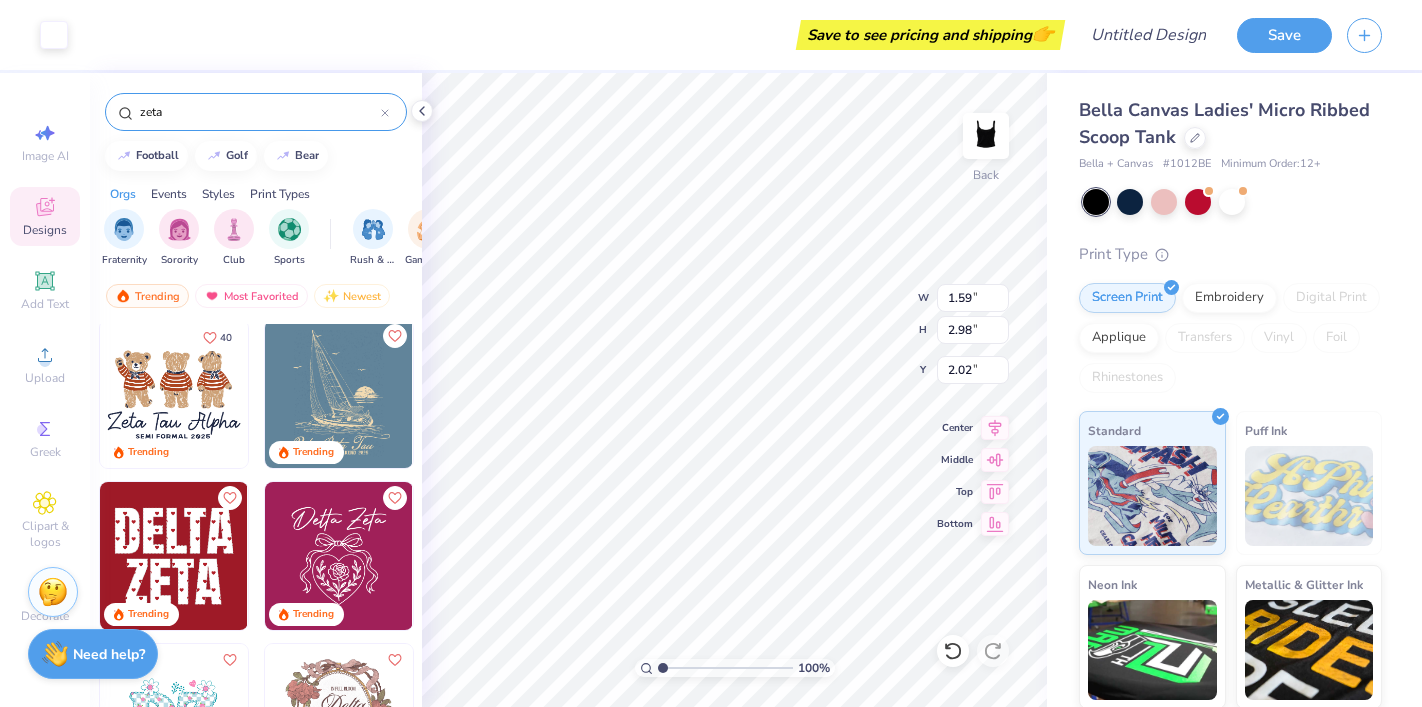 click at bounding box center (174, 394) 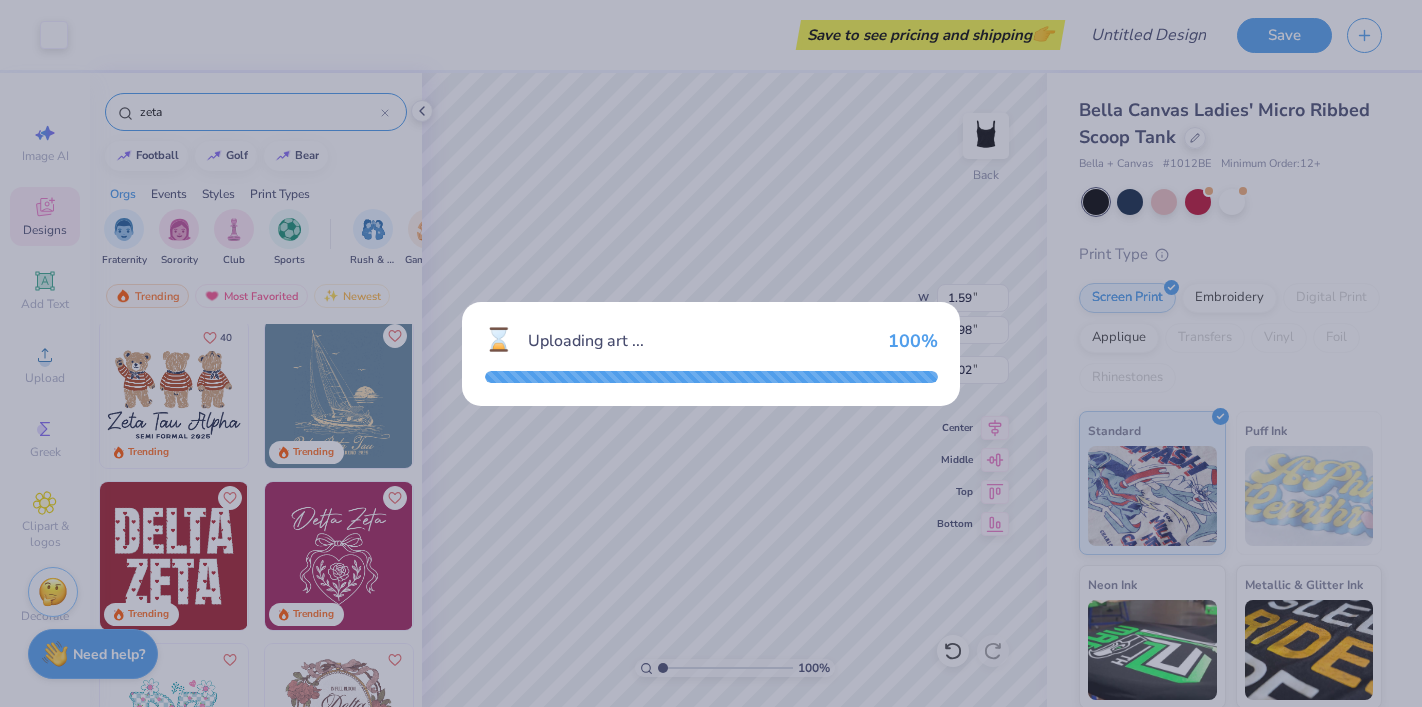 type on "5.83" 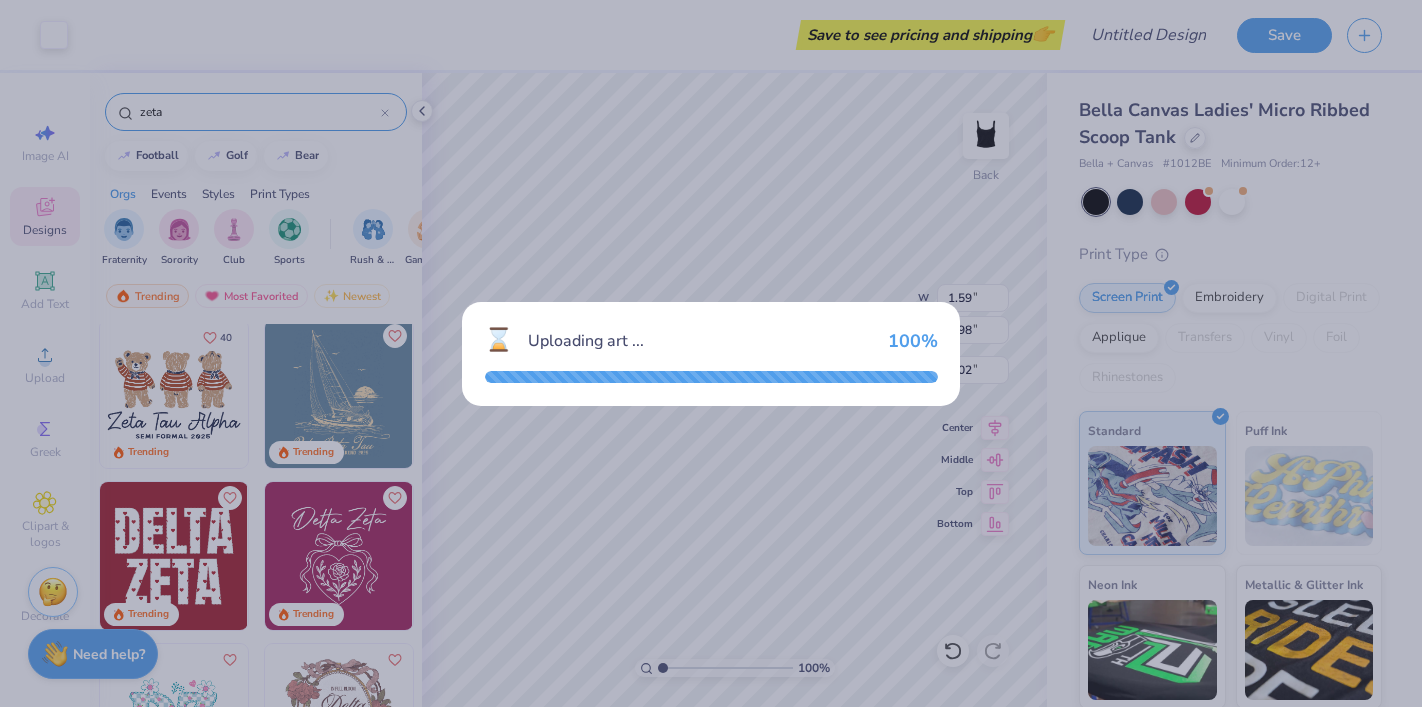 type on "3.94" 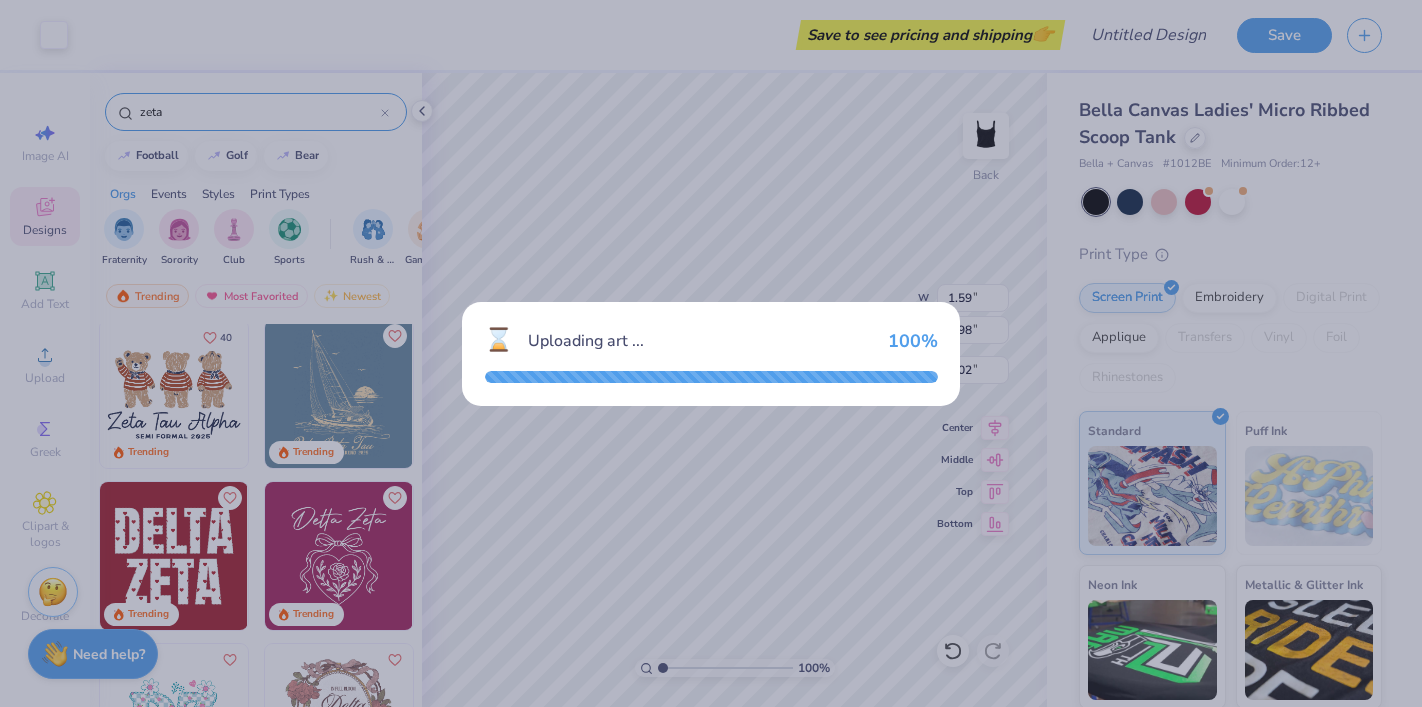 type on "2.00" 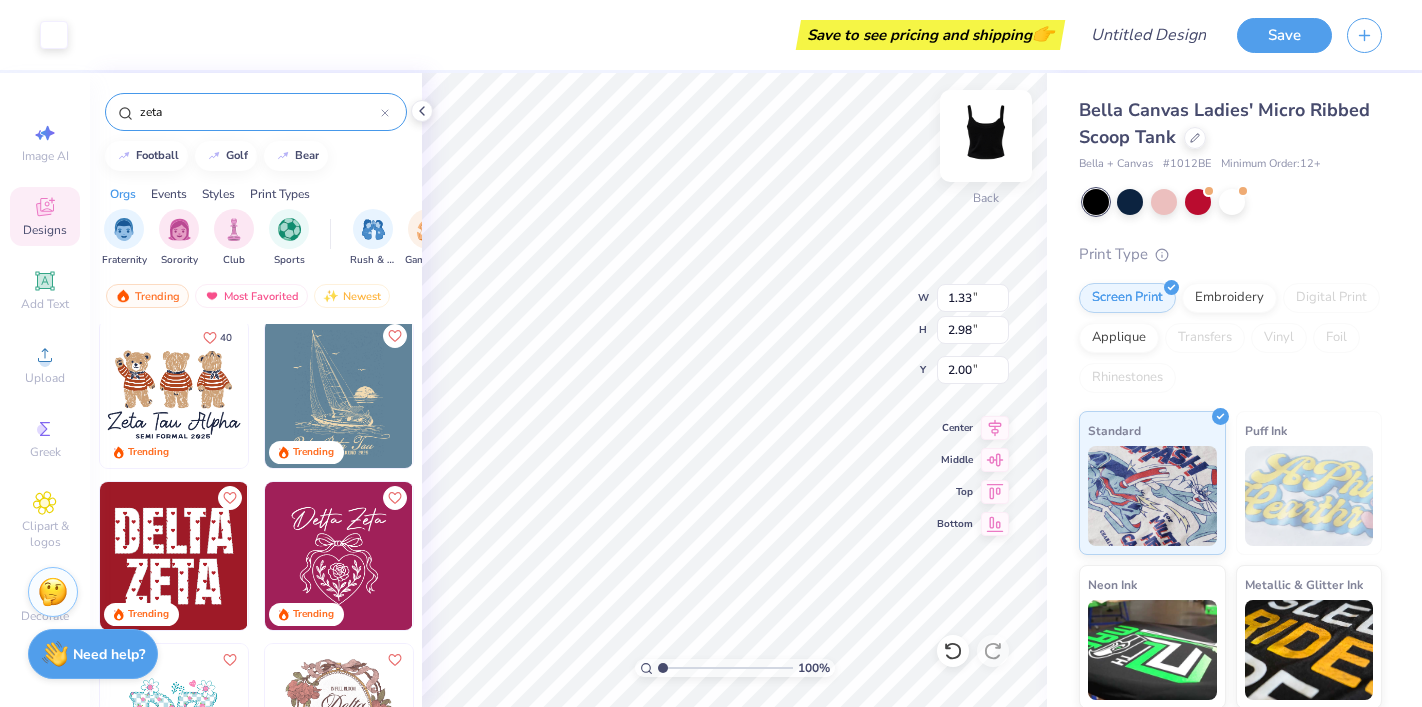 type on "2.00" 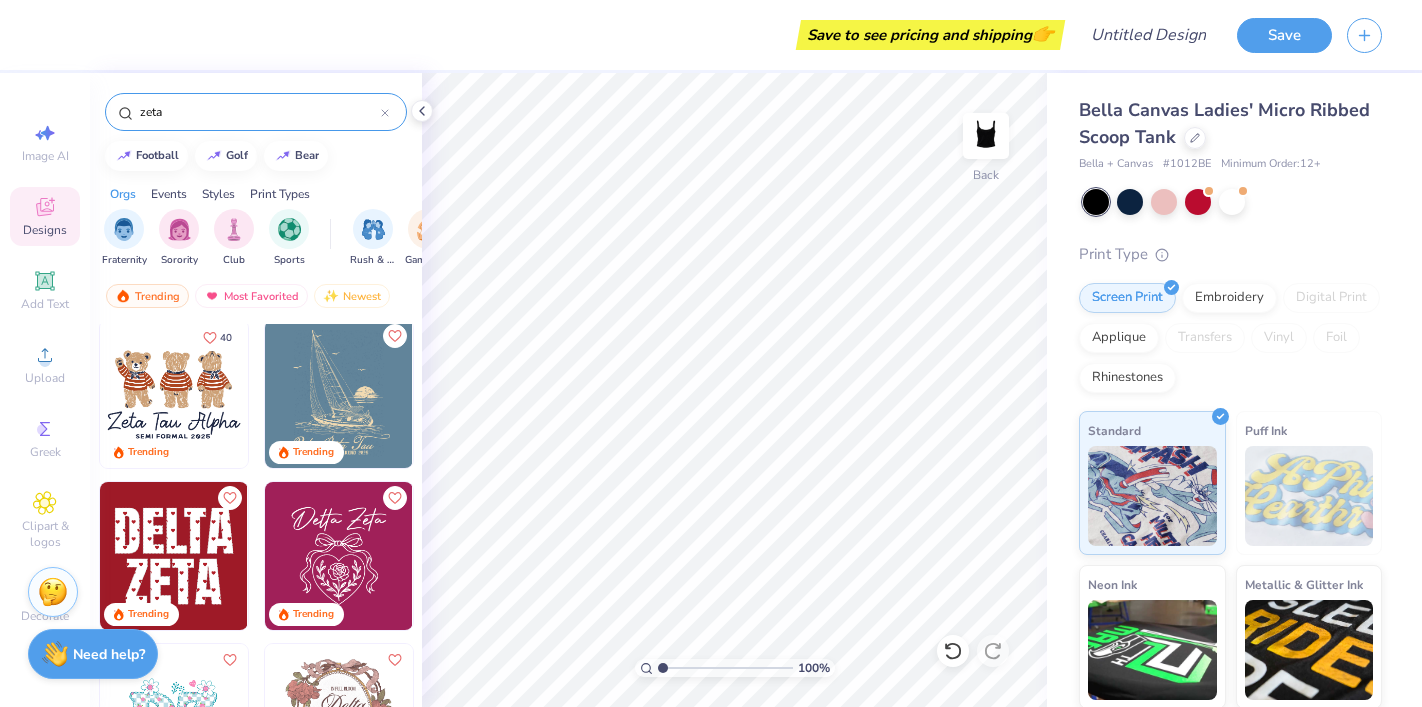 click on "Trending 17 Trending 40 Trending Trending Trending Trending Trending 17 [FIRST] [LAST] [ORGANIZATION] Trending 100  % Back Bella Canvas Ladies' Micro Ribbed Scoop Tank Bella + Canvas # 1012BE Minimum Order:  12 +   Print Type Screen Print Embroidery Digital Print Applique Transfers Vinyl Foil Rhinestones Standard Puff Ink Neon Ink Metallic & Glitter Ink" at bounding box center (711, 353) 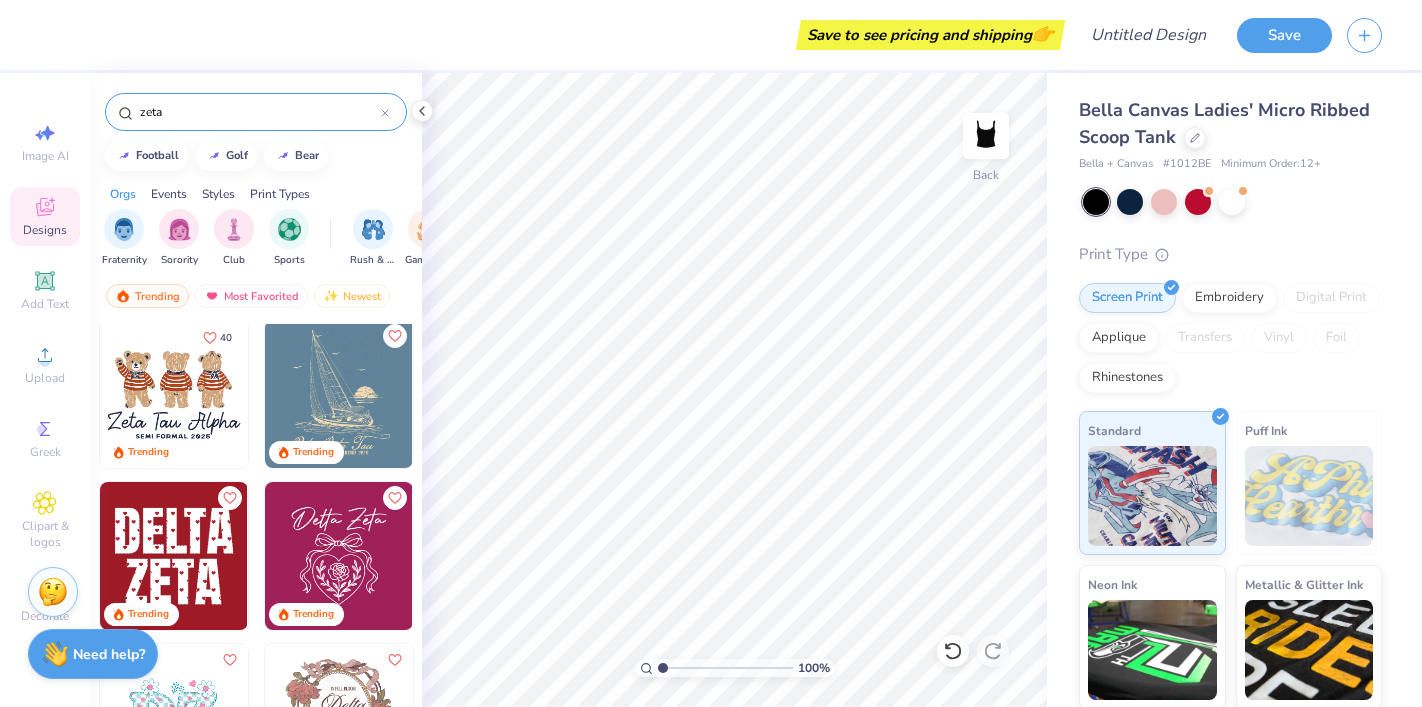 click on "zeta" at bounding box center (259, 112) 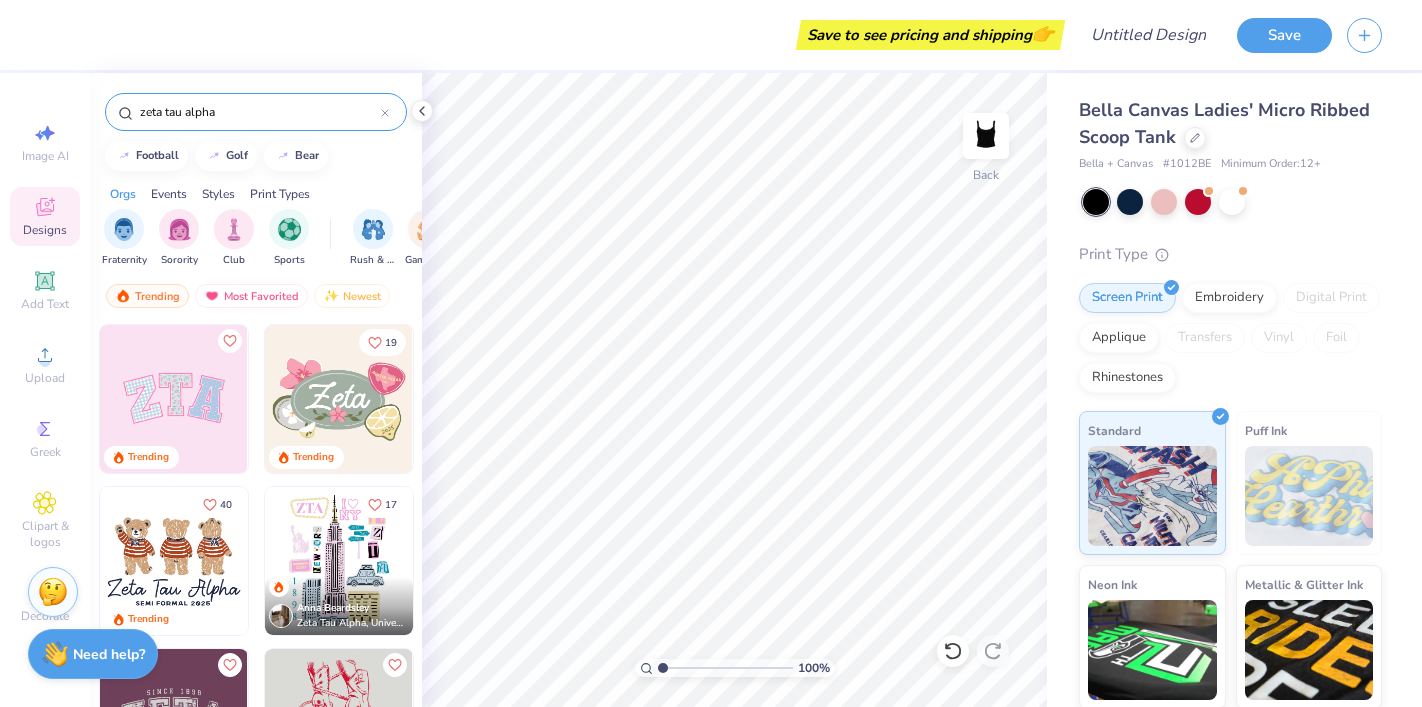 type on "zeta tau alpha" 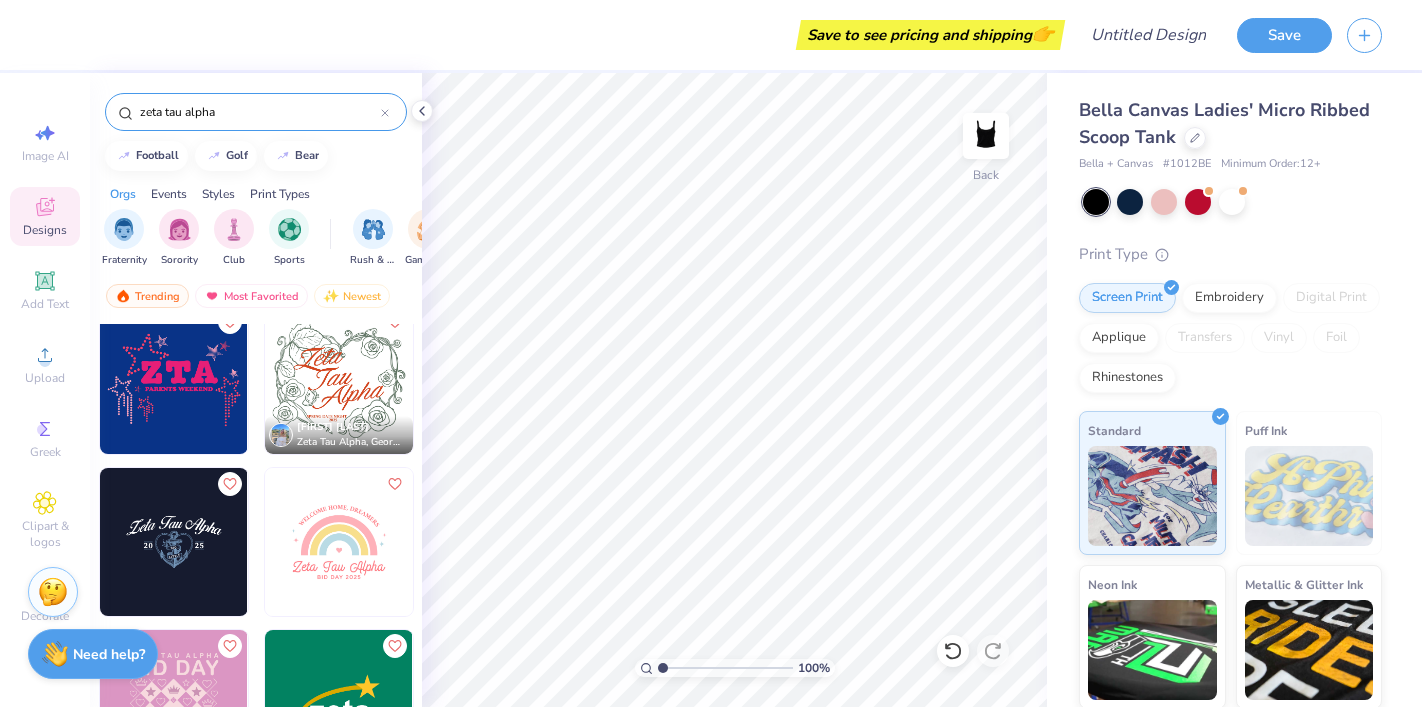 scroll, scrollTop: 1168, scrollLeft: 0, axis: vertical 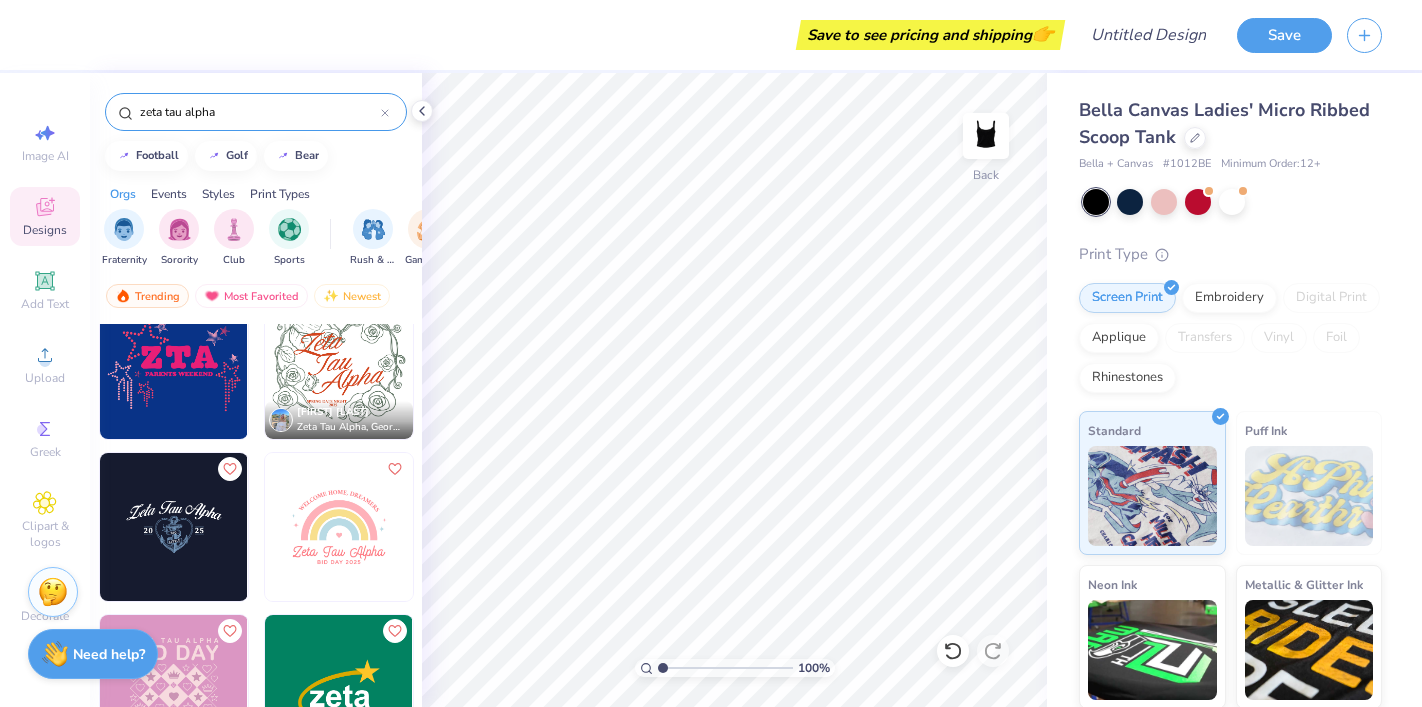 click at bounding box center [174, 527] 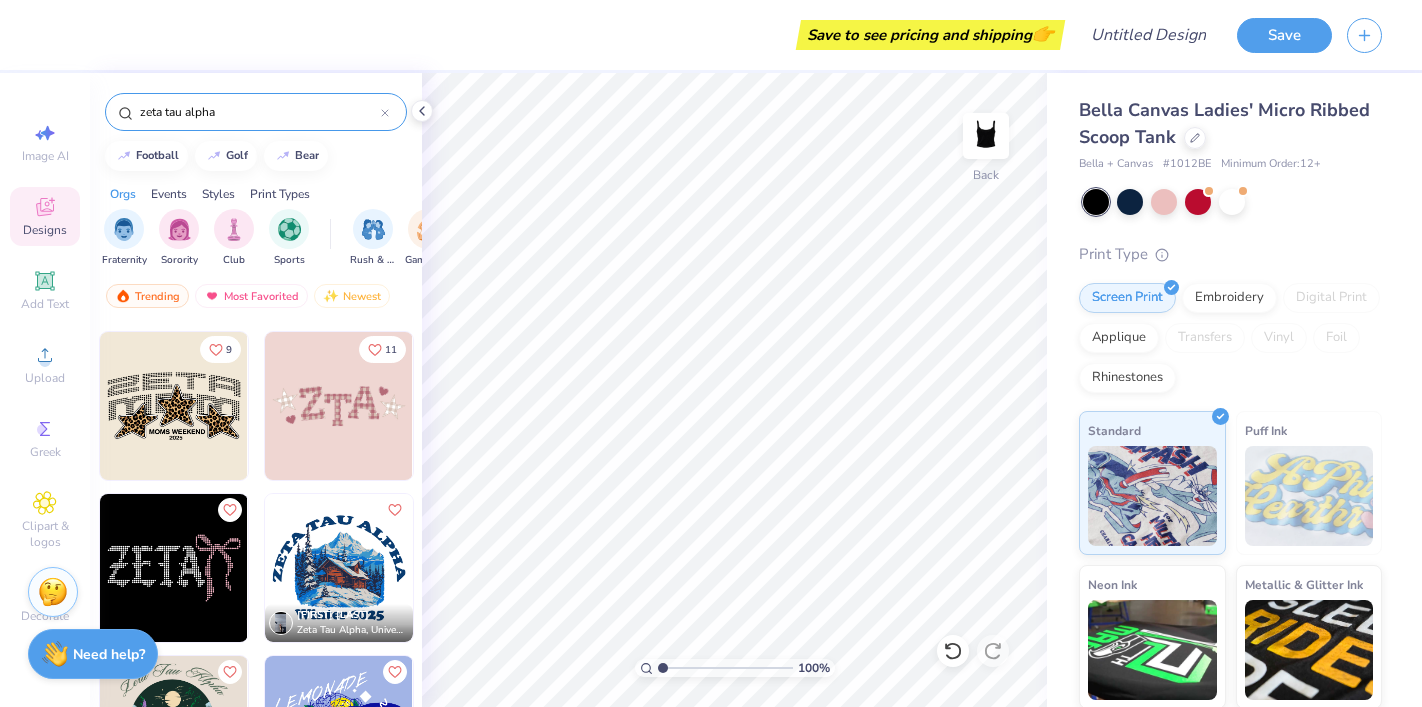 scroll, scrollTop: 4050, scrollLeft: 0, axis: vertical 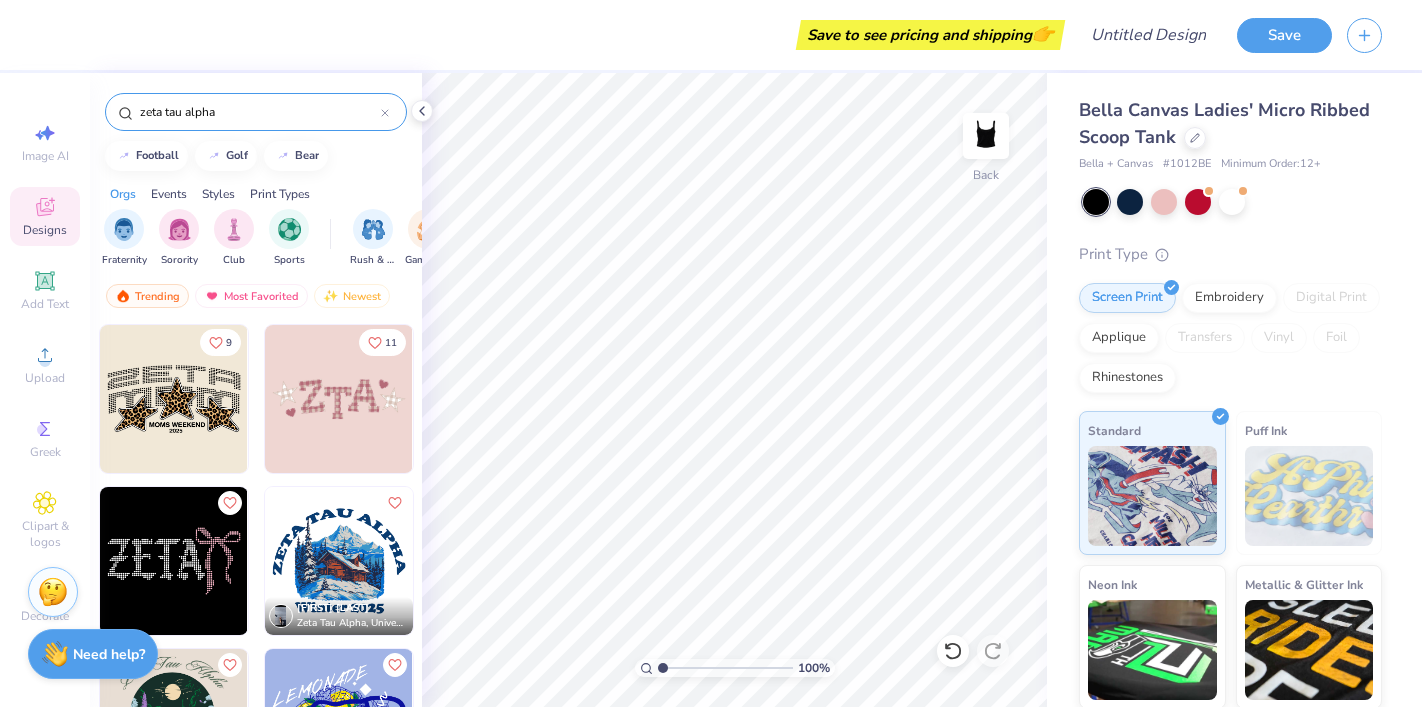 click at bounding box center (339, 399) 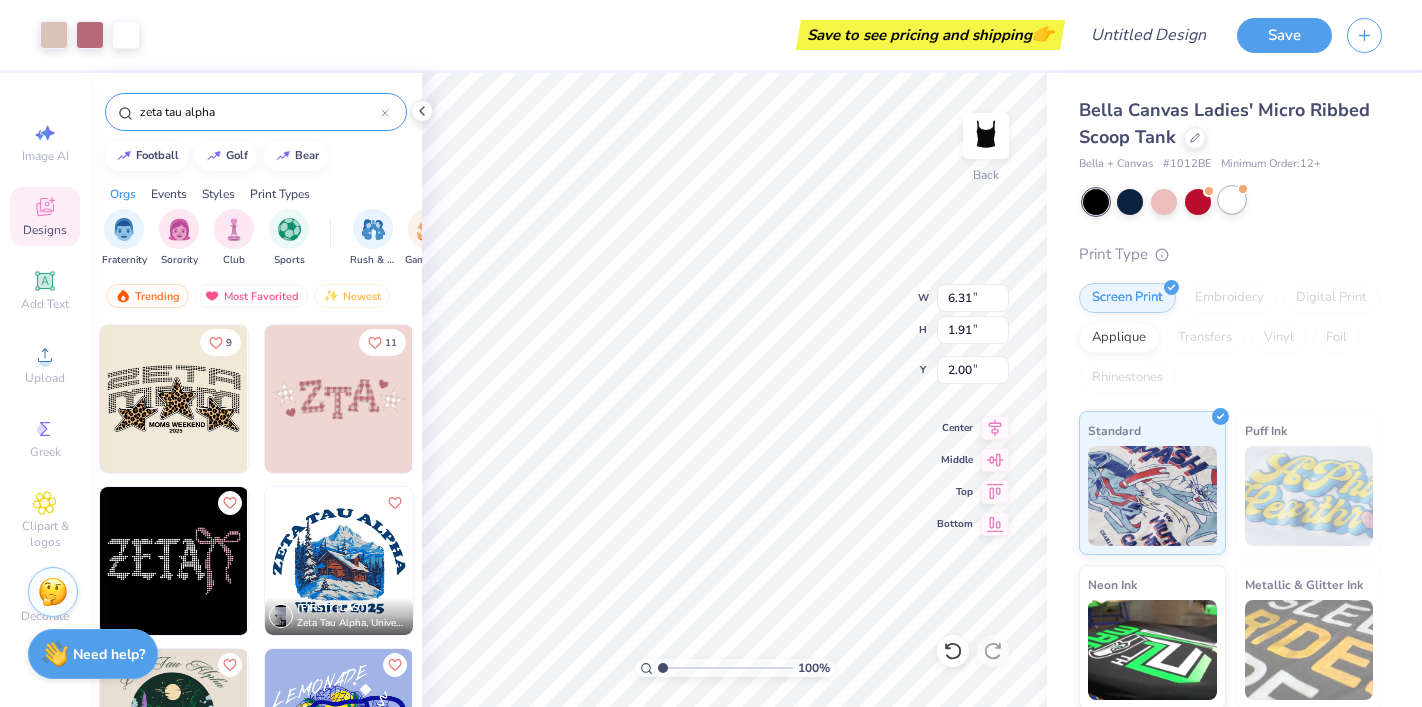 click at bounding box center [1232, 200] 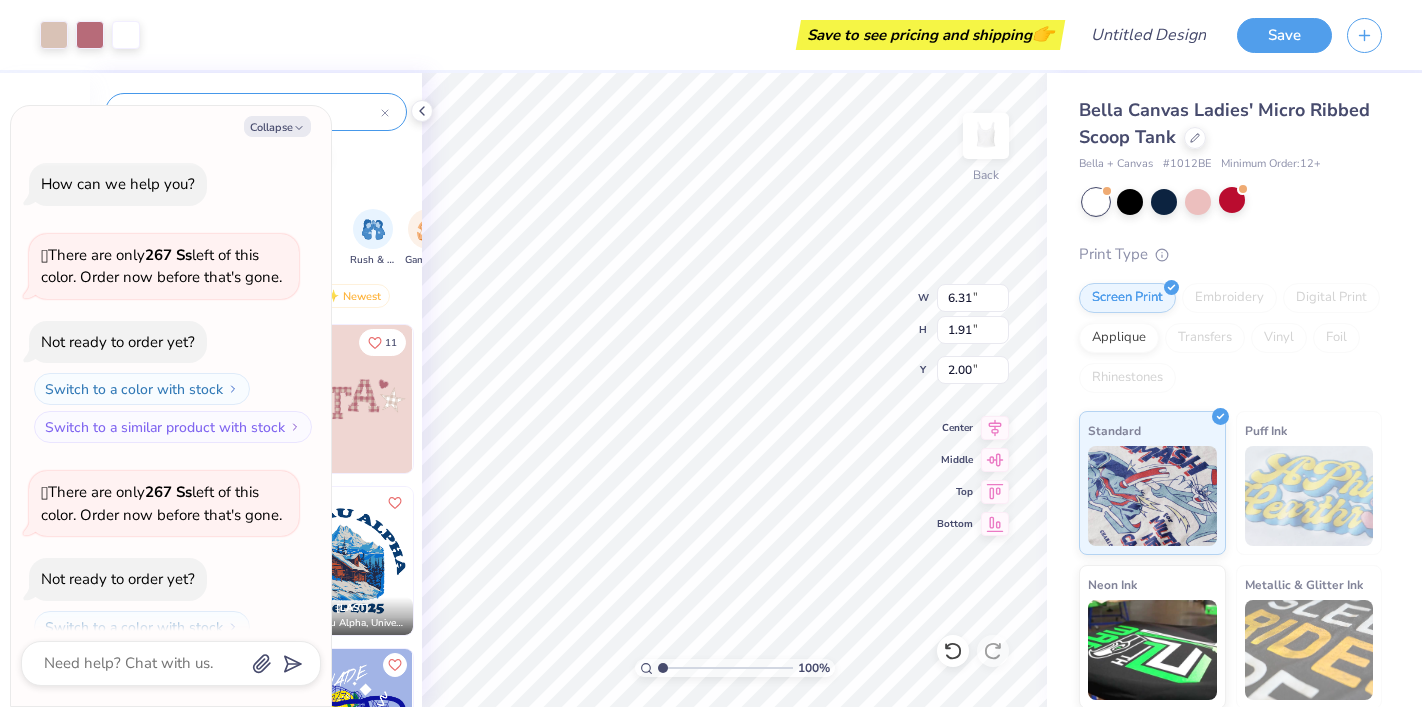 scroll, scrollTop: 65, scrollLeft: 0, axis: vertical 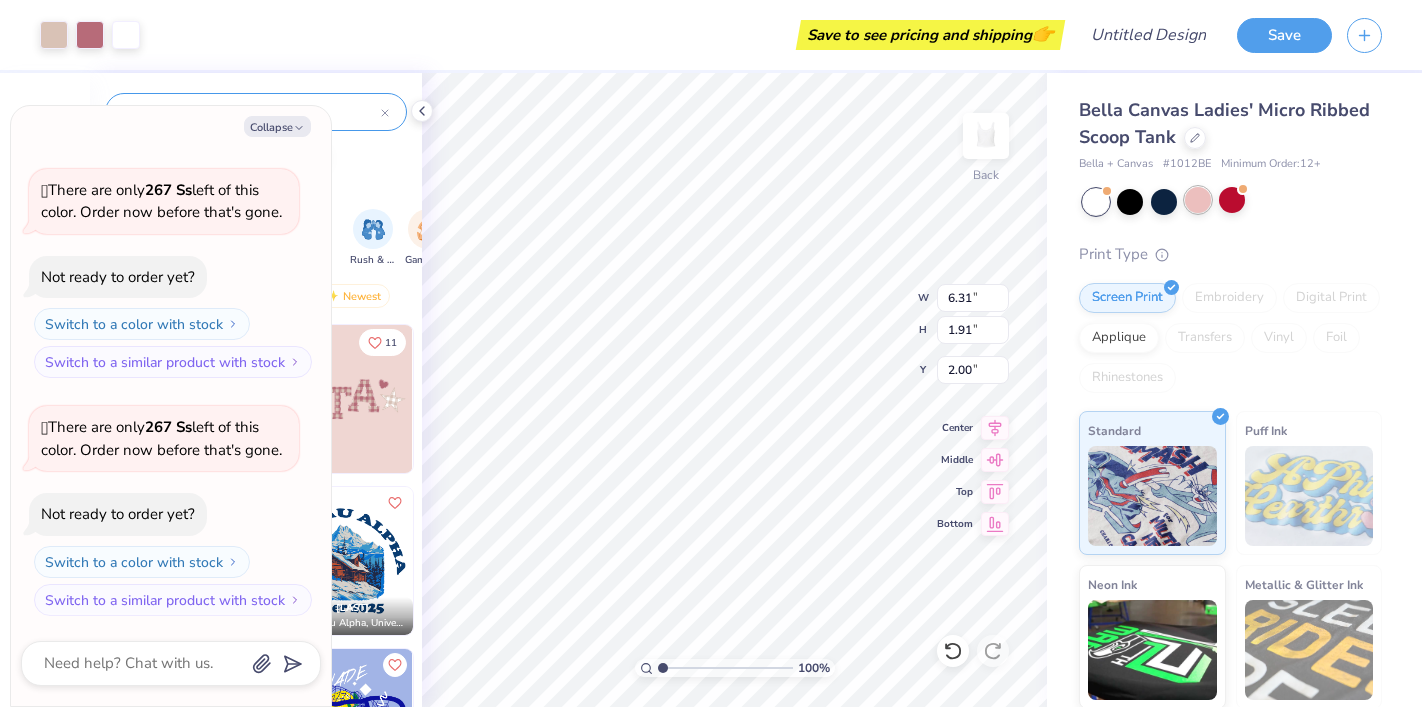 click at bounding box center (1198, 200) 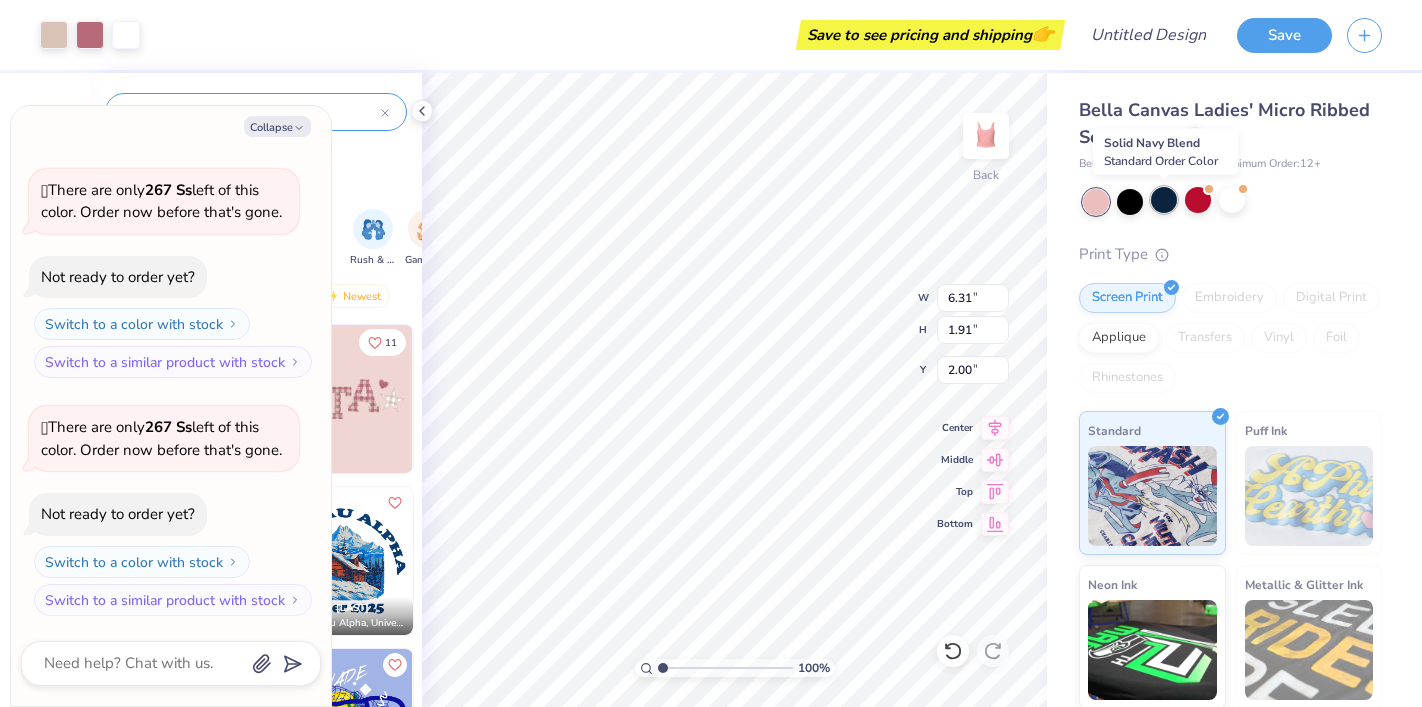 click at bounding box center (1164, 200) 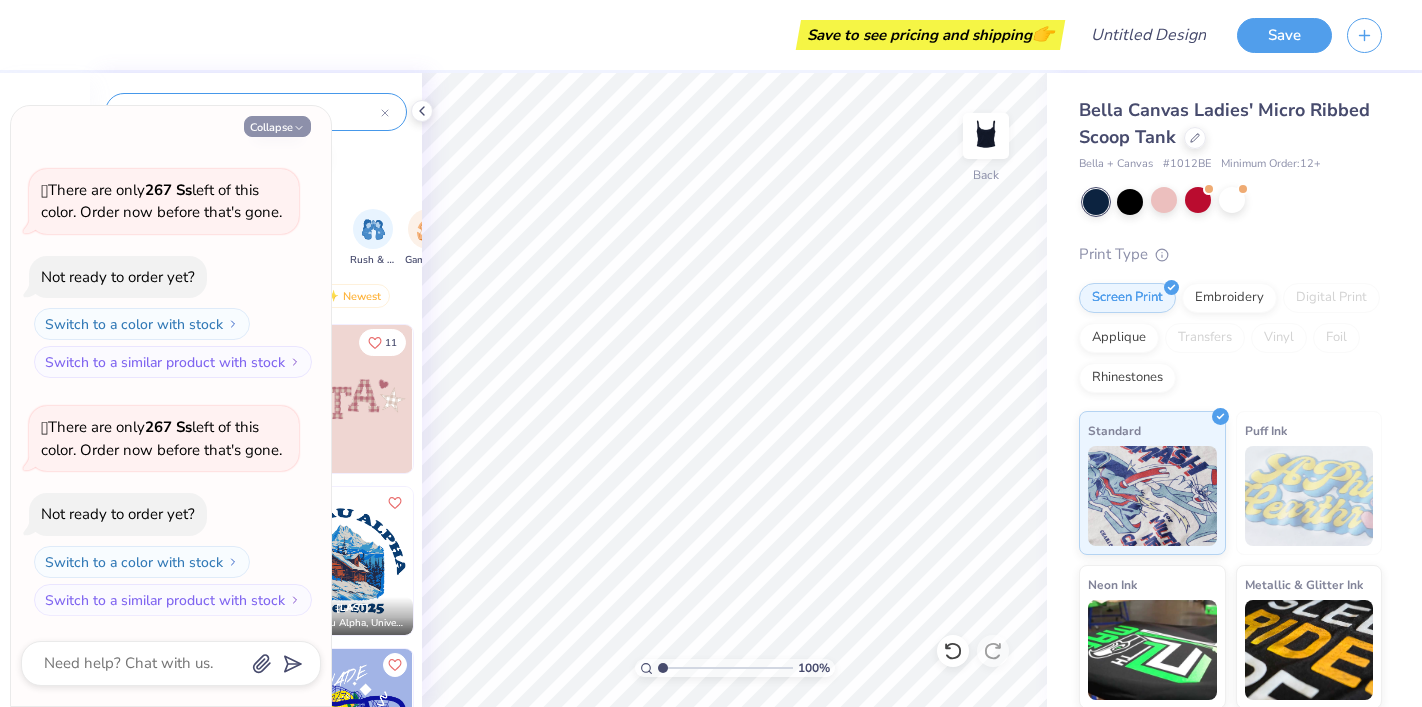 click on "Collapse" at bounding box center (277, 126) 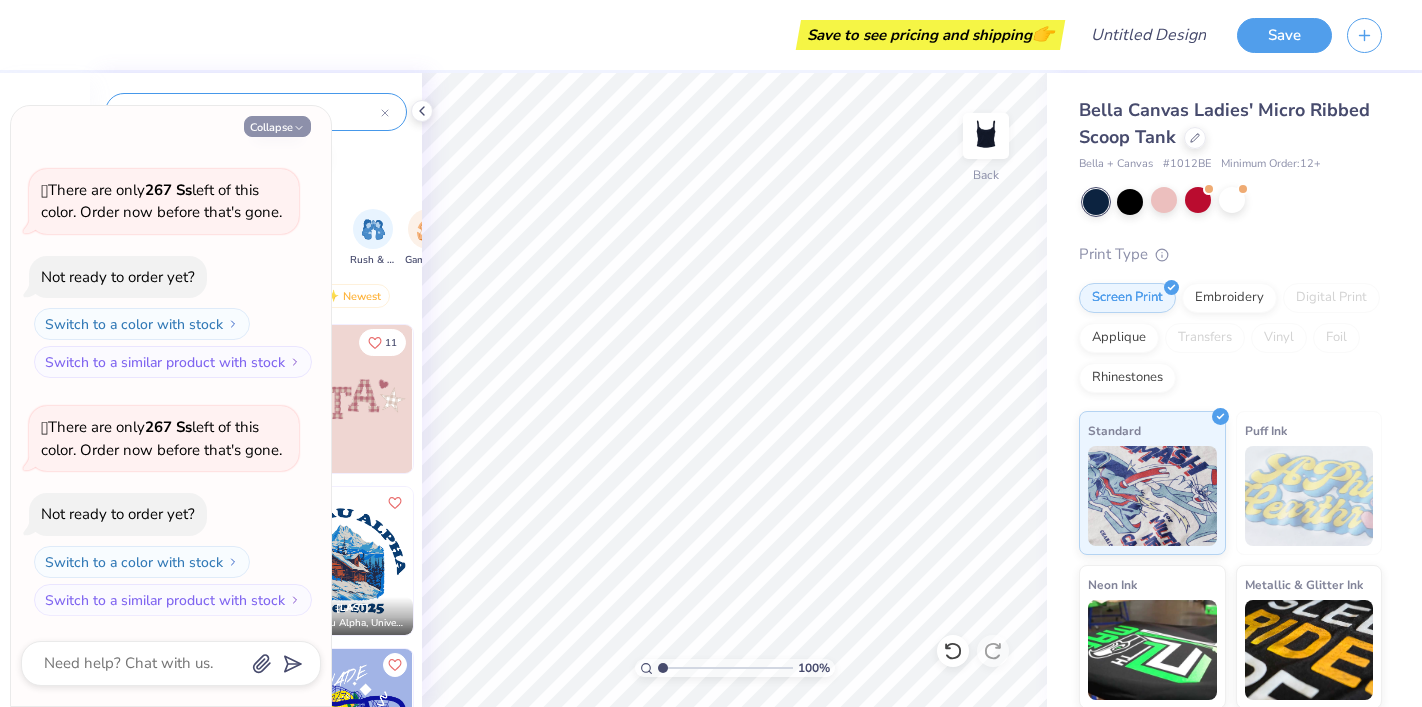 type on "x" 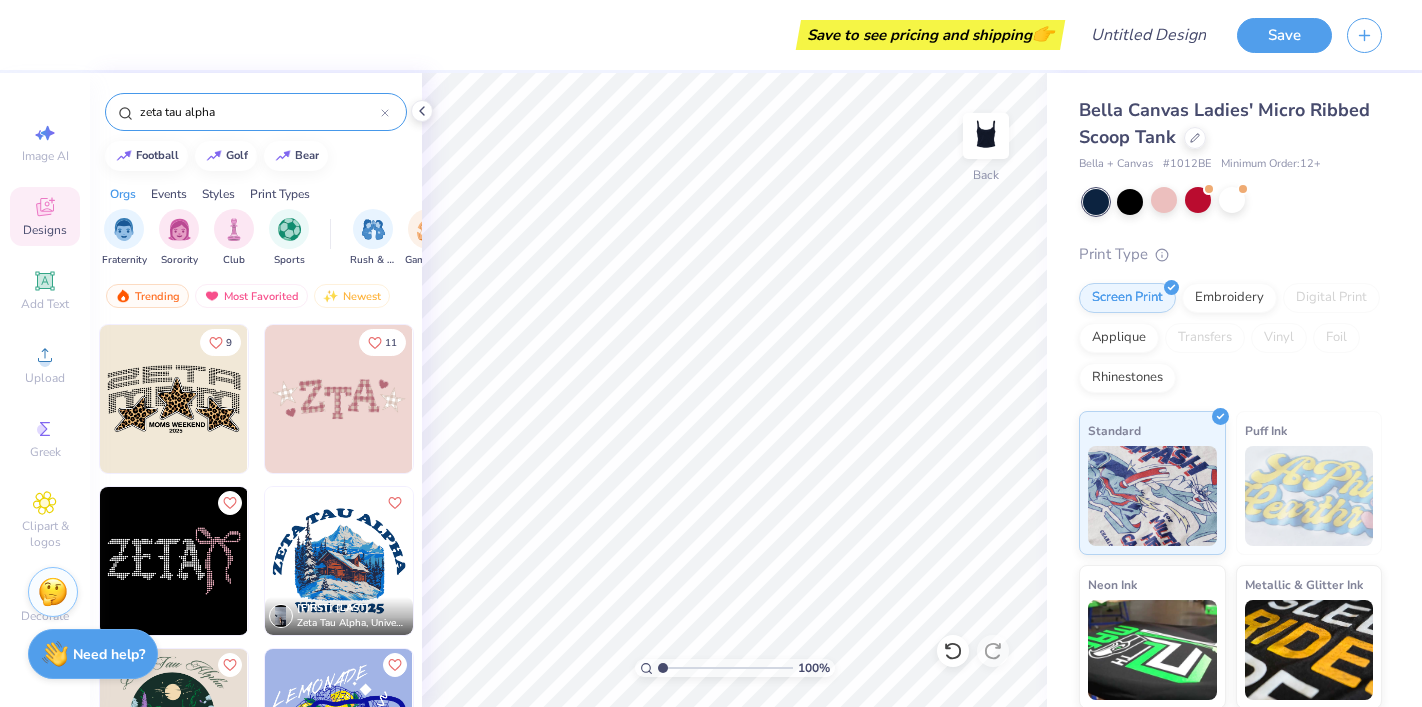 click on "zeta tau alpha" at bounding box center [259, 112] 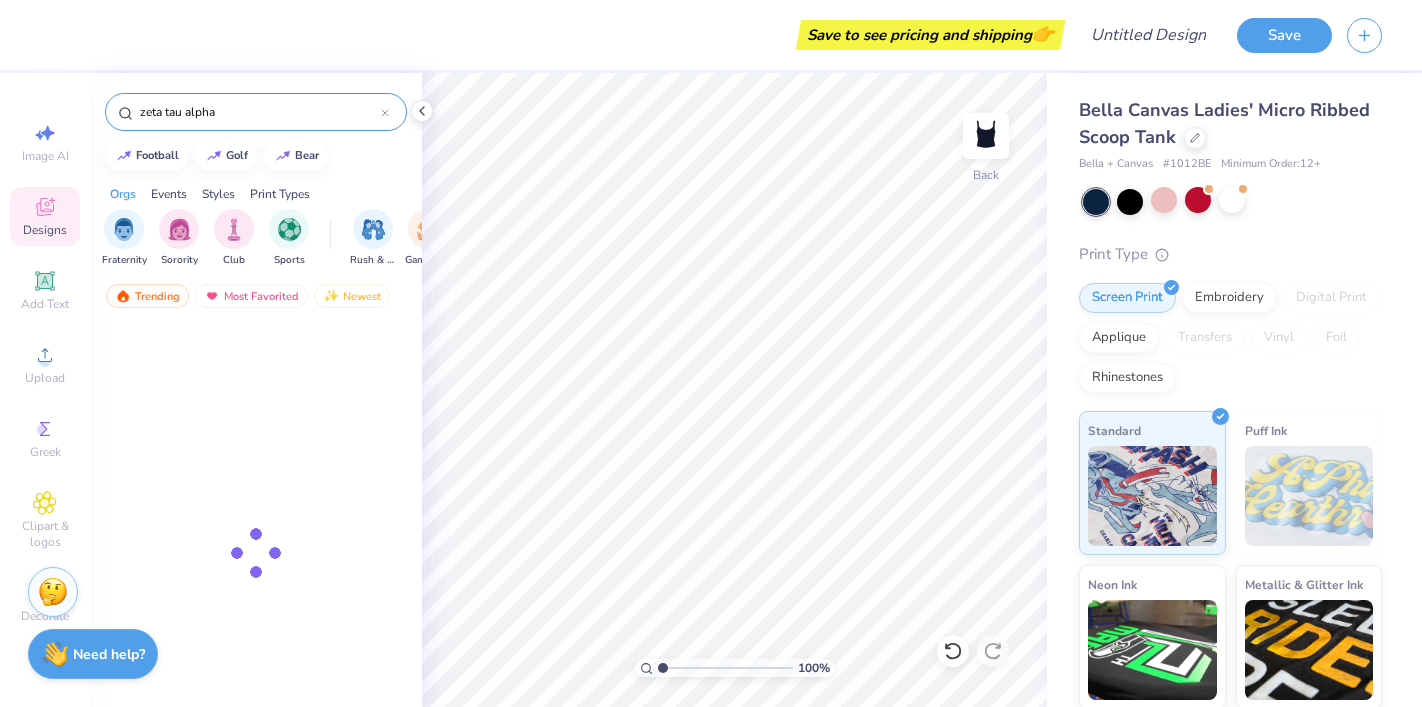 click on "zeta tau alpha" at bounding box center (259, 112) 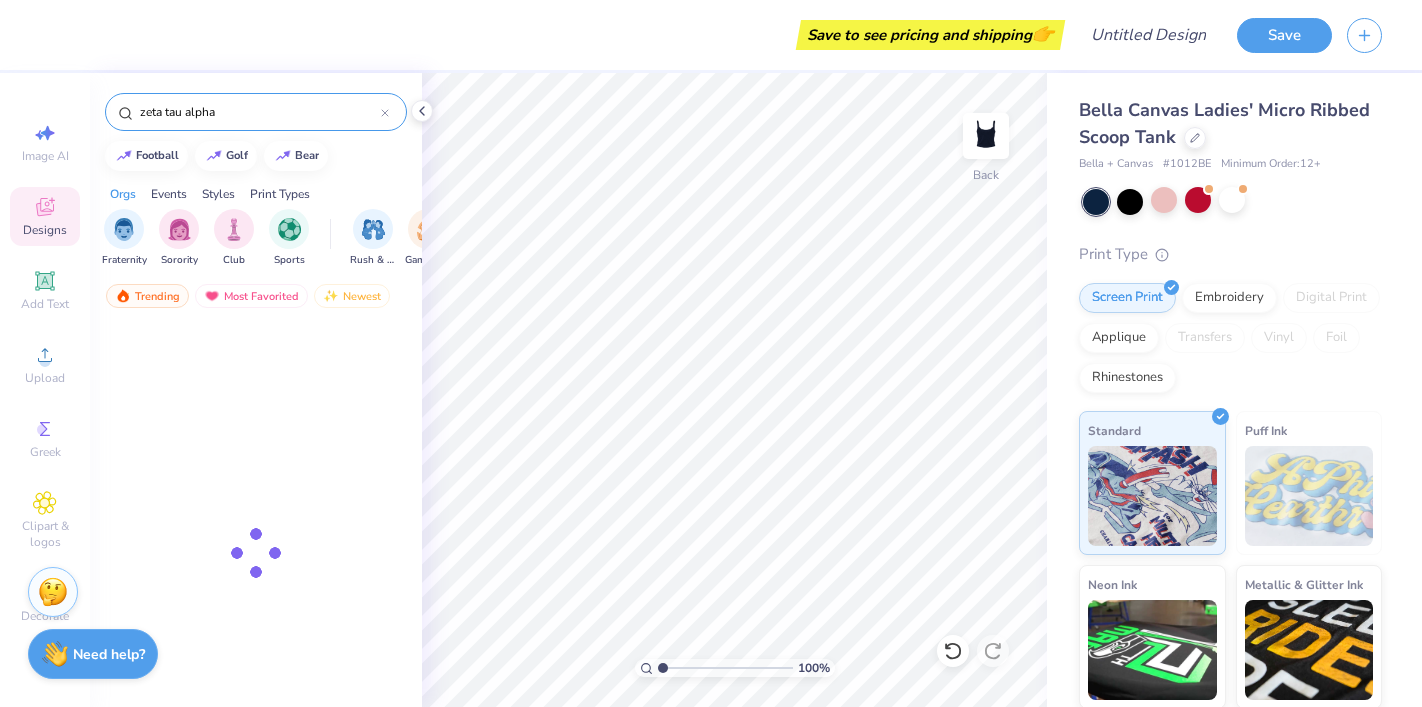 click on "zeta tau alpha" at bounding box center (259, 112) 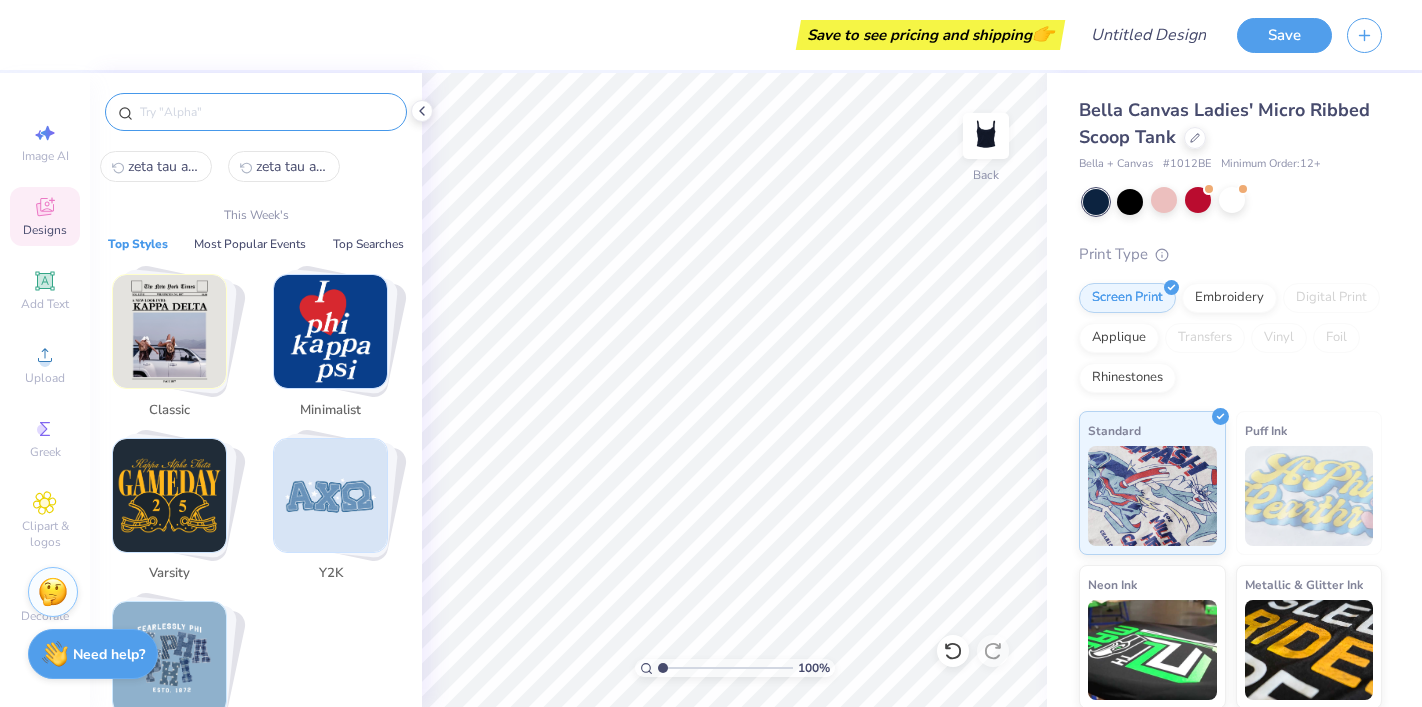 type 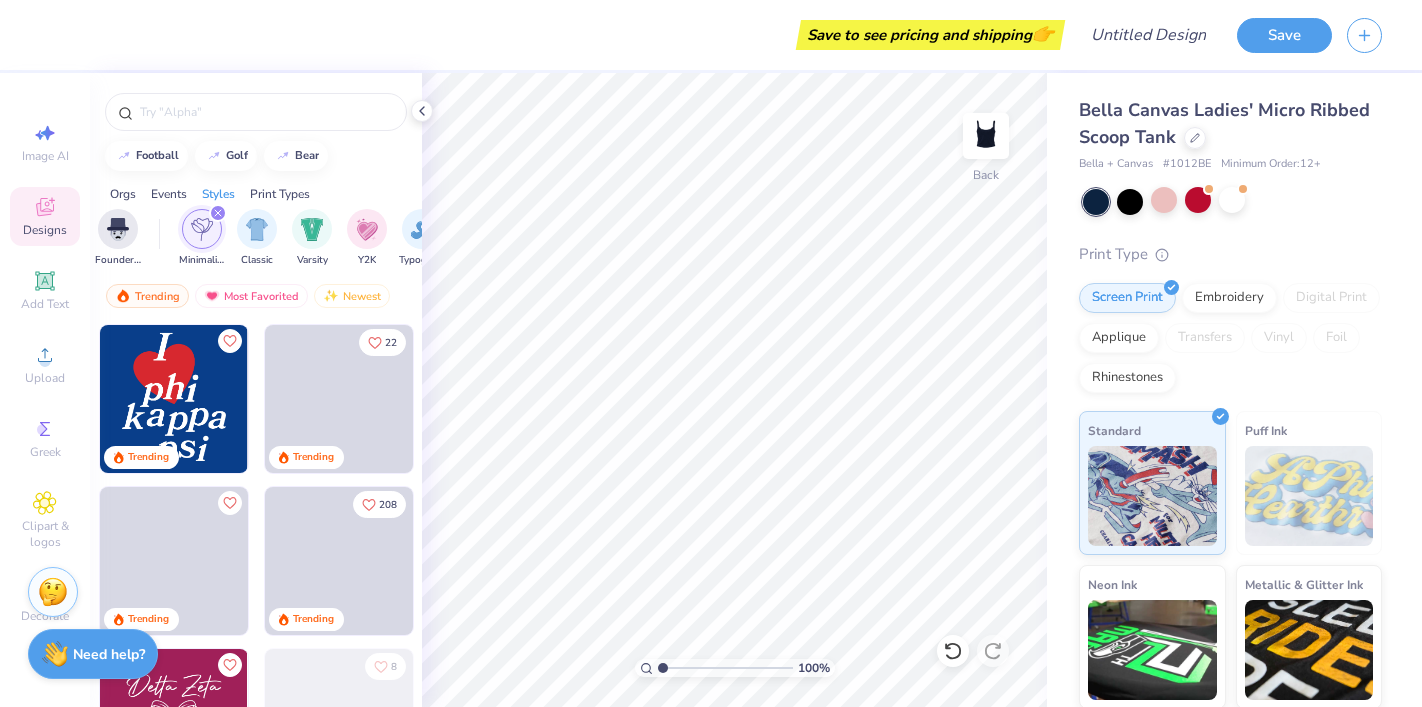 scroll, scrollTop: 0, scrollLeft: 1047, axis: horizontal 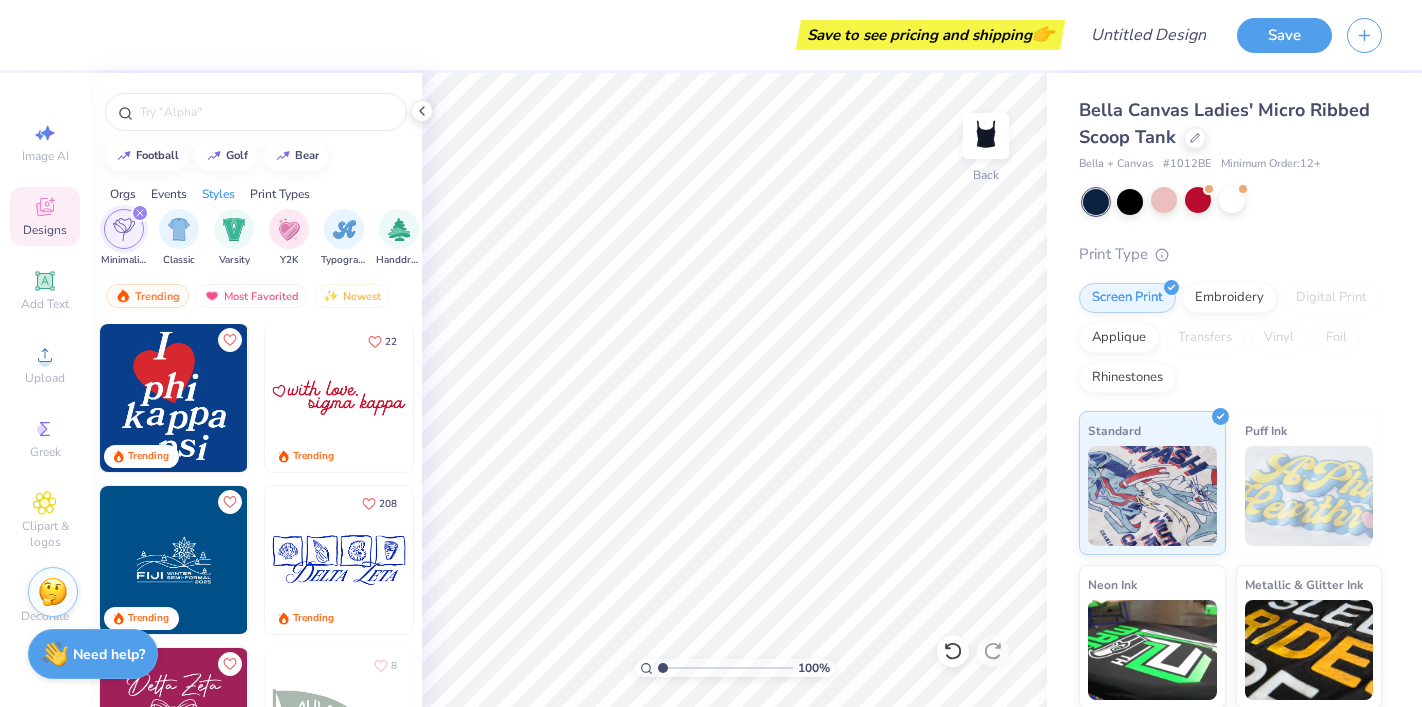 click at bounding box center [339, 398] 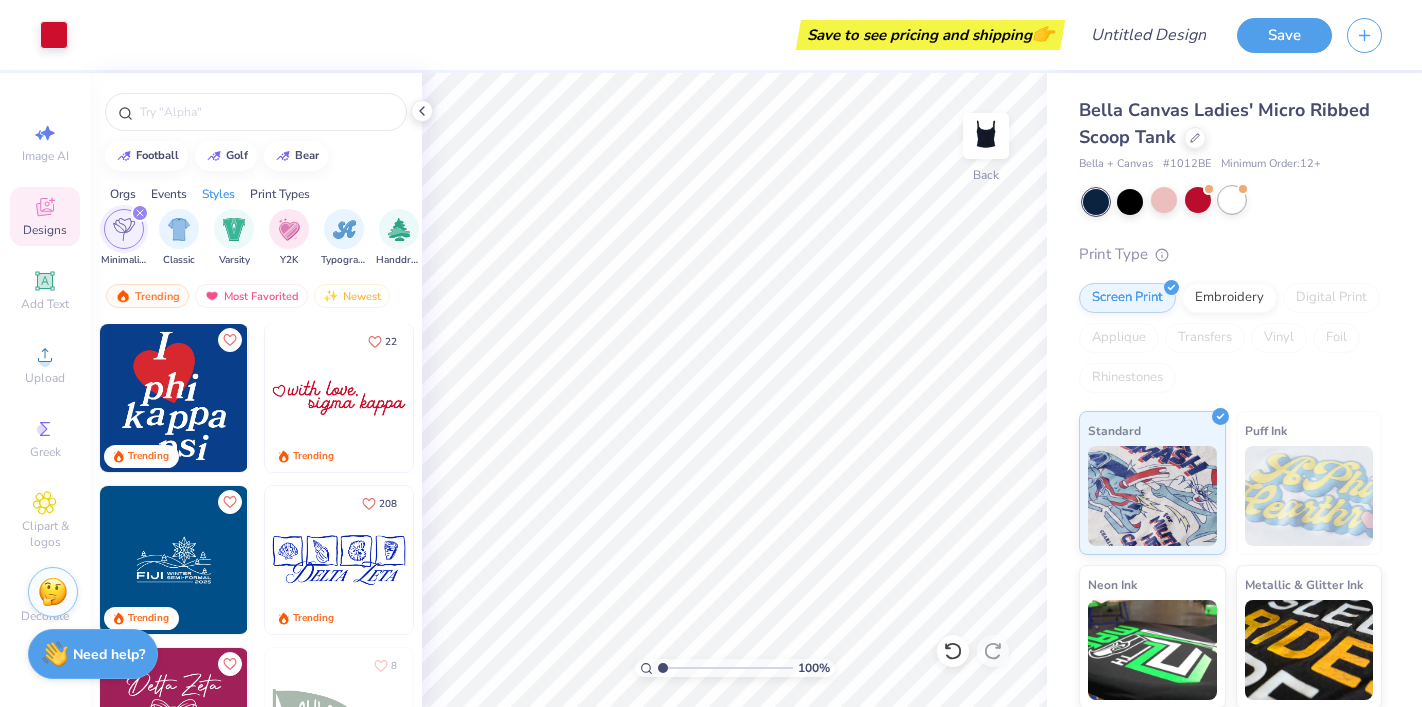 click at bounding box center (1232, 200) 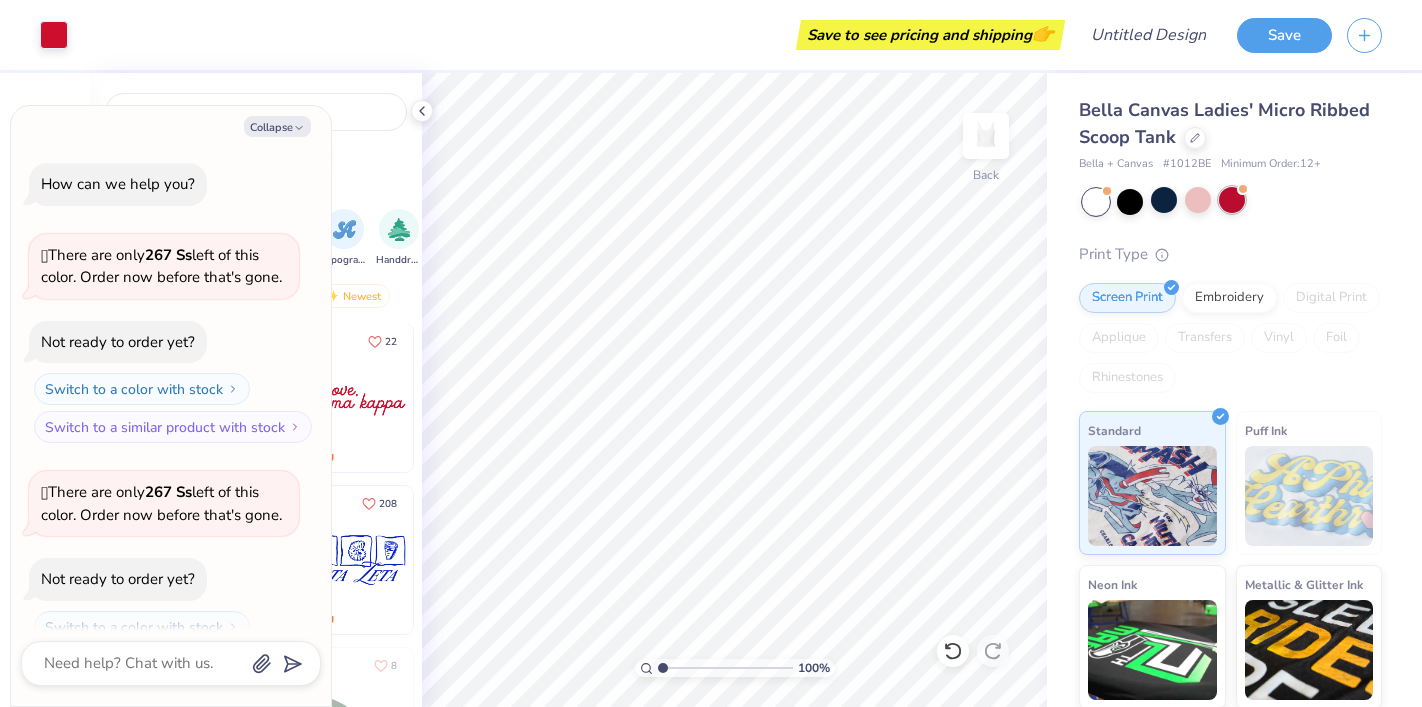 scroll, scrollTop: 303, scrollLeft: 0, axis: vertical 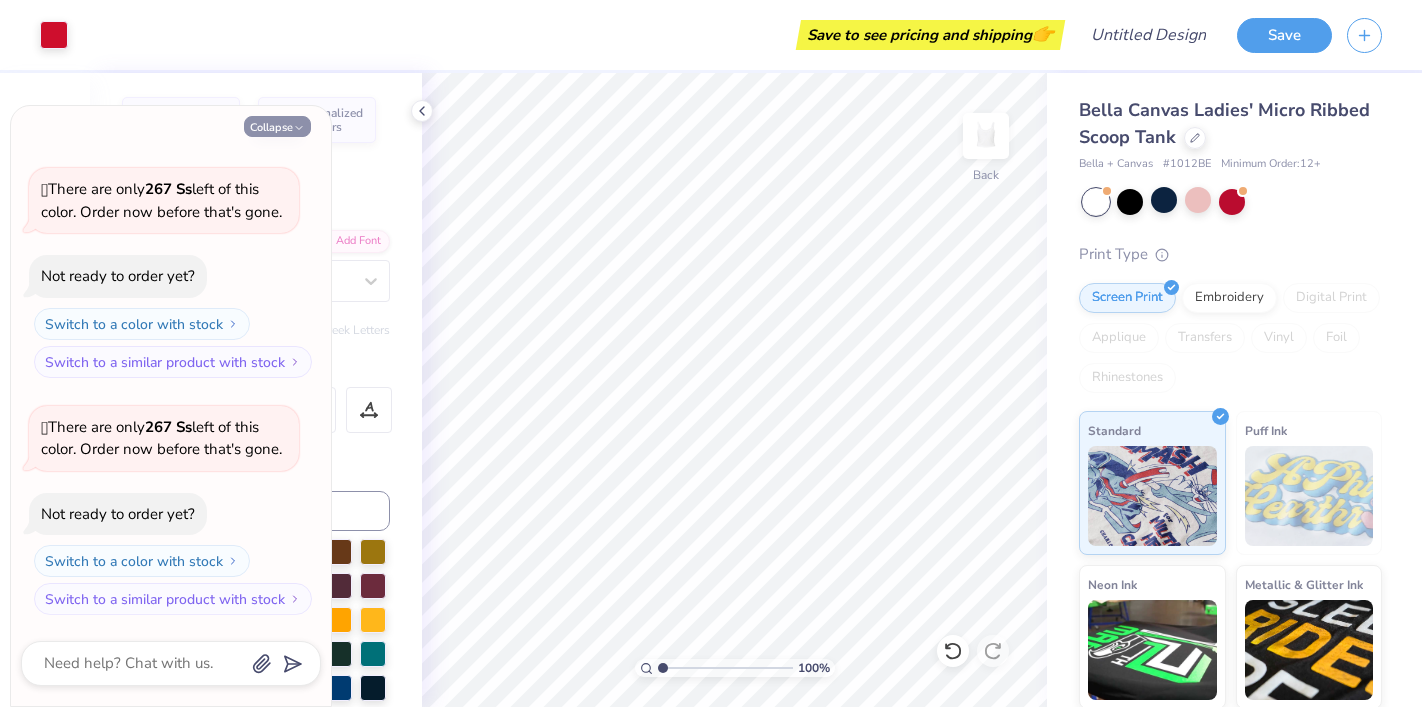 click on "Collapse" at bounding box center (277, 126) 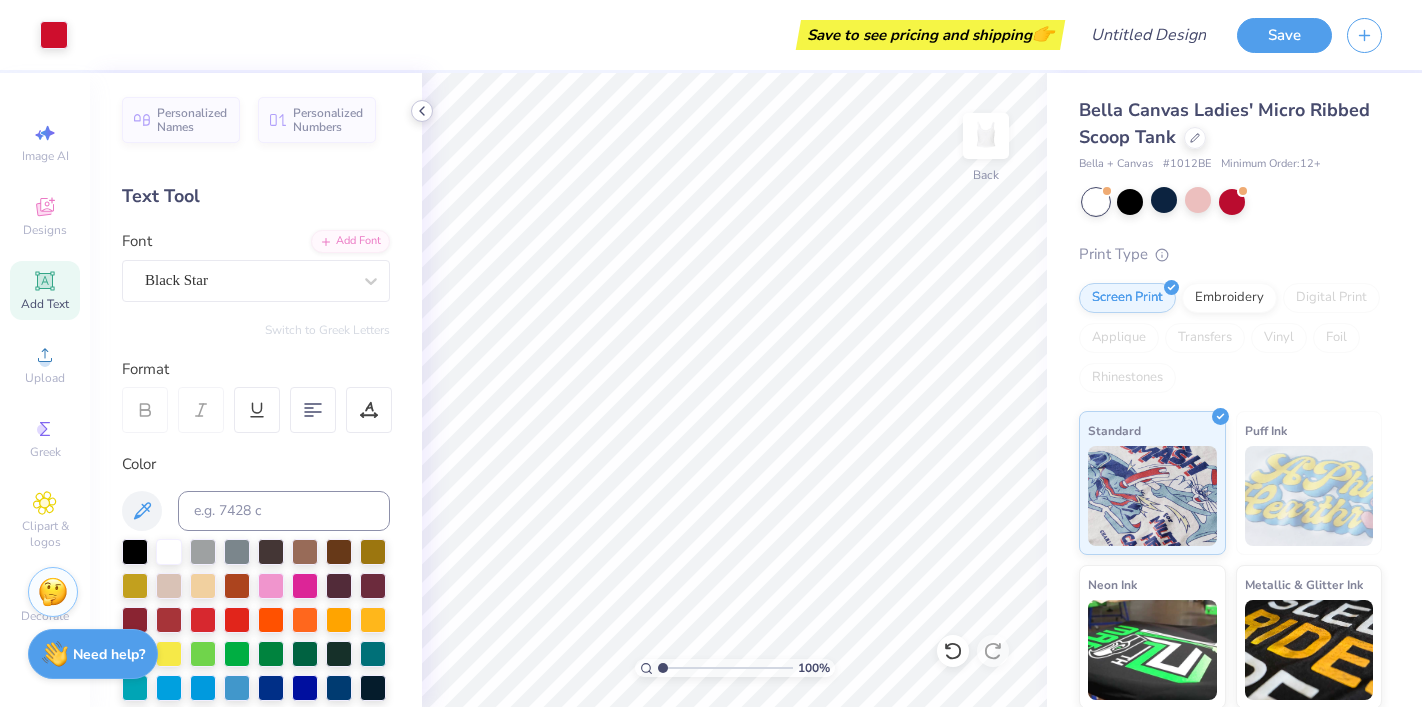 click 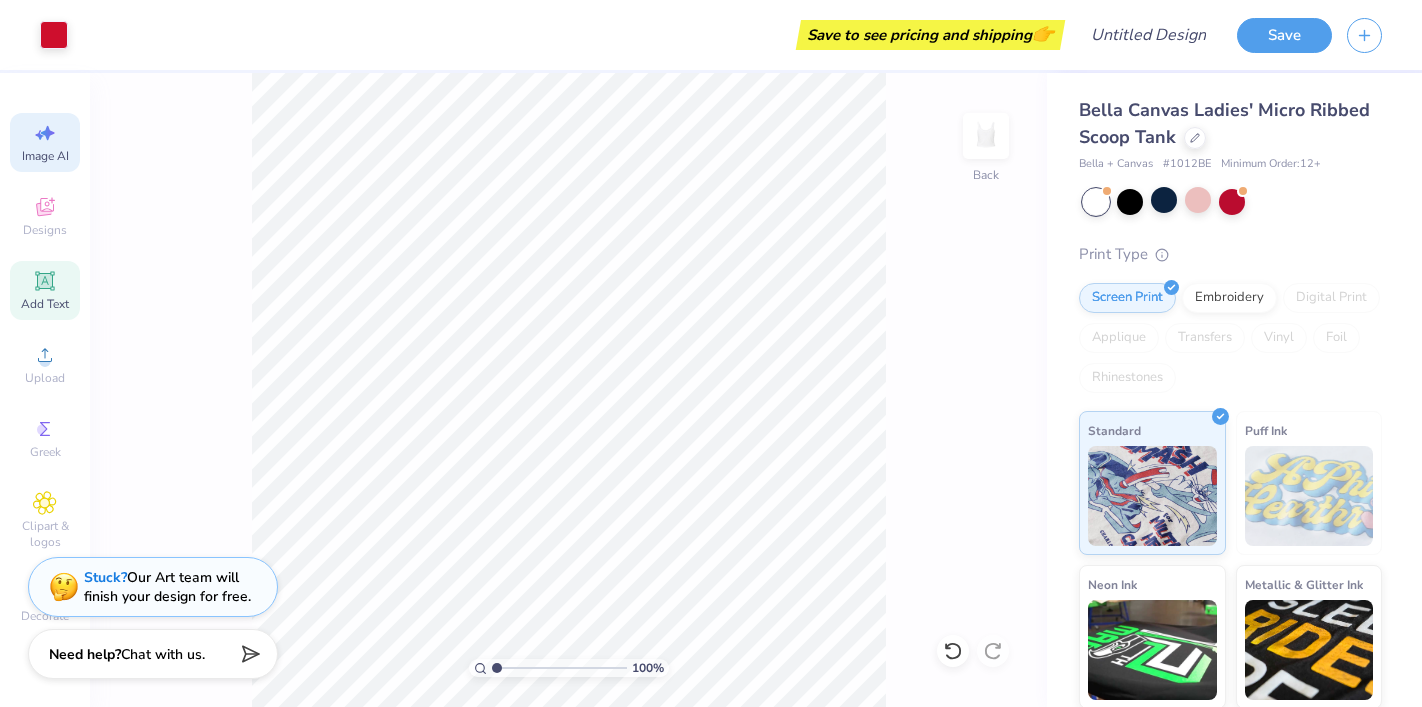 click on "Image AI" at bounding box center (45, 156) 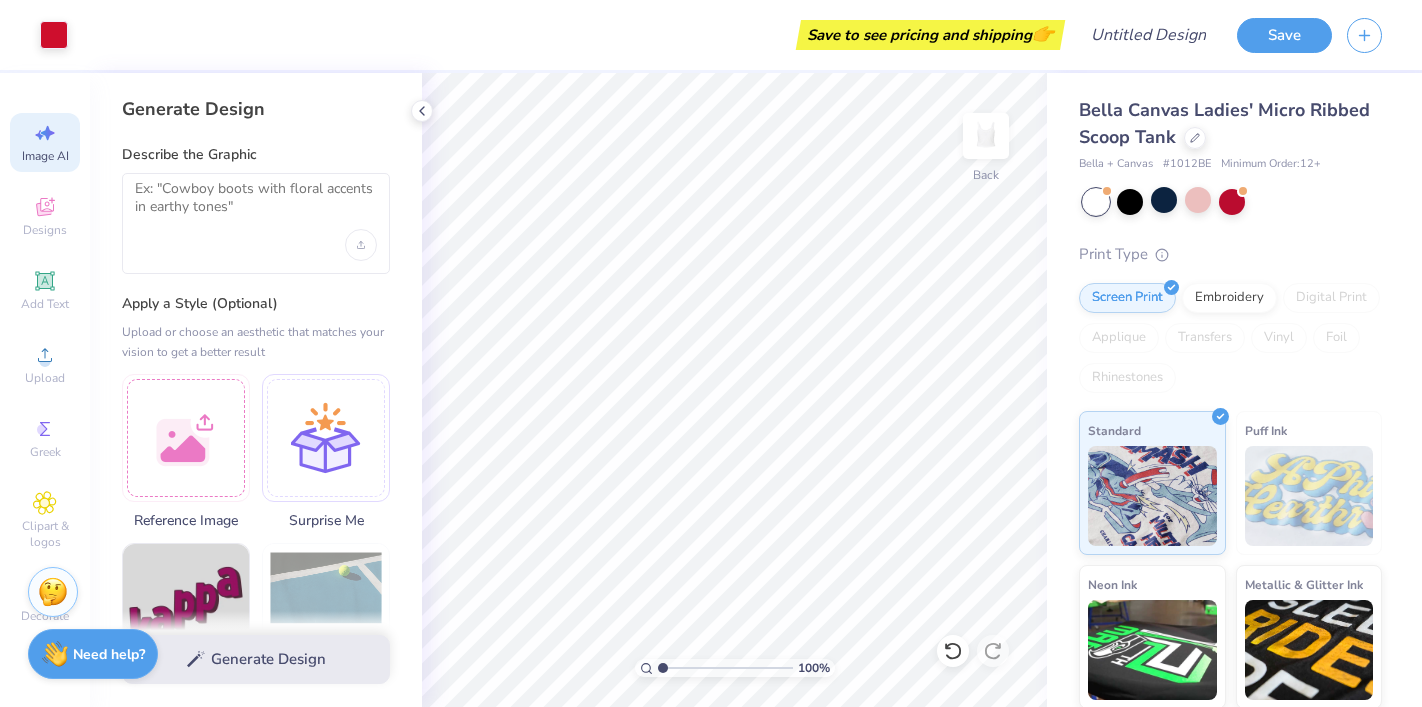 click on "Image AI Designs Add Text Upload Greek Clipart & logos Decorate" at bounding box center [45, 372] 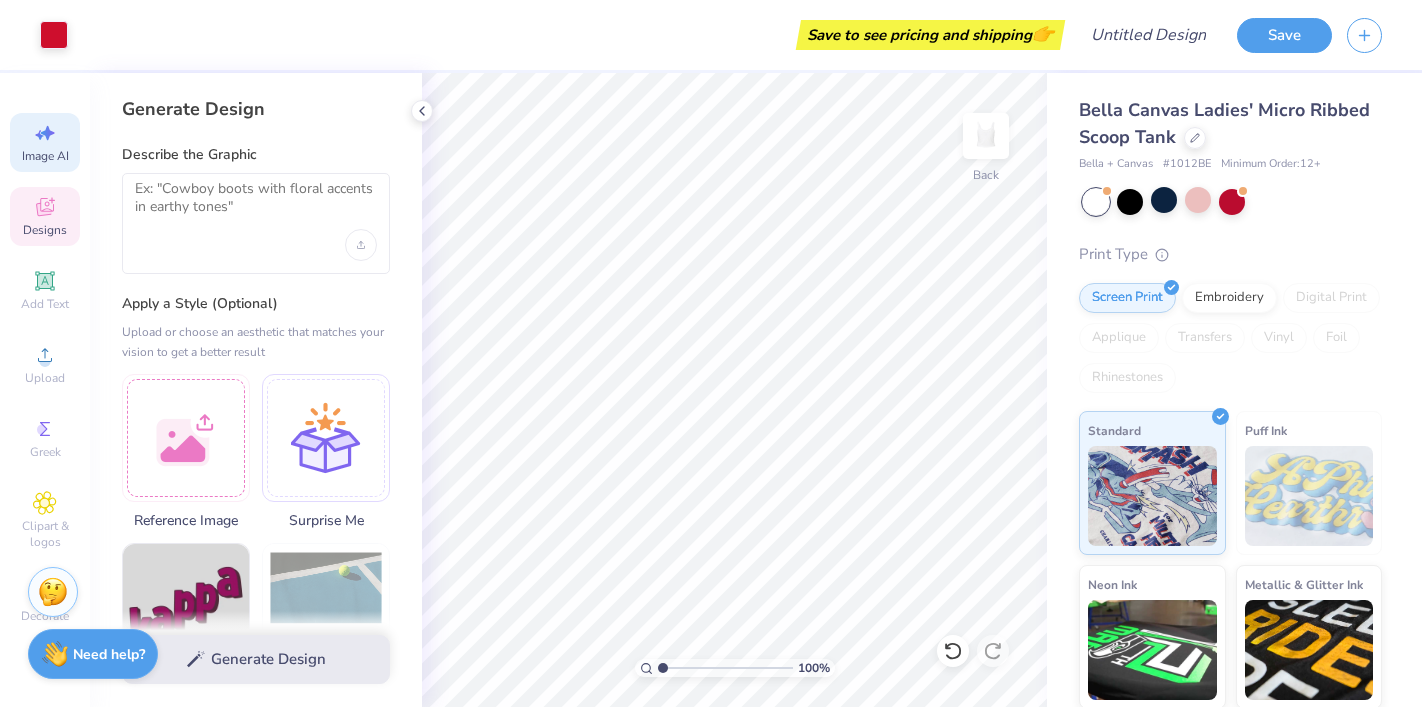click on "Designs" at bounding box center [45, 216] 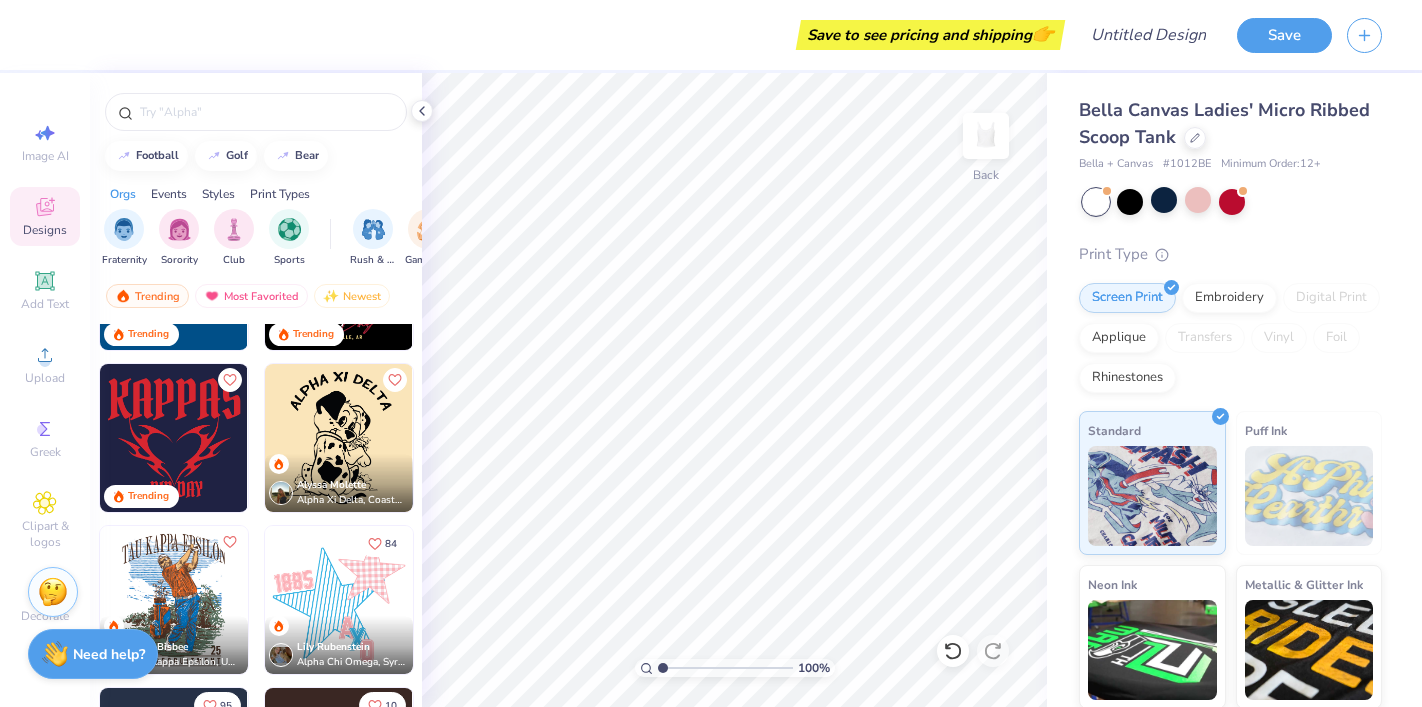 scroll, scrollTop: 2394, scrollLeft: 0, axis: vertical 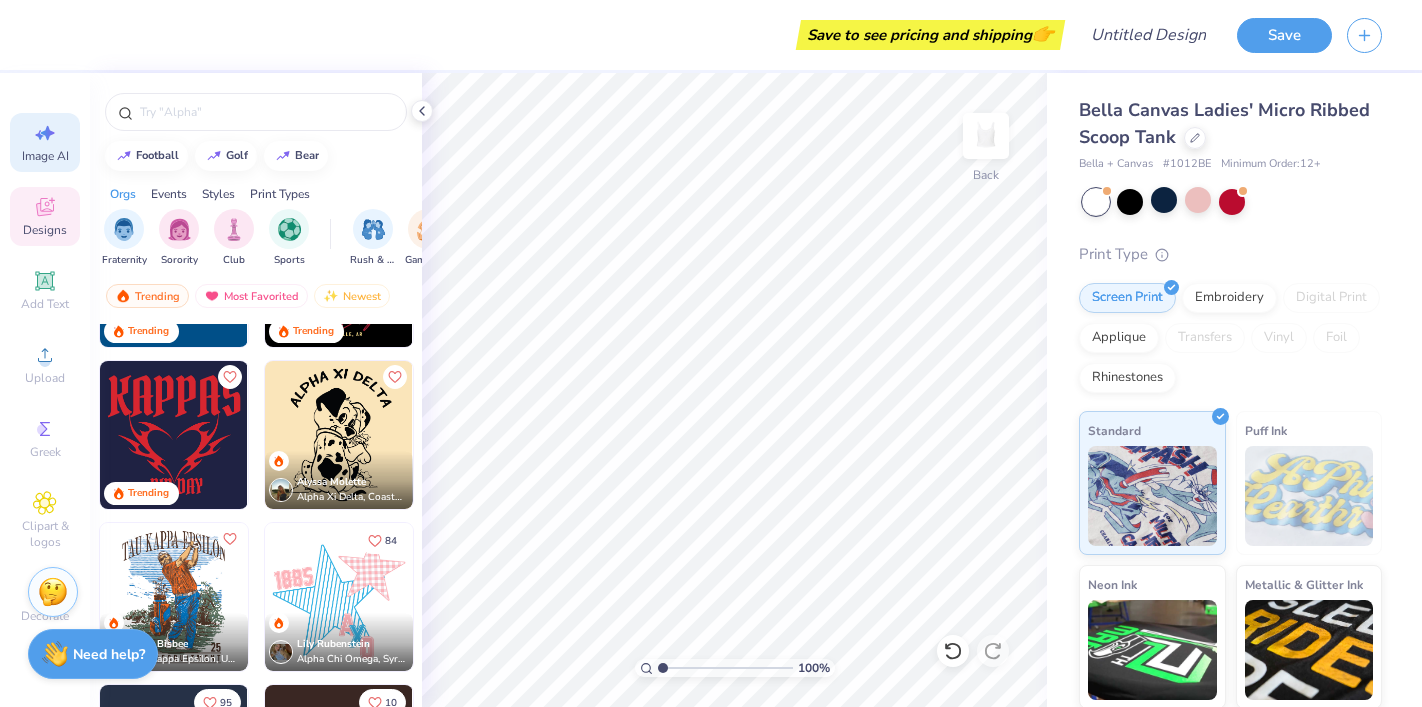 click 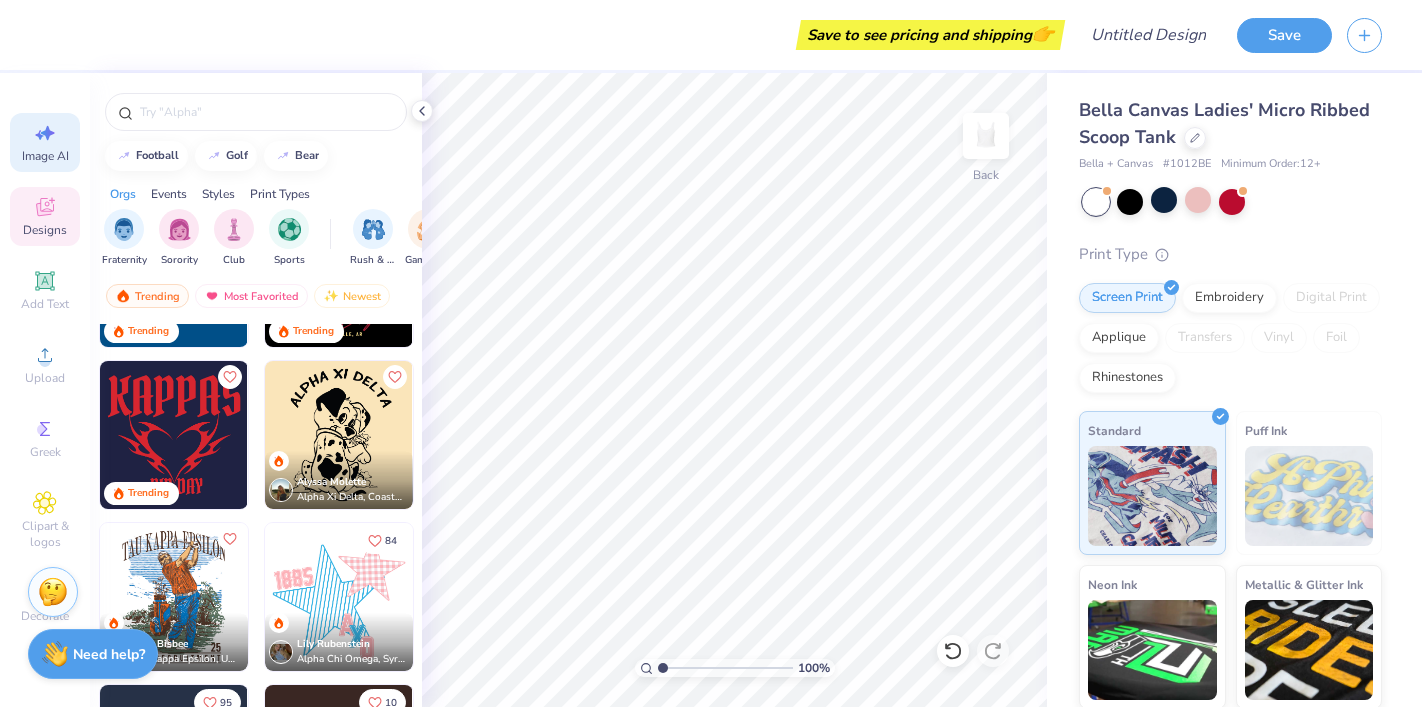 select on "4" 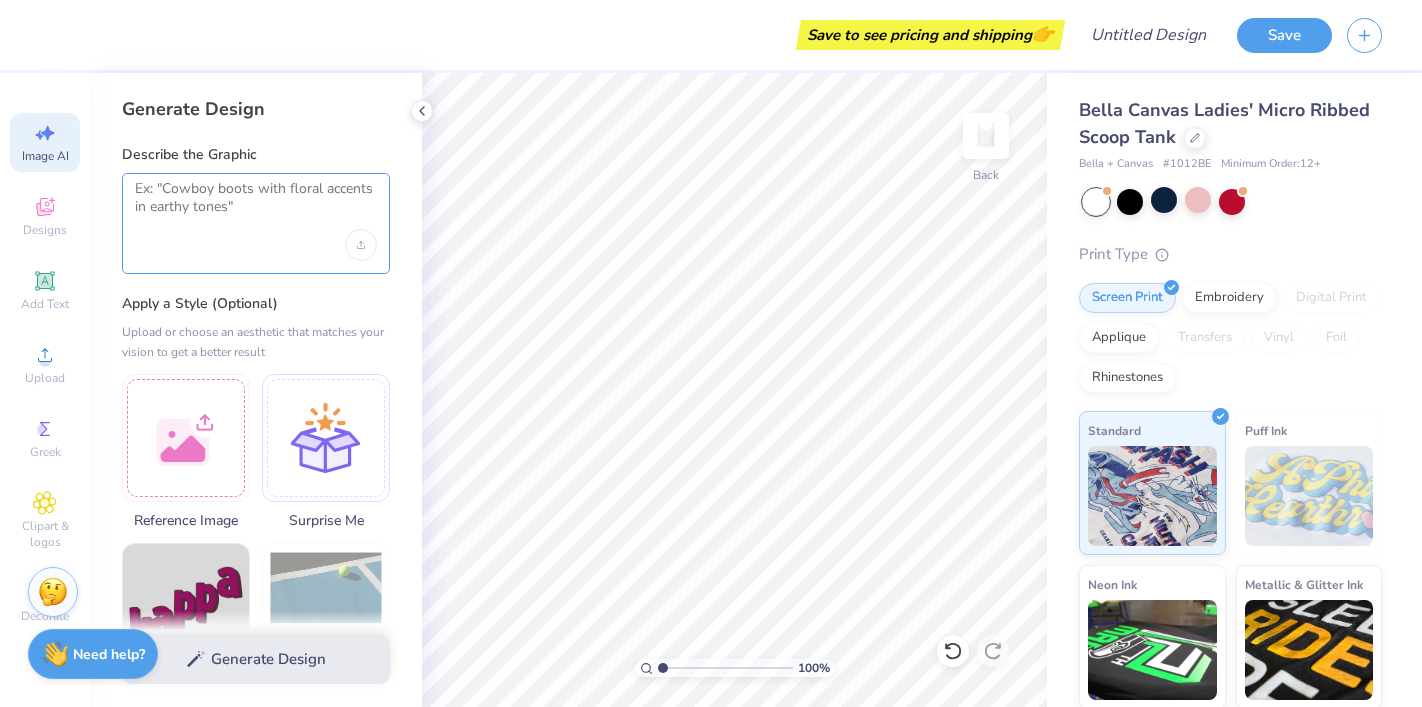 click at bounding box center [256, 205] 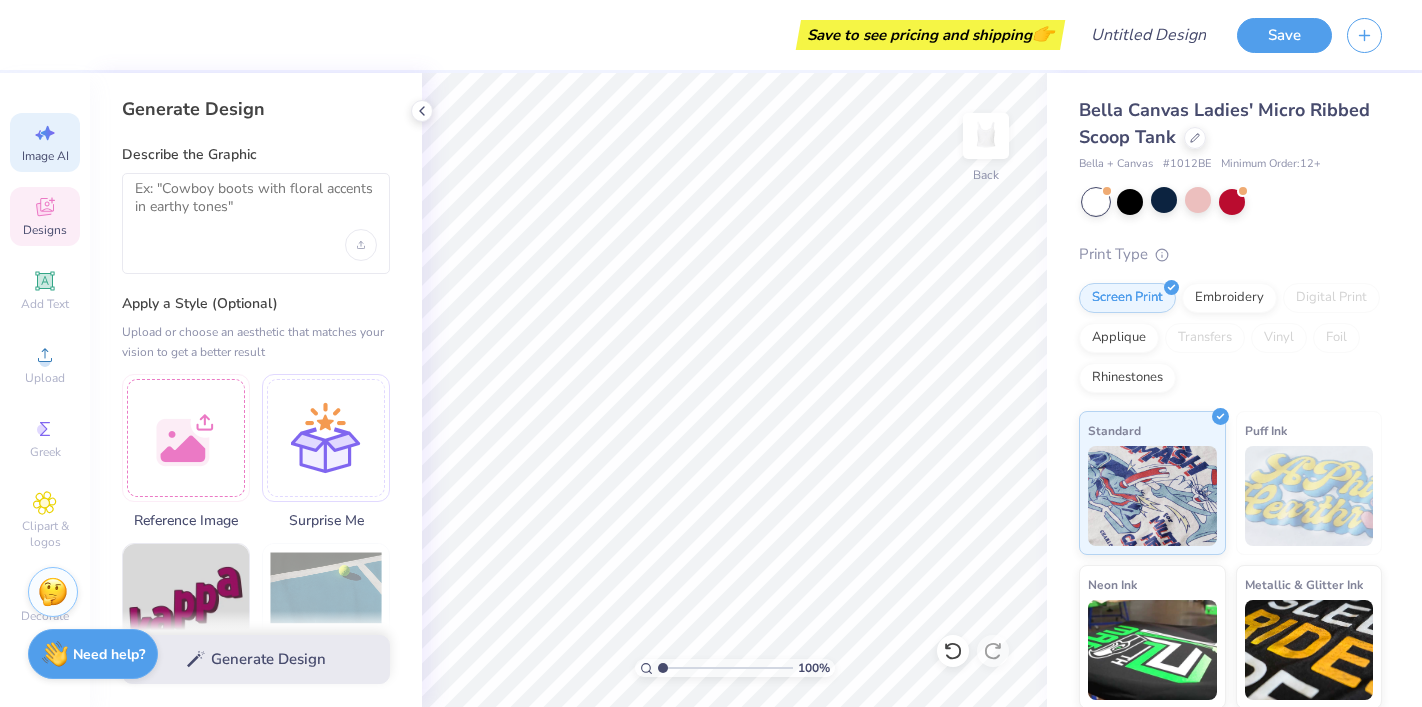 click 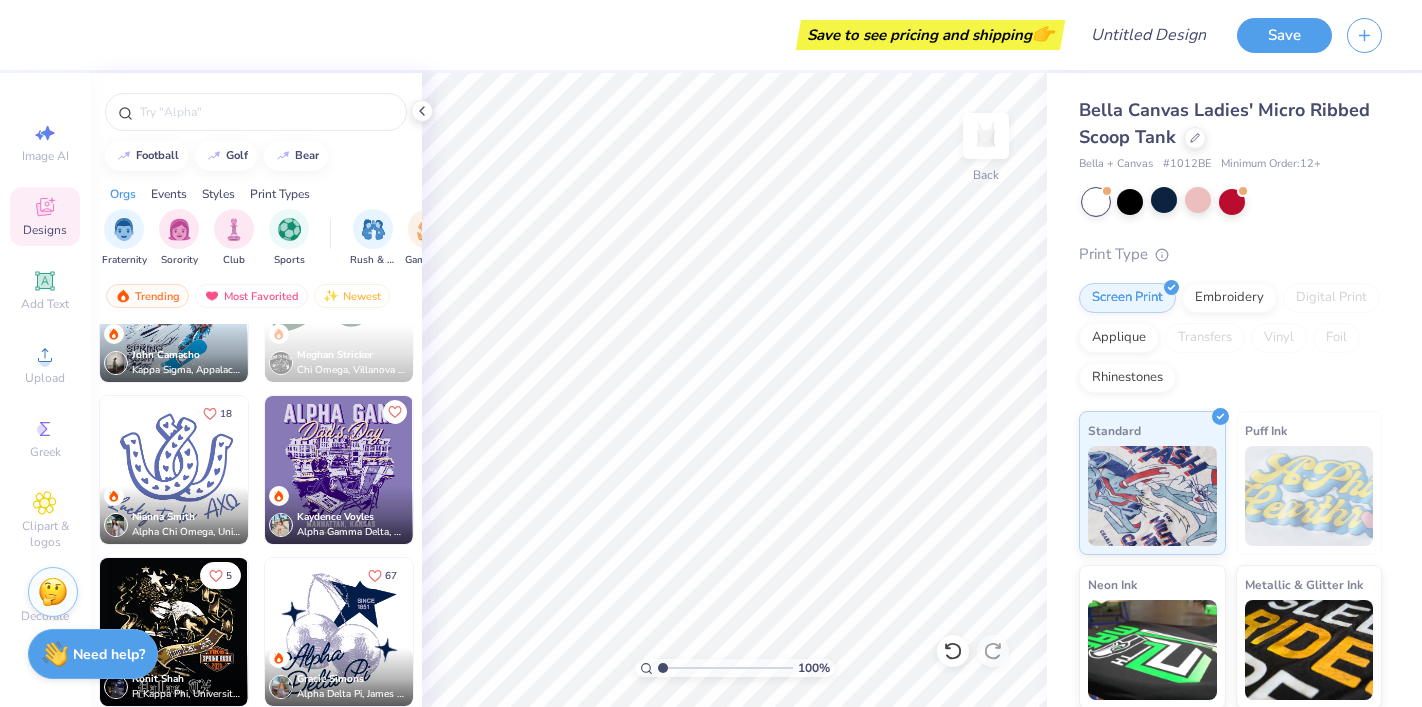 scroll, scrollTop: 4306, scrollLeft: 0, axis: vertical 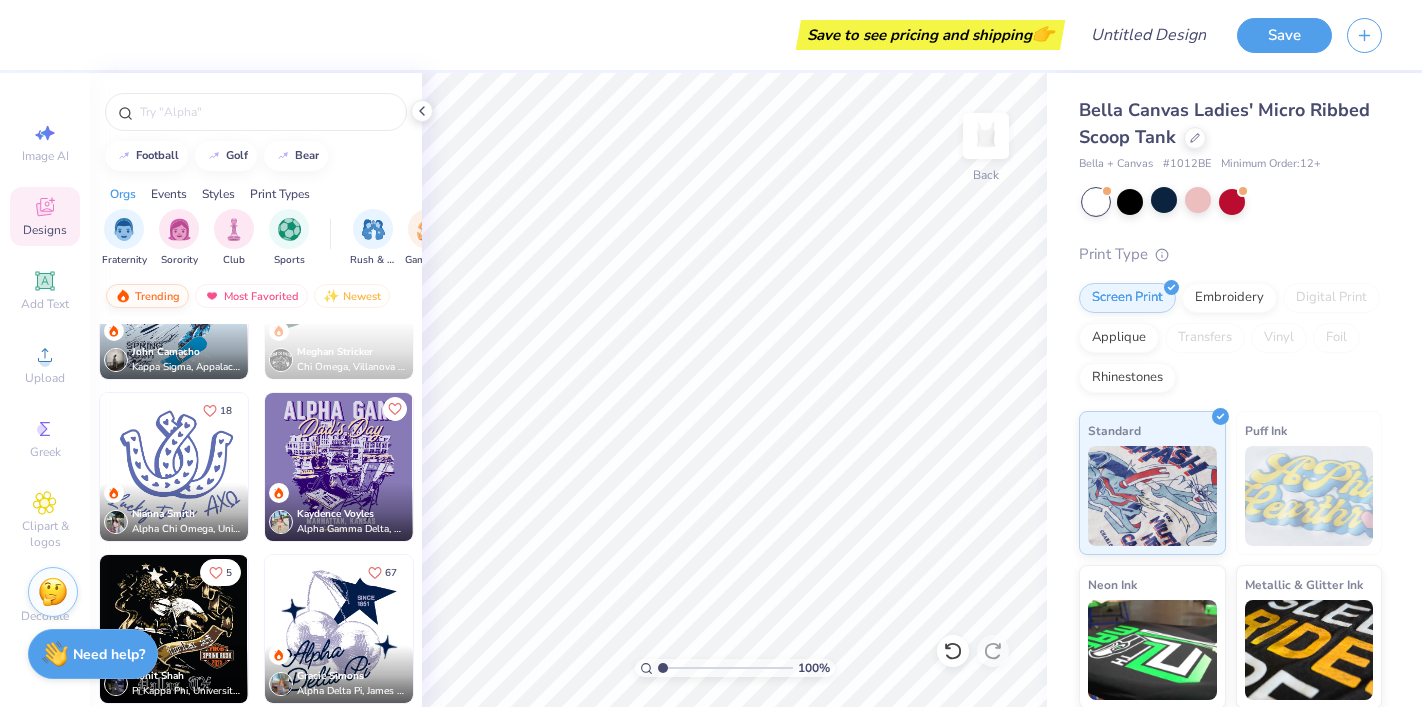 click on "Trending" at bounding box center [147, 296] 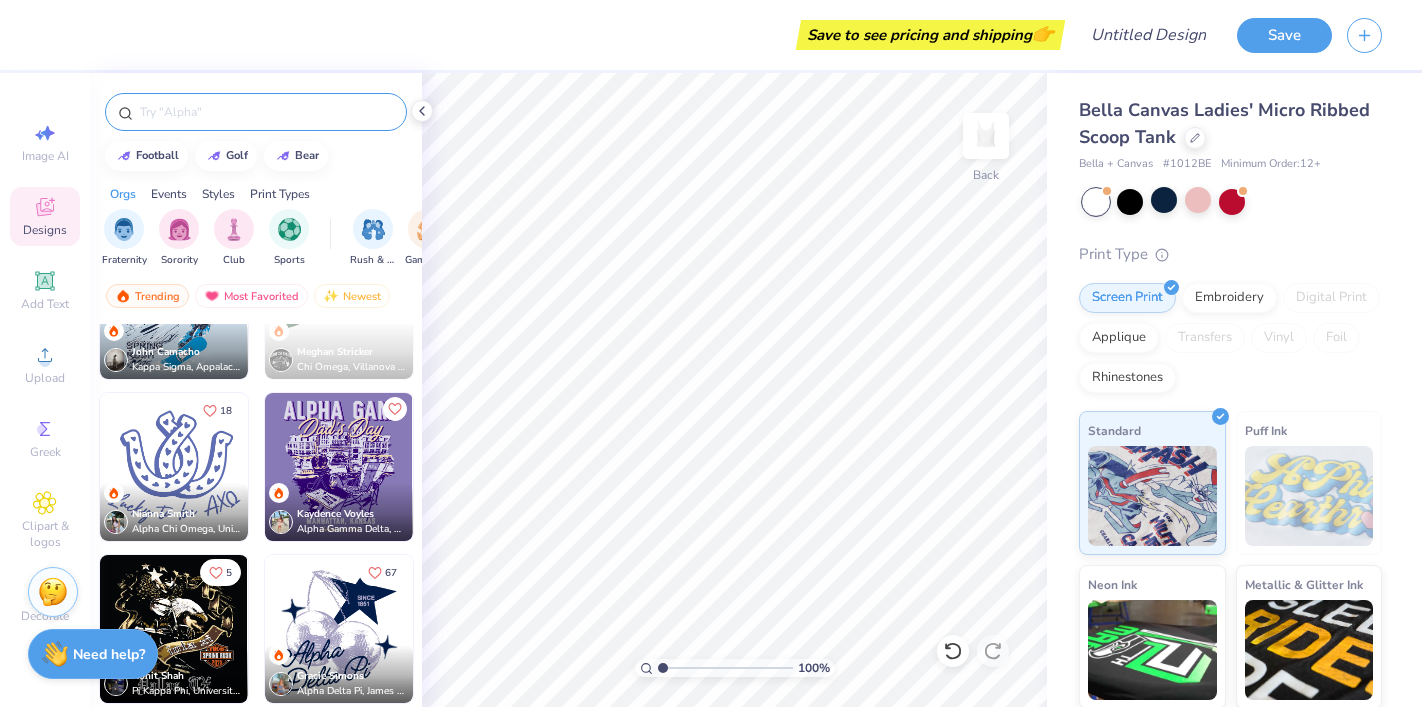 click at bounding box center [266, 112] 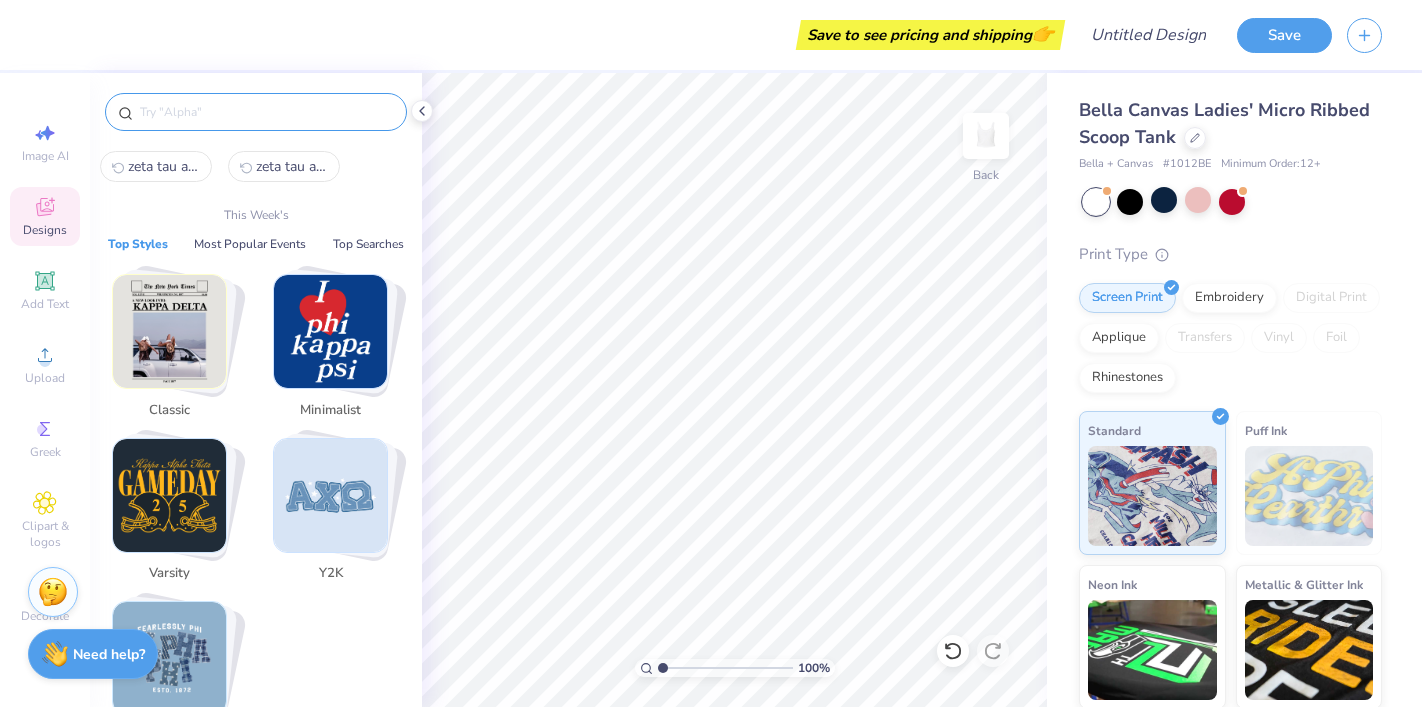 click at bounding box center [169, 331] 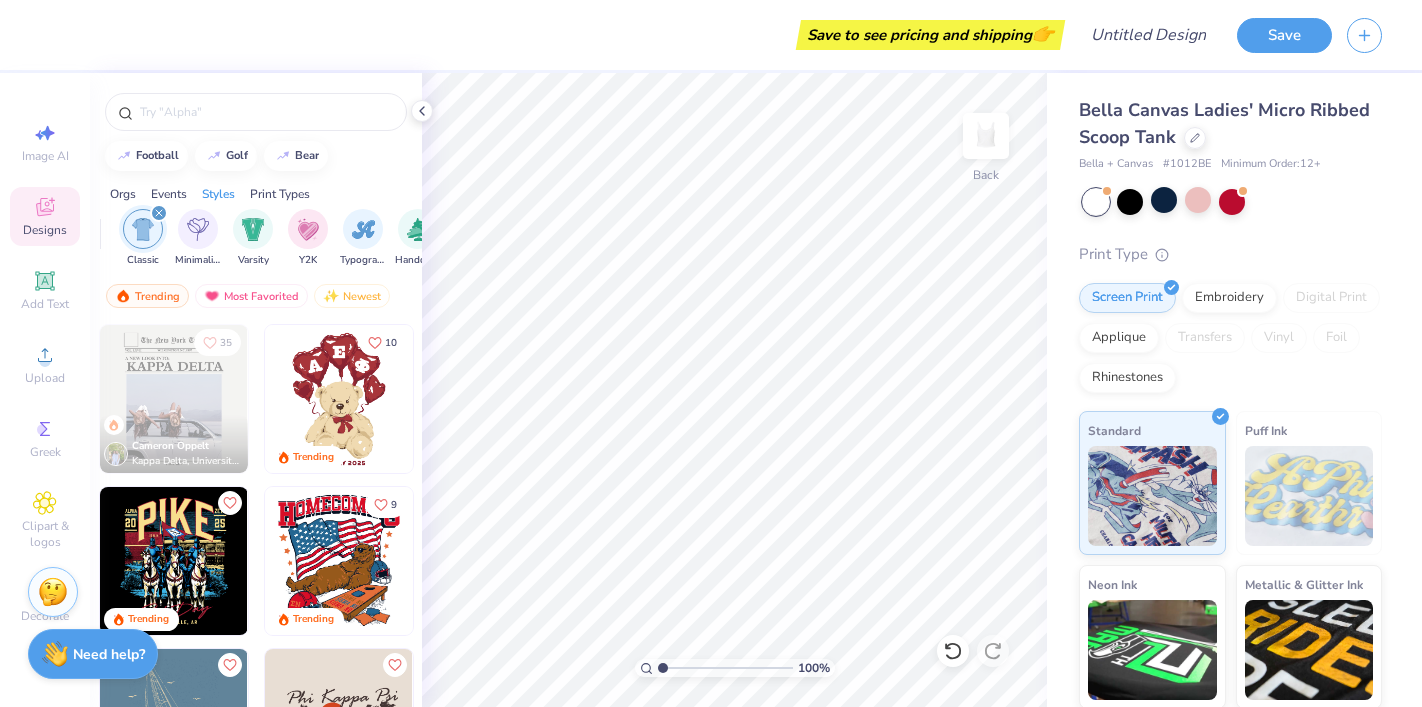 scroll, scrollTop: 0, scrollLeft: 1048, axis: horizontal 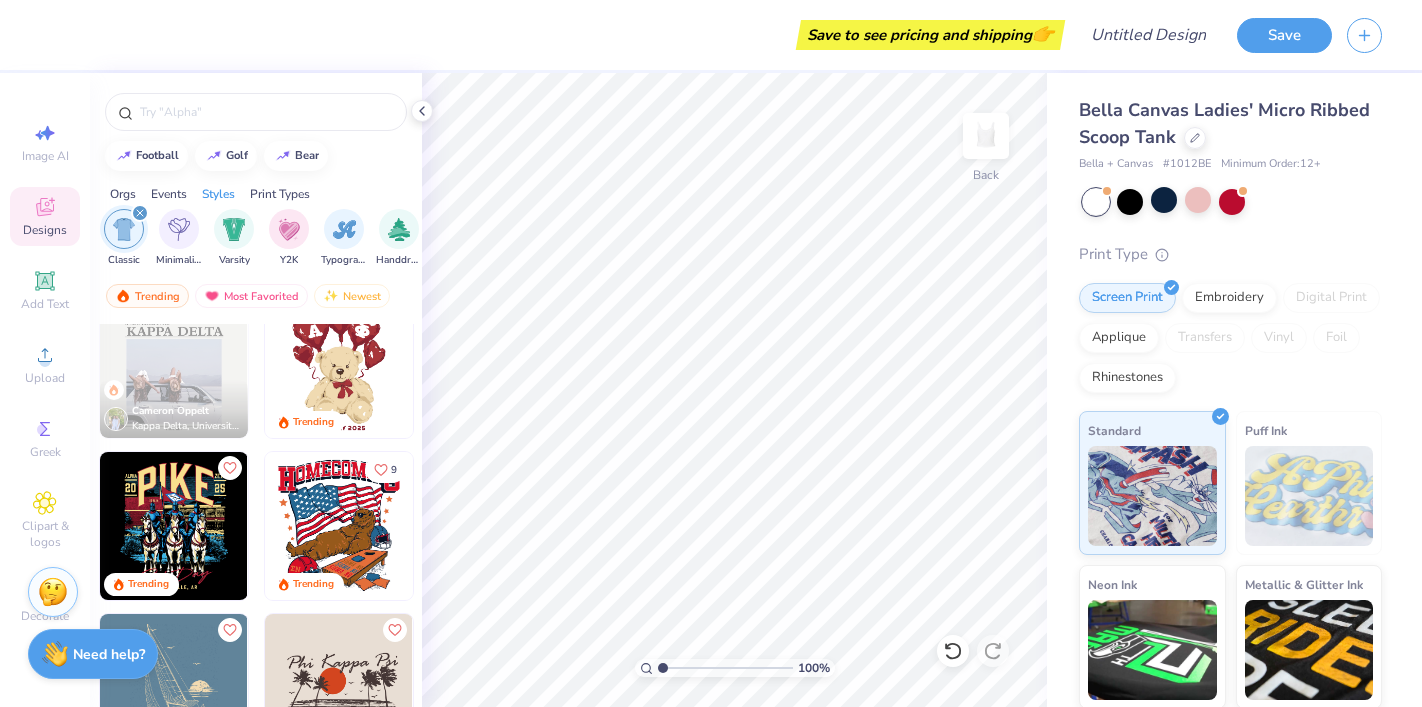 click at bounding box center [174, 364] 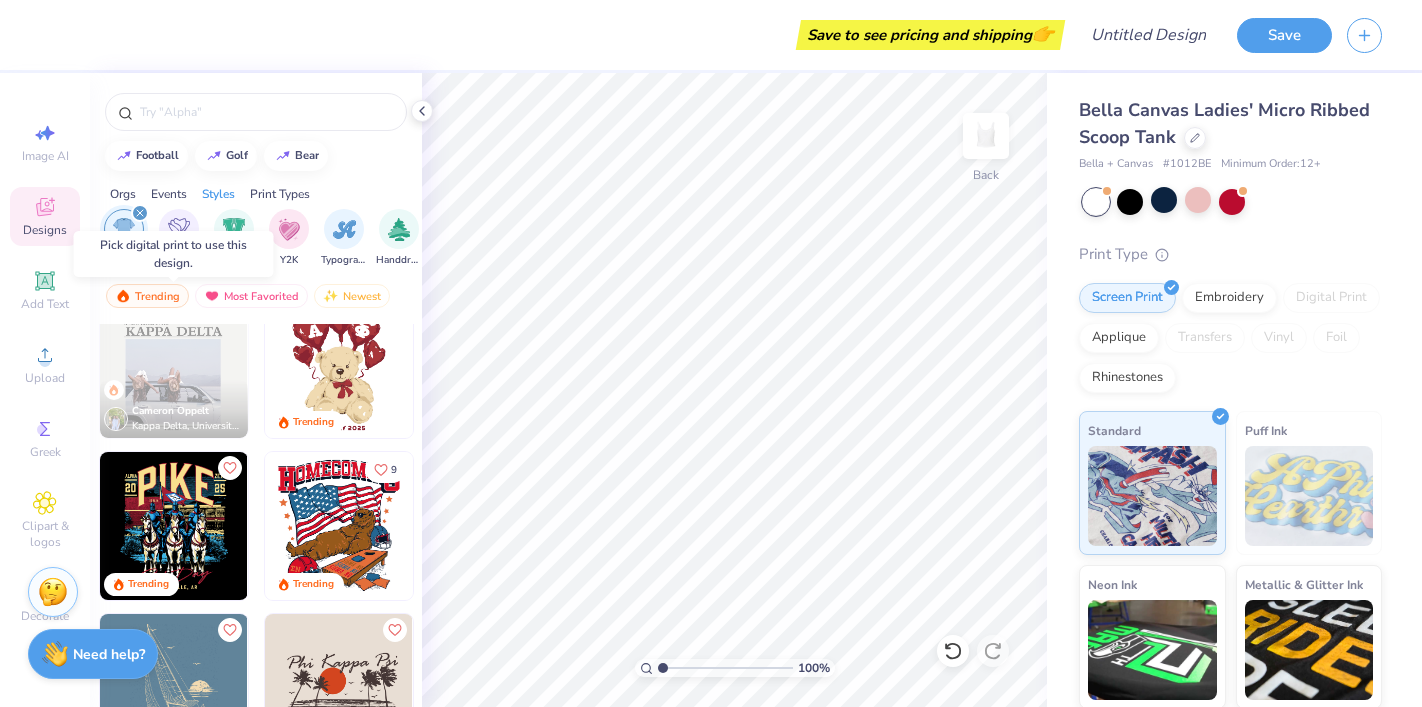 click at bounding box center [25, 364] 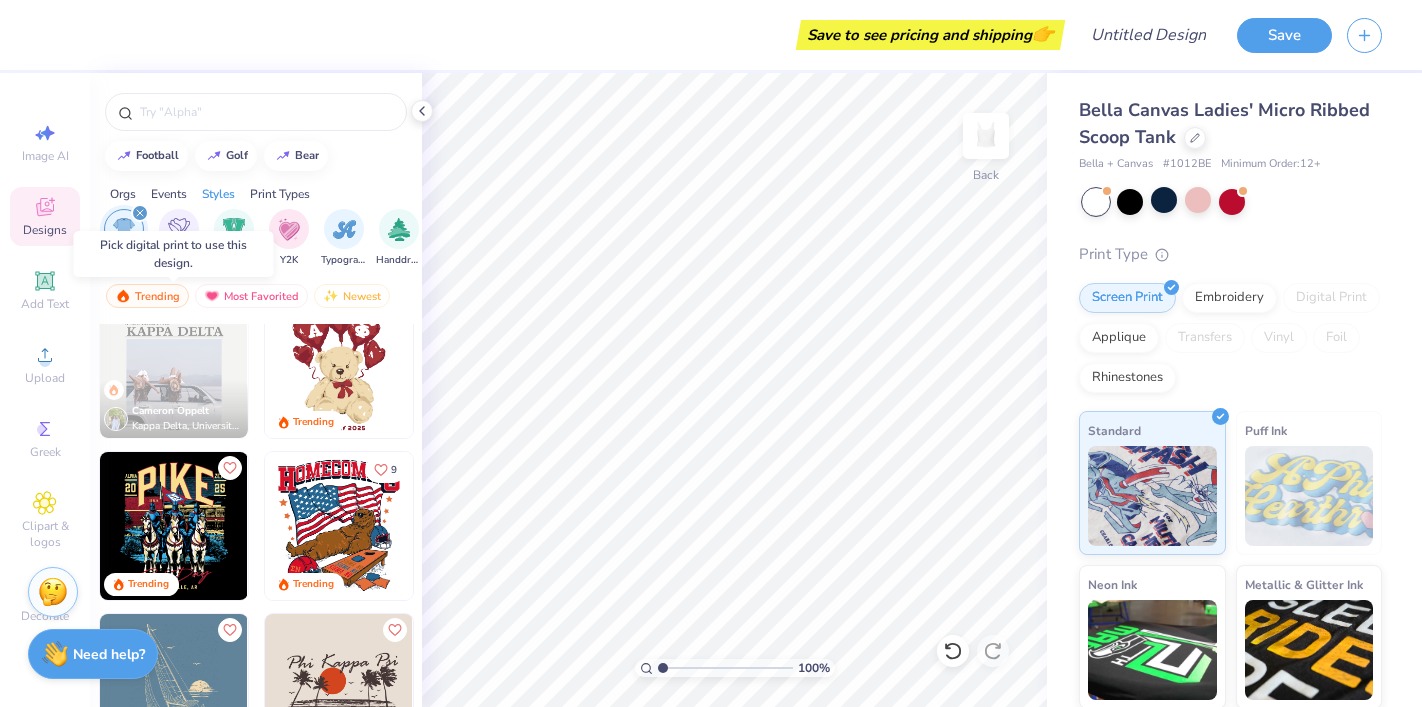 scroll, scrollTop: 0, scrollLeft: 0, axis: both 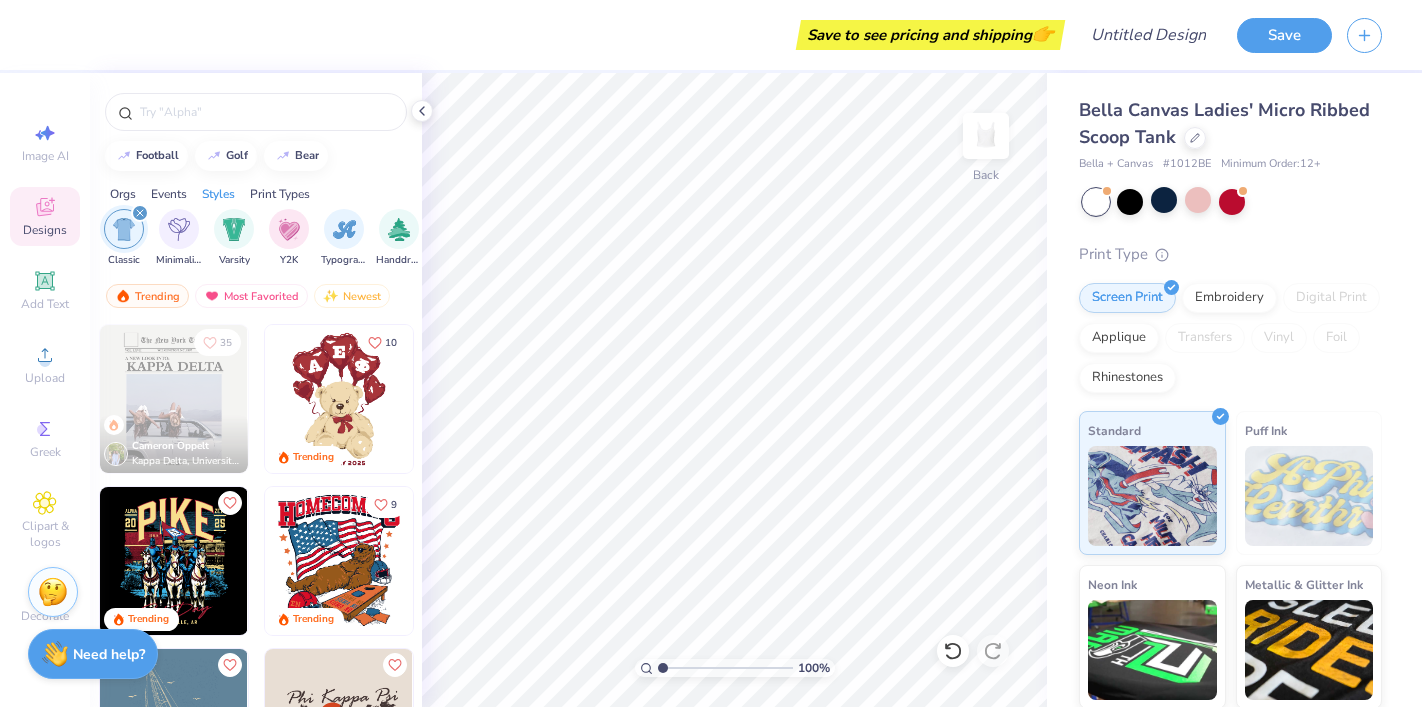 click at bounding box center [174, 399] 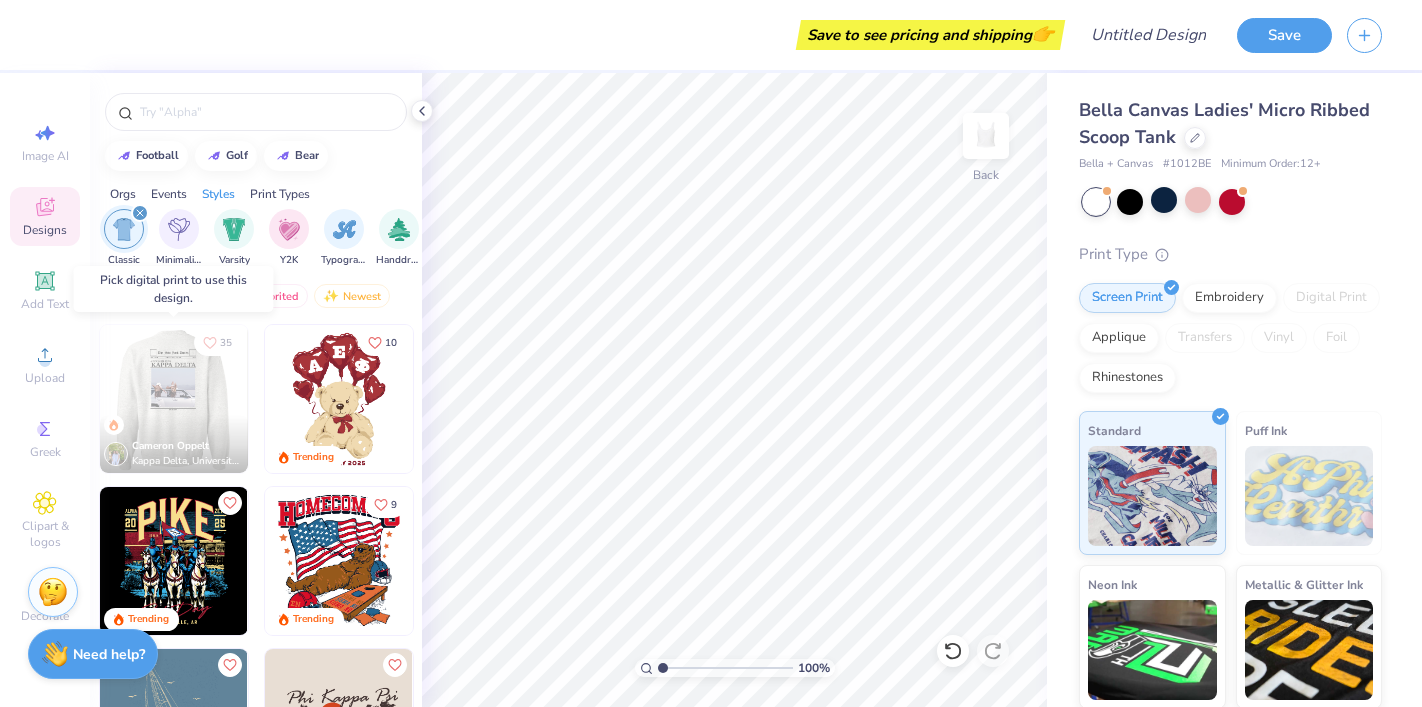 click at bounding box center (174, 399) 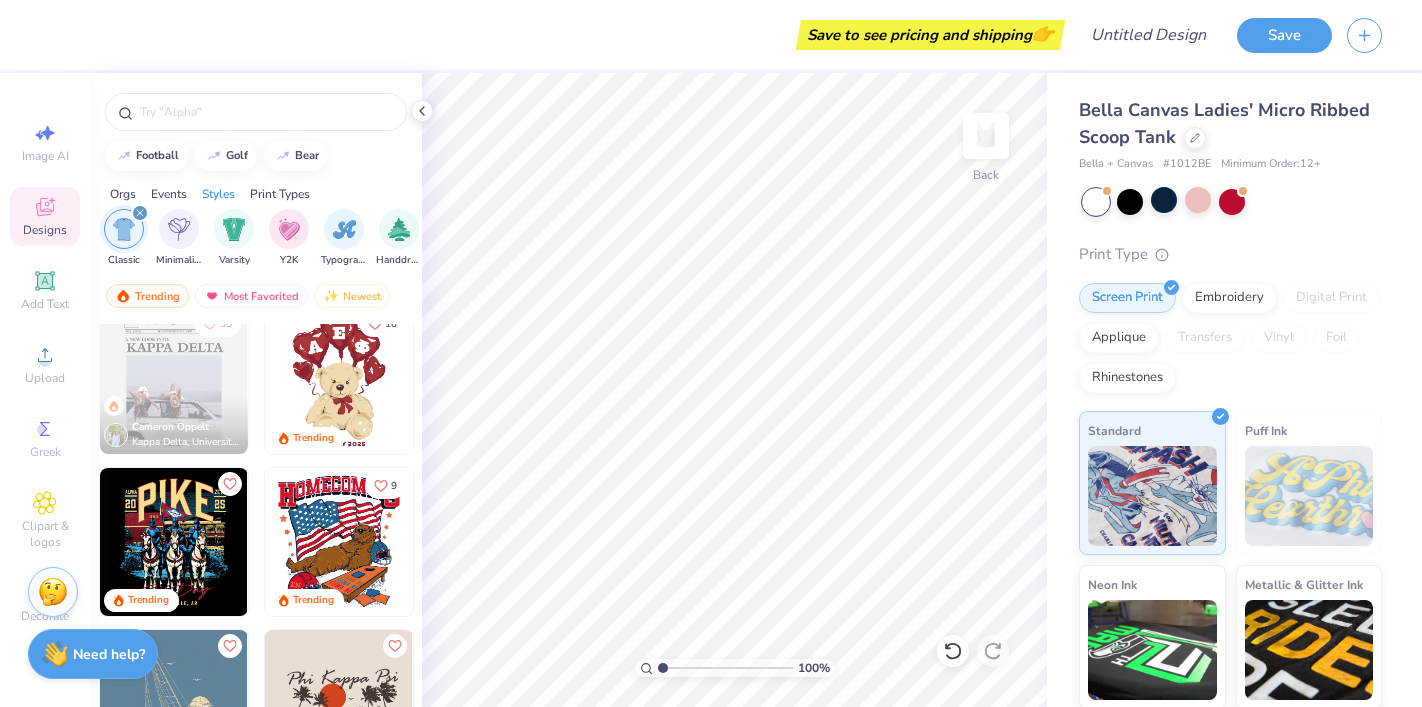 scroll, scrollTop: 22, scrollLeft: 0, axis: vertical 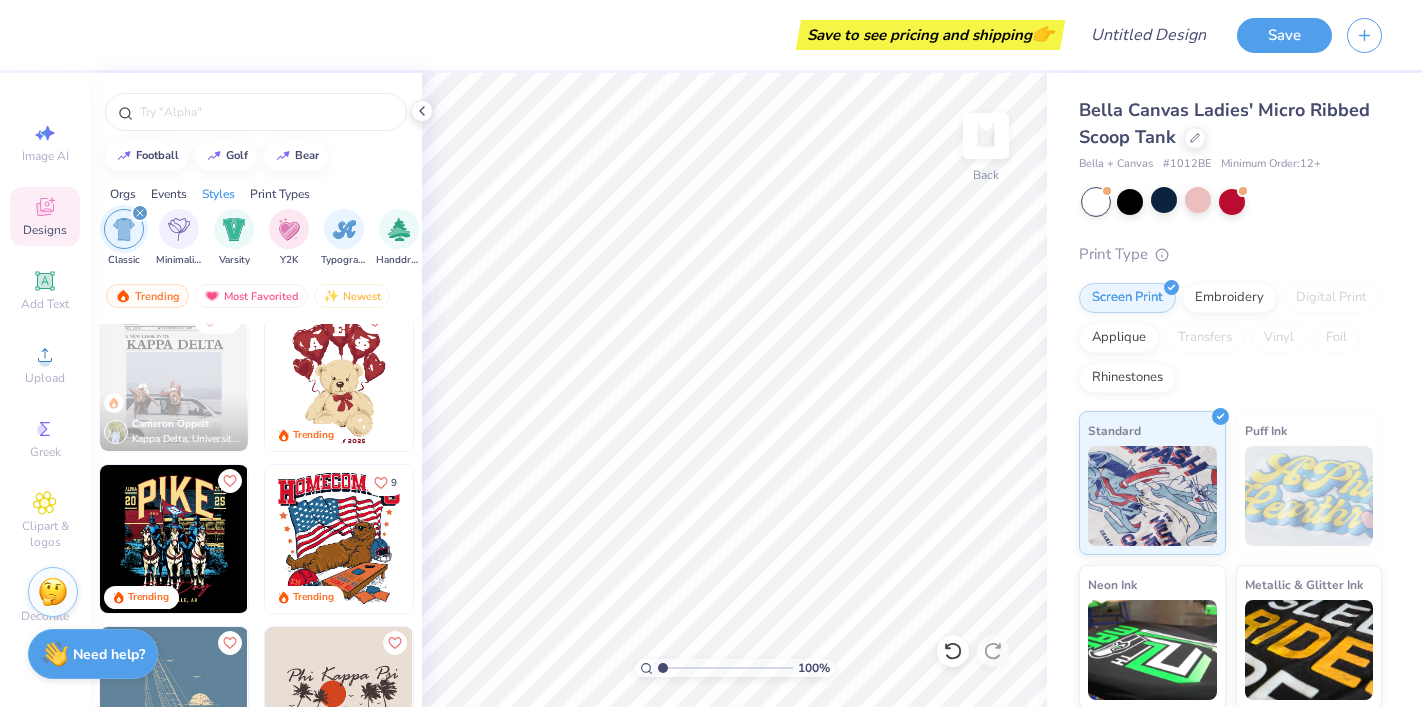 drag, startPoint x: 1258, startPoint y: 288, endPoint x: 1326, endPoint y: 300, distance: 69.050705 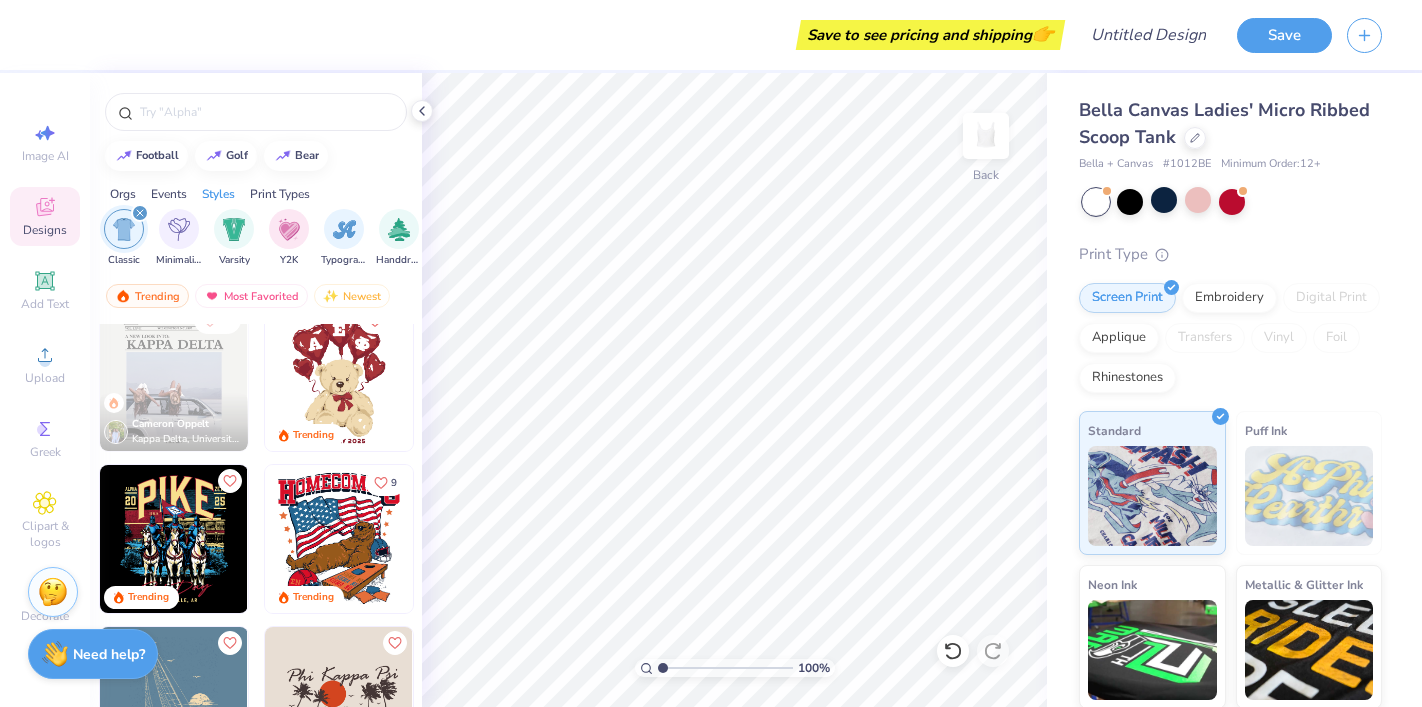 click on "Embroidery" at bounding box center (1229, 298) 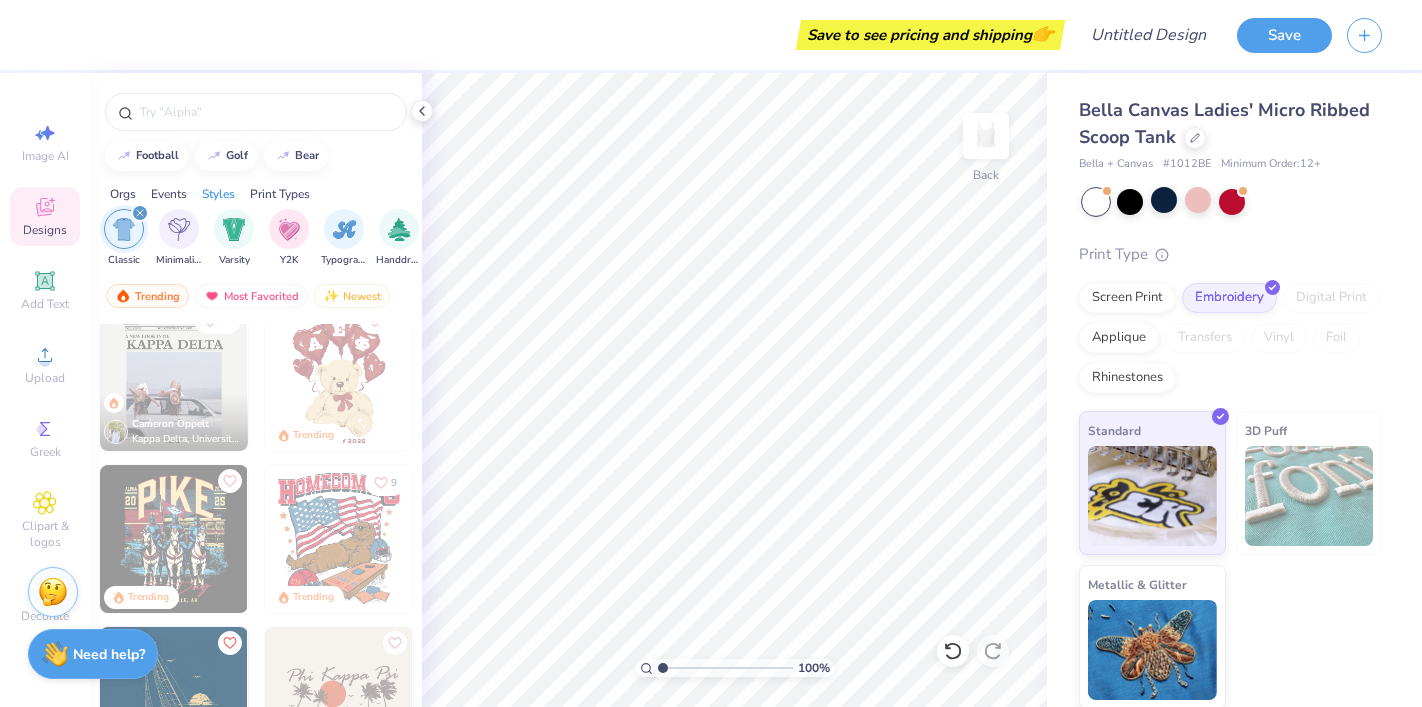 click on "Print Types" at bounding box center [280, 194] 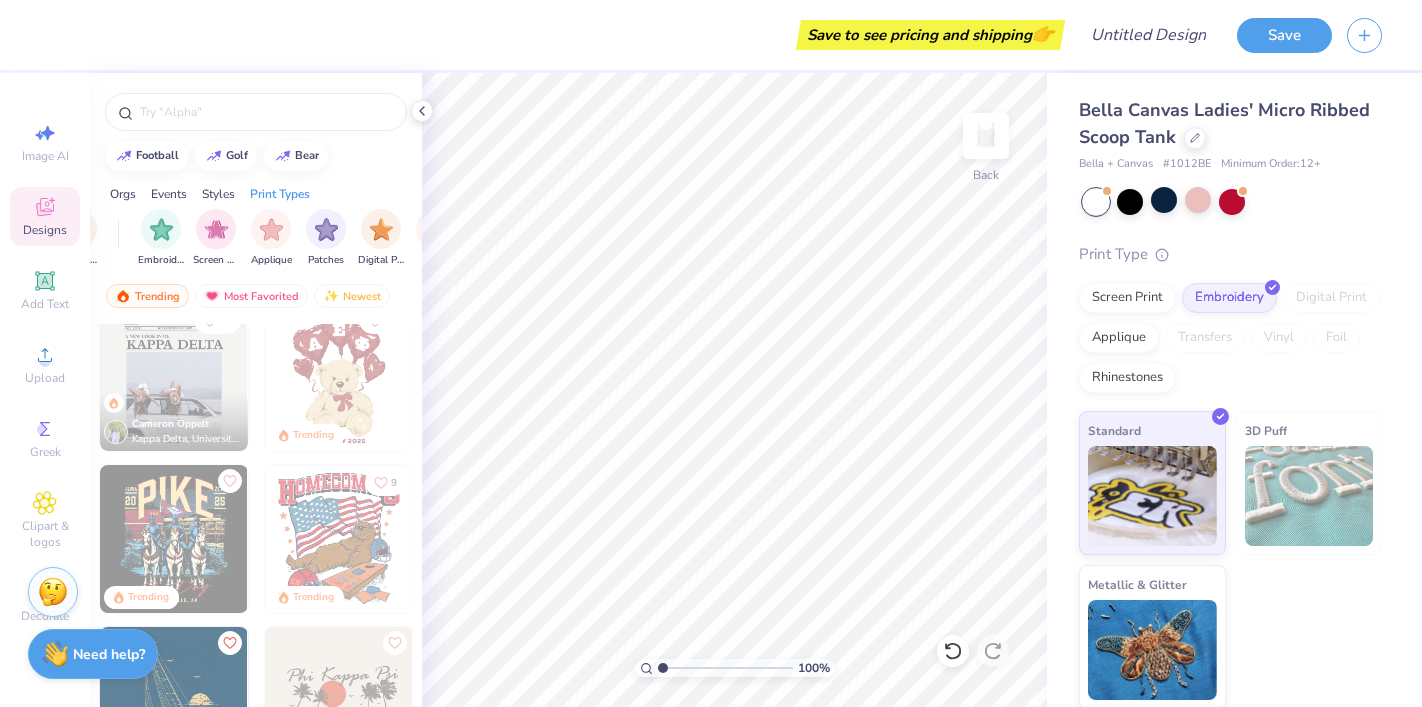 scroll, scrollTop: 0, scrollLeft: 1627, axis: horizontal 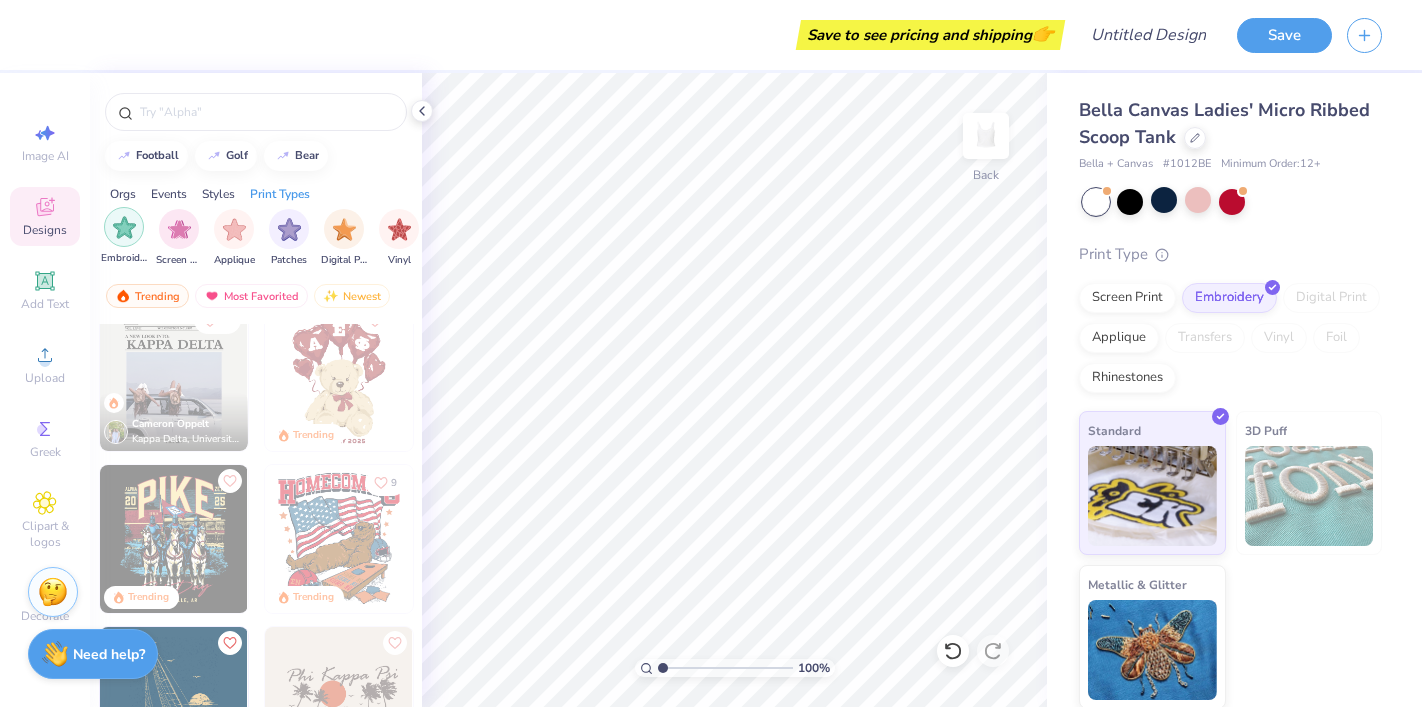 click at bounding box center (124, 227) 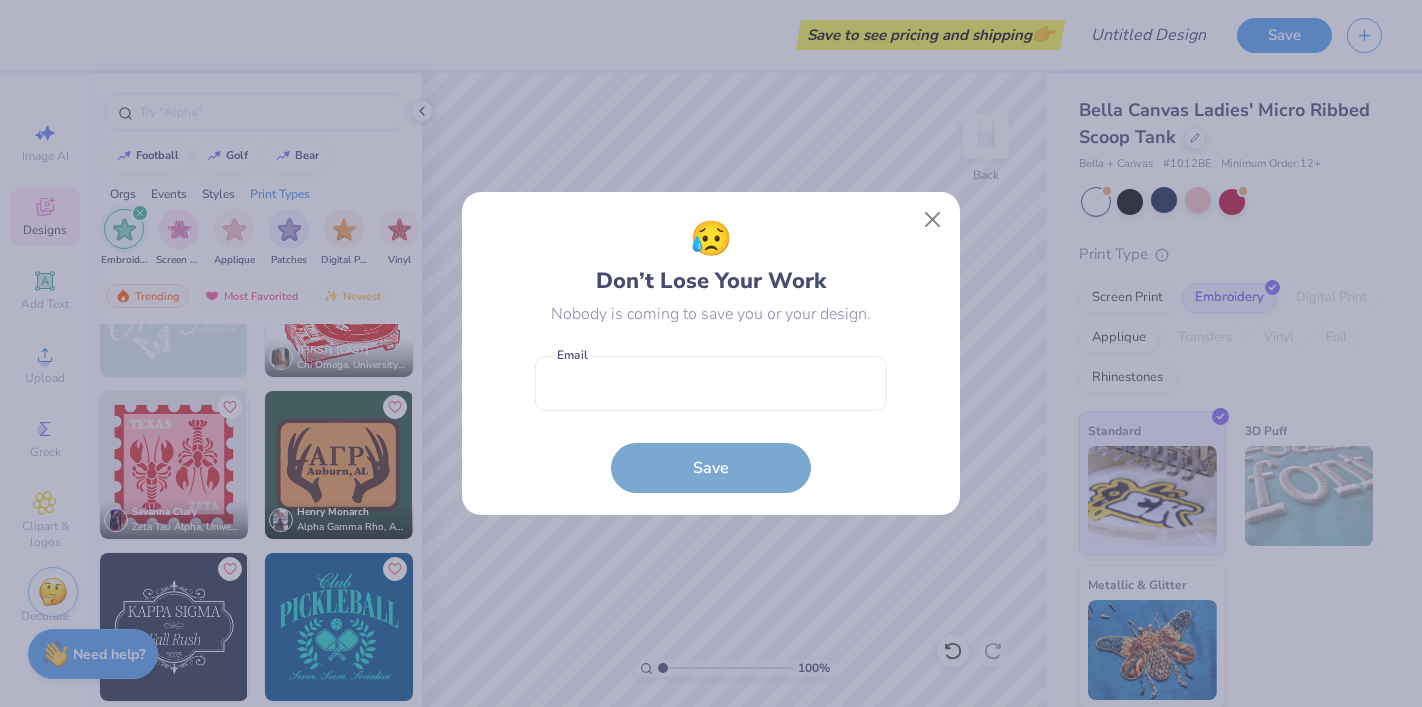 scroll, scrollTop: 1412, scrollLeft: 0, axis: vertical 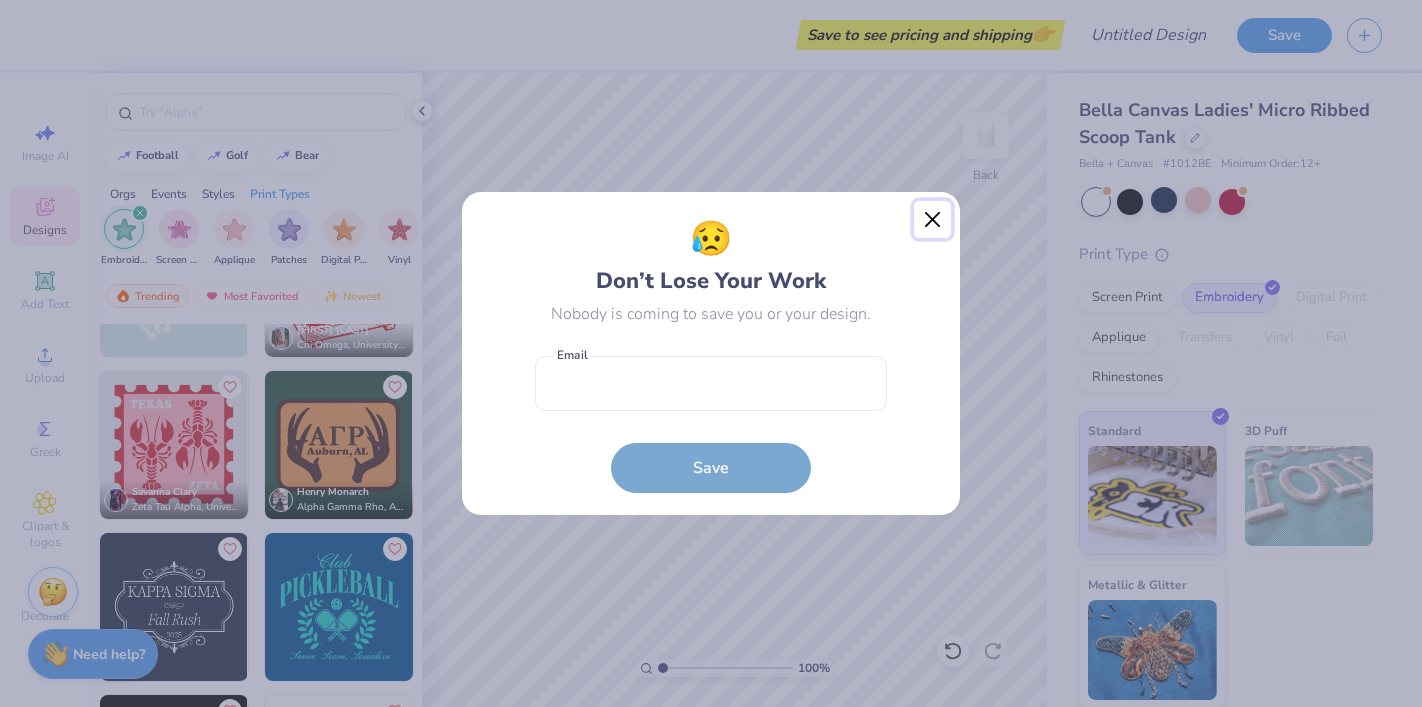 click at bounding box center [933, 220] 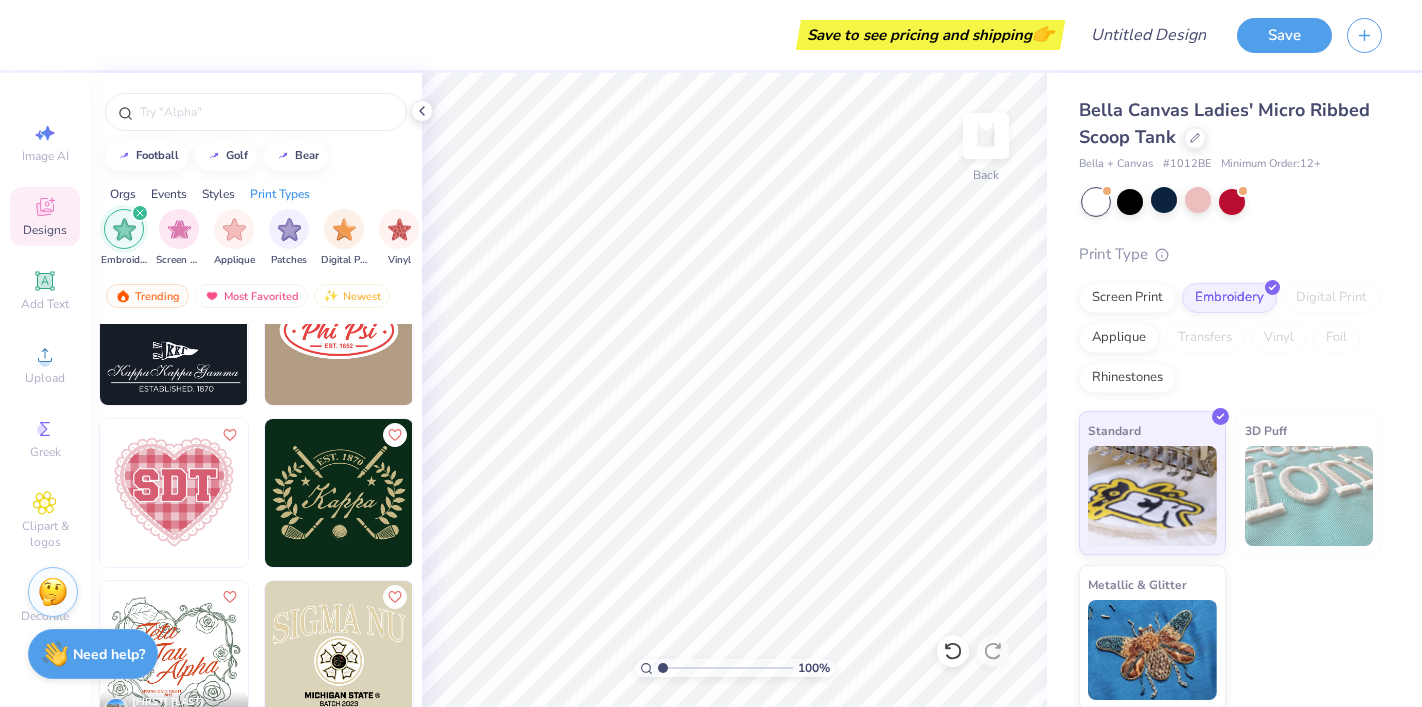 scroll, scrollTop: 236, scrollLeft: 0, axis: vertical 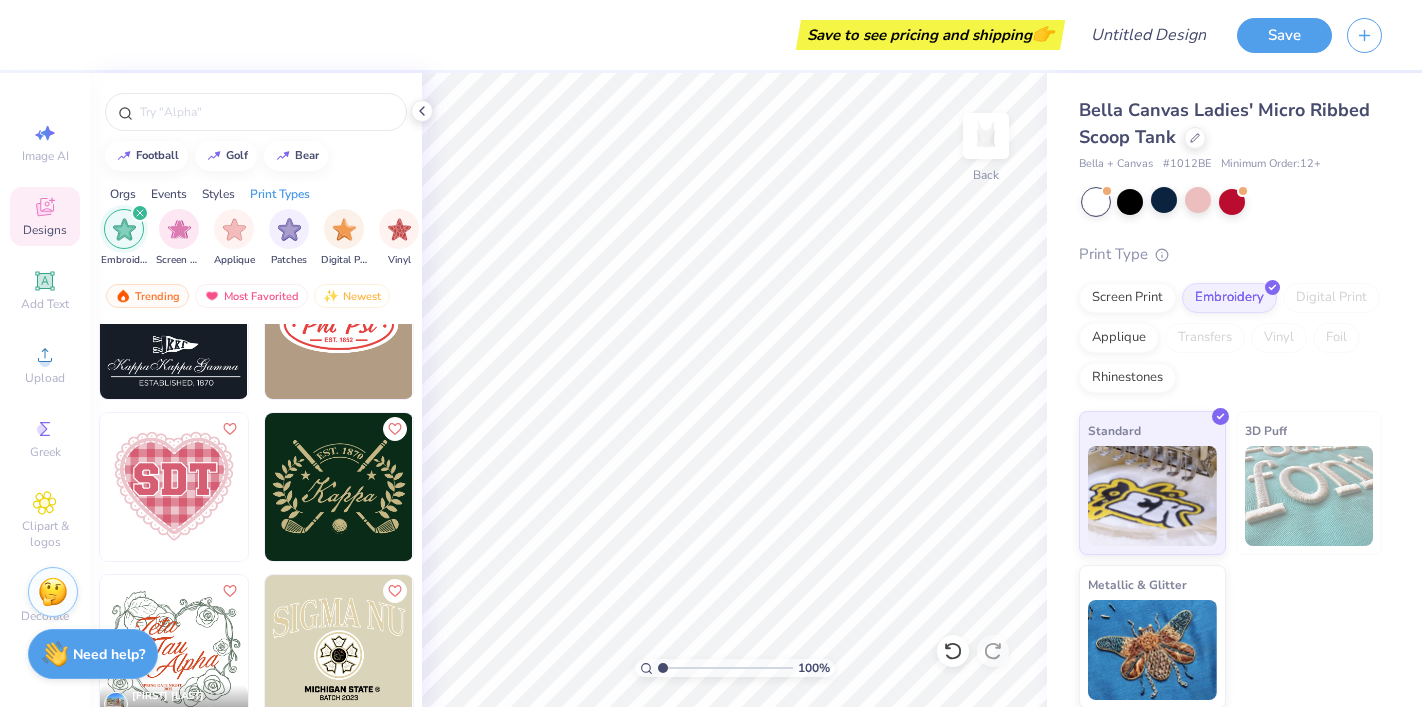 click at bounding box center [174, 487] 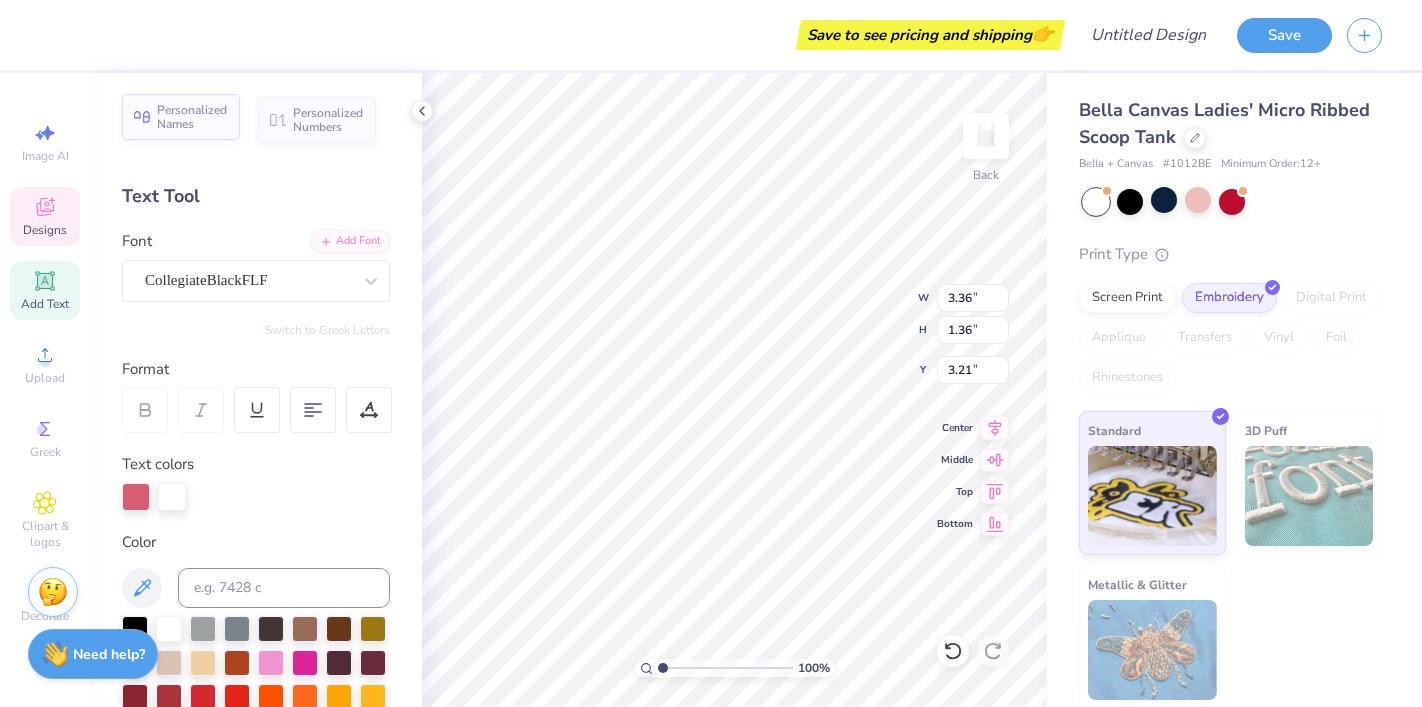 click on "Personalized Names" at bounding box center (192, 117) 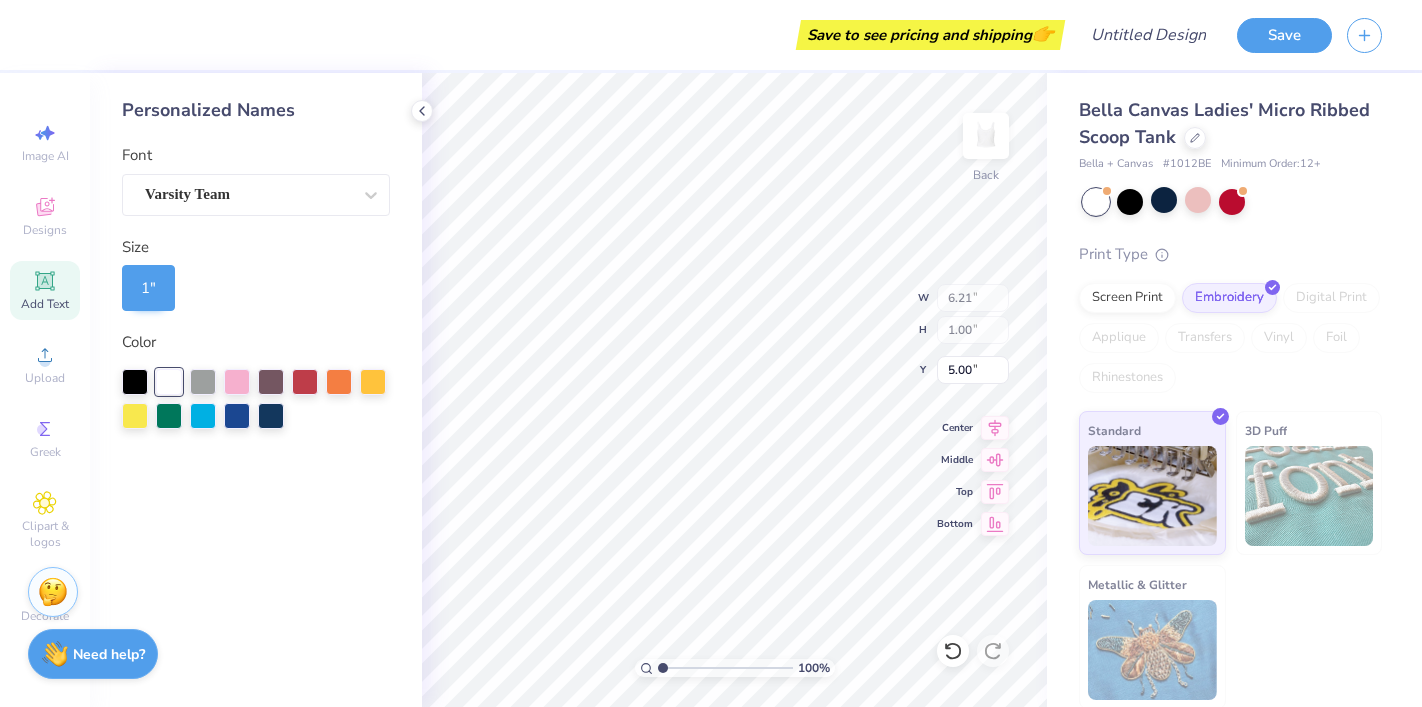 type on "6.21" 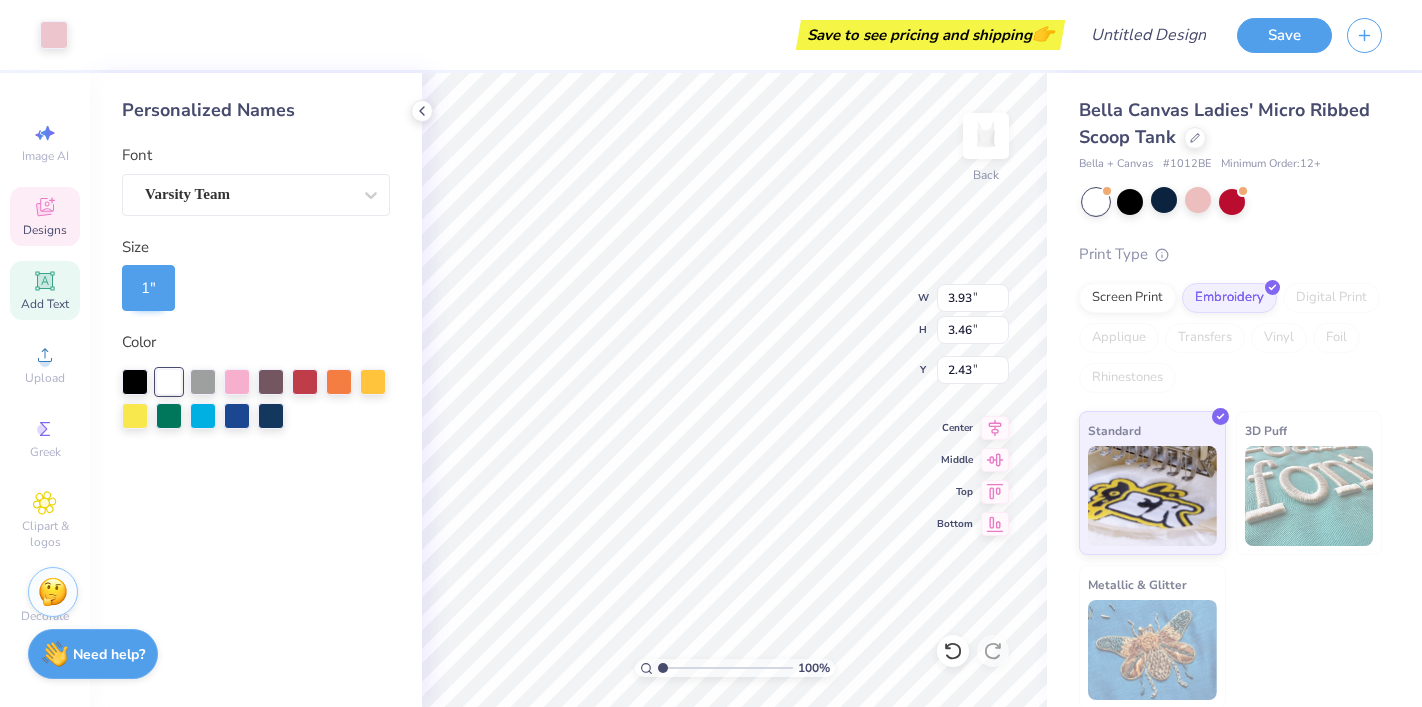 type on "3.36" 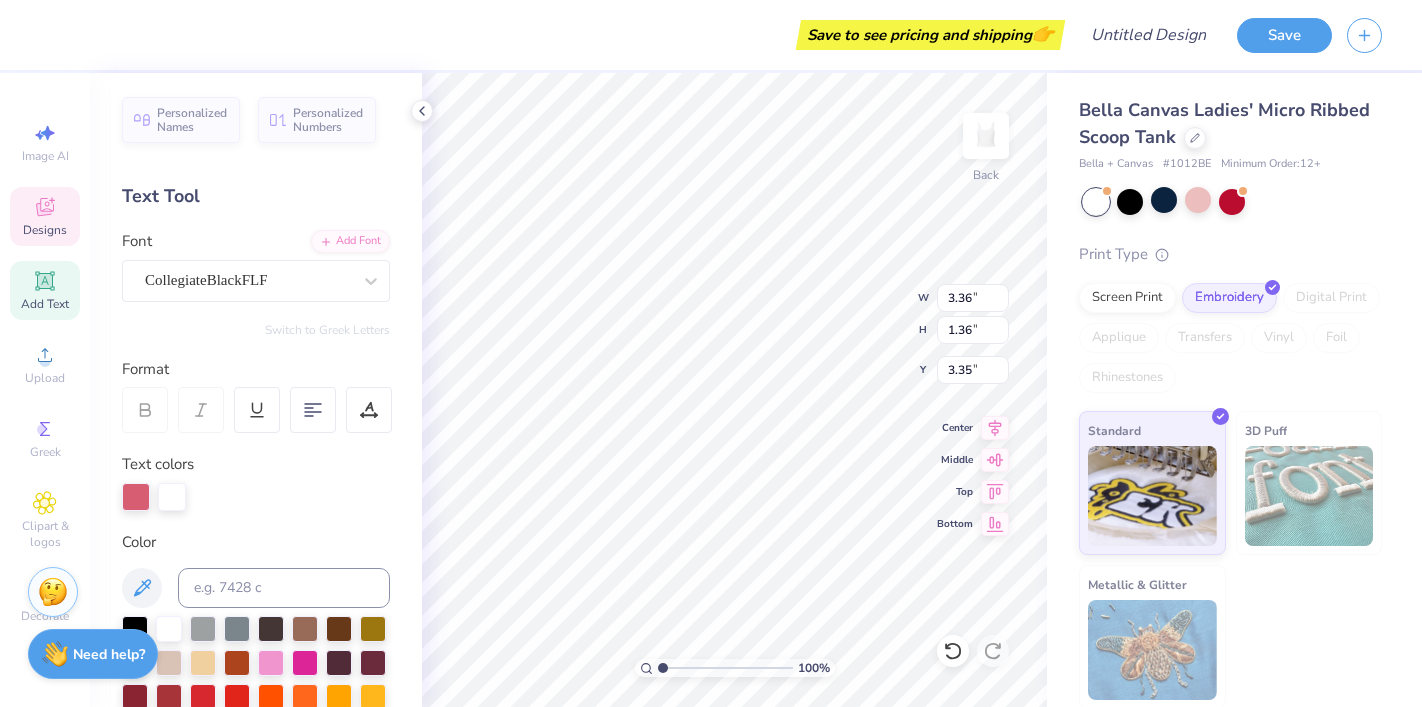 type on "4.05" 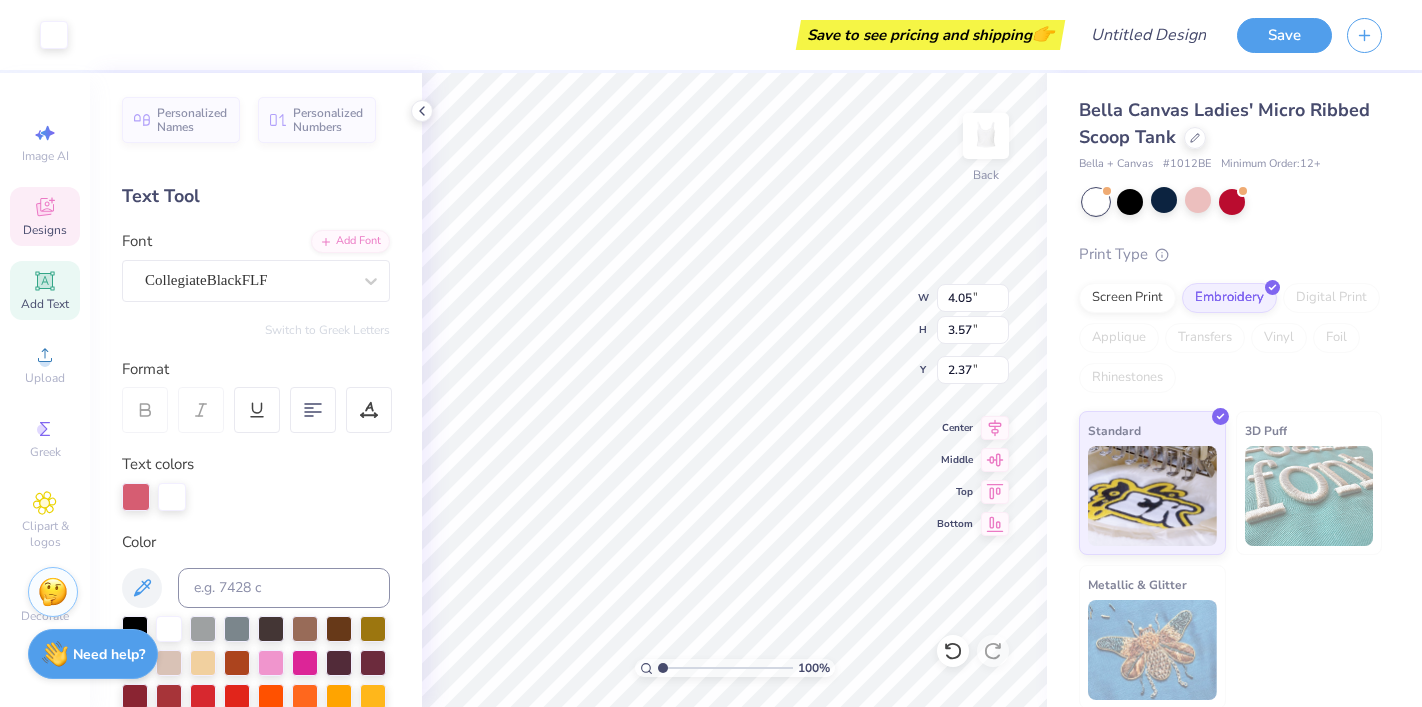type on "2.25" 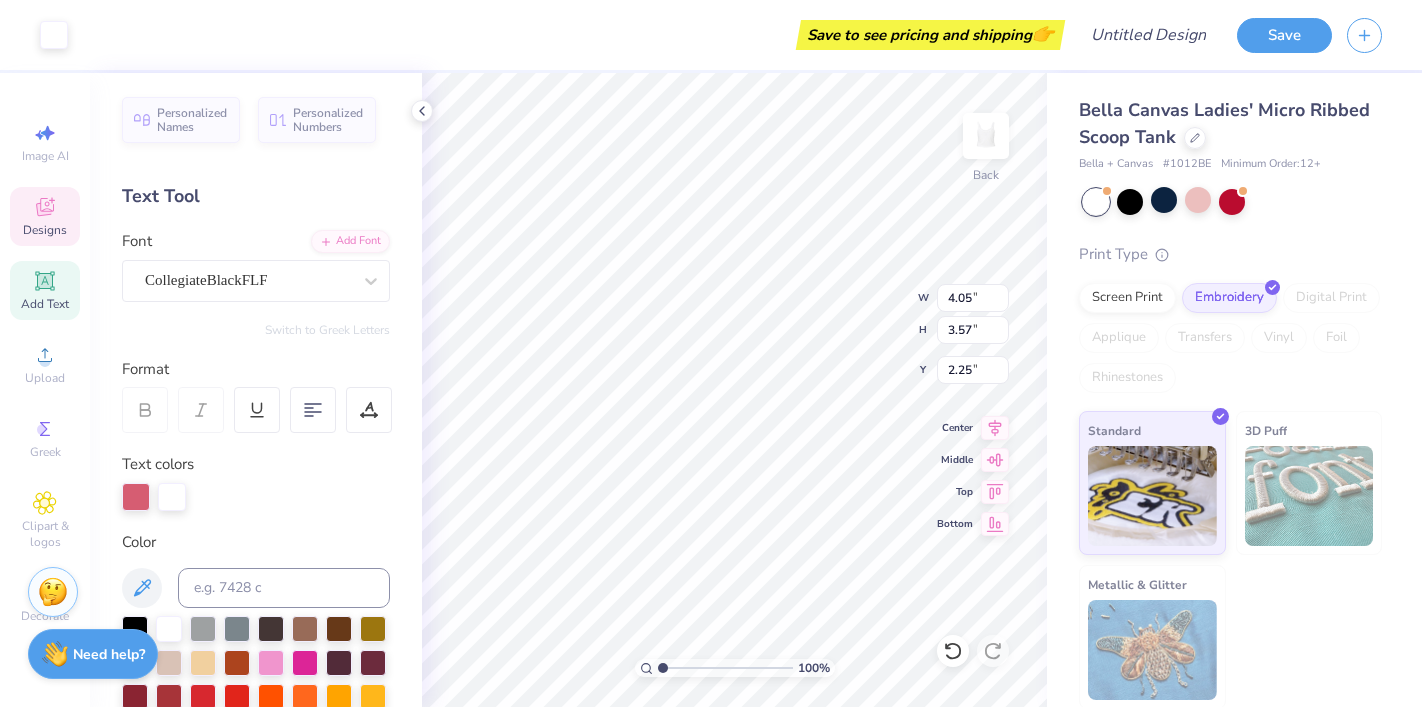 type on "5.01" 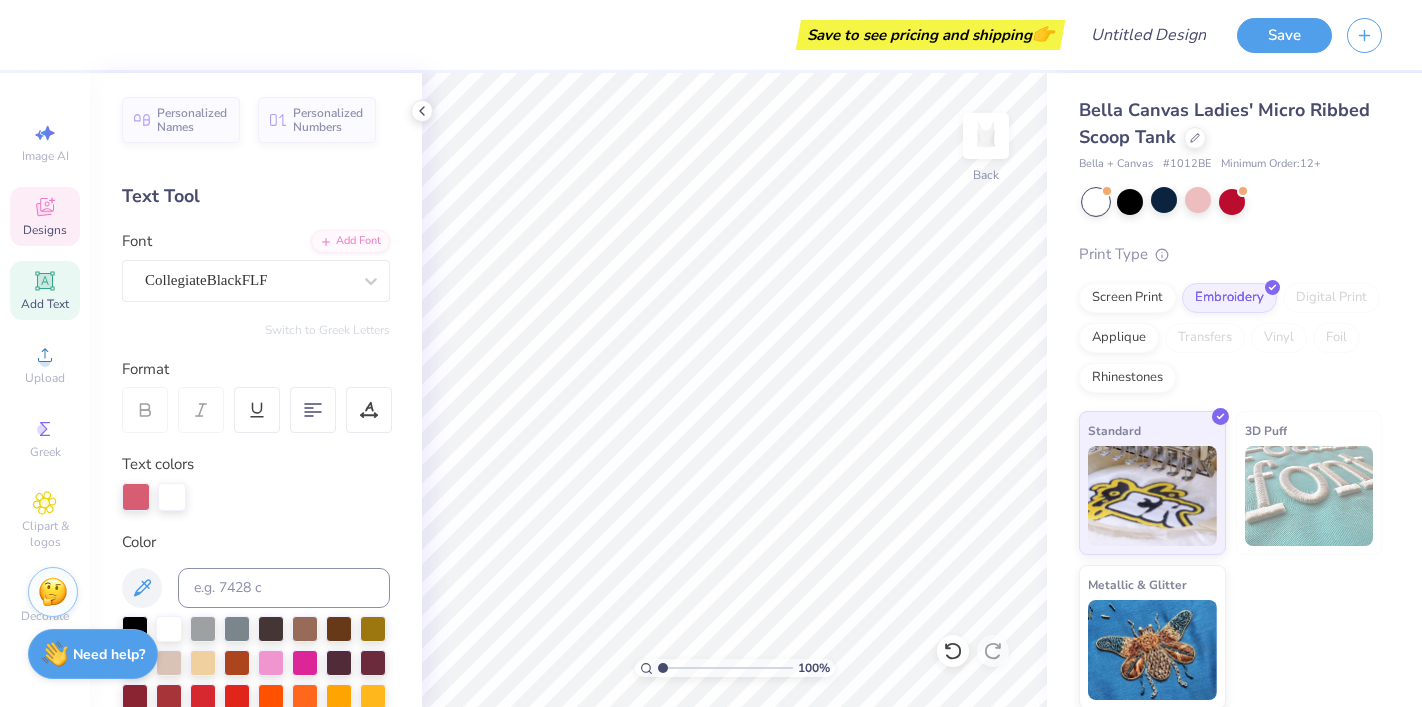 click on "Designs" at bounding box center [45, 216] 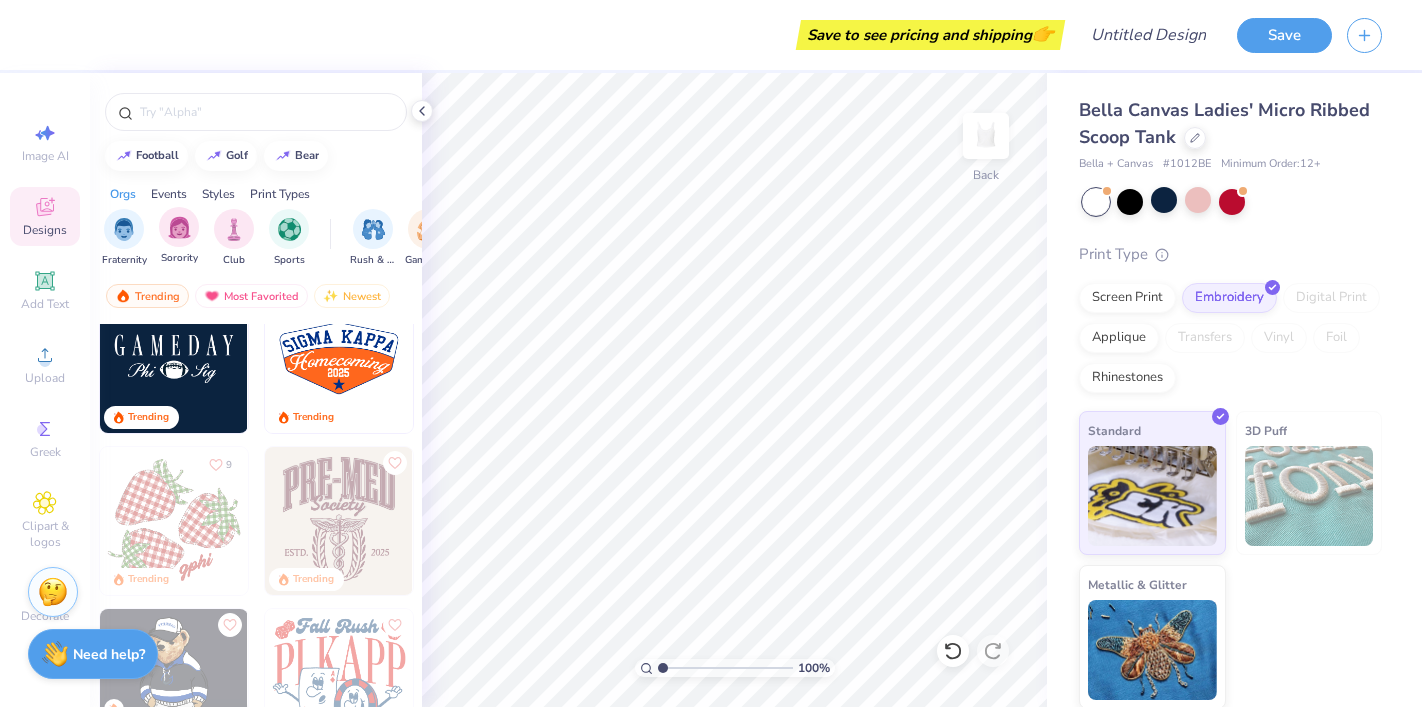 scroll, scrollTop: 6513, scrollLeft: 0, axis: vertical 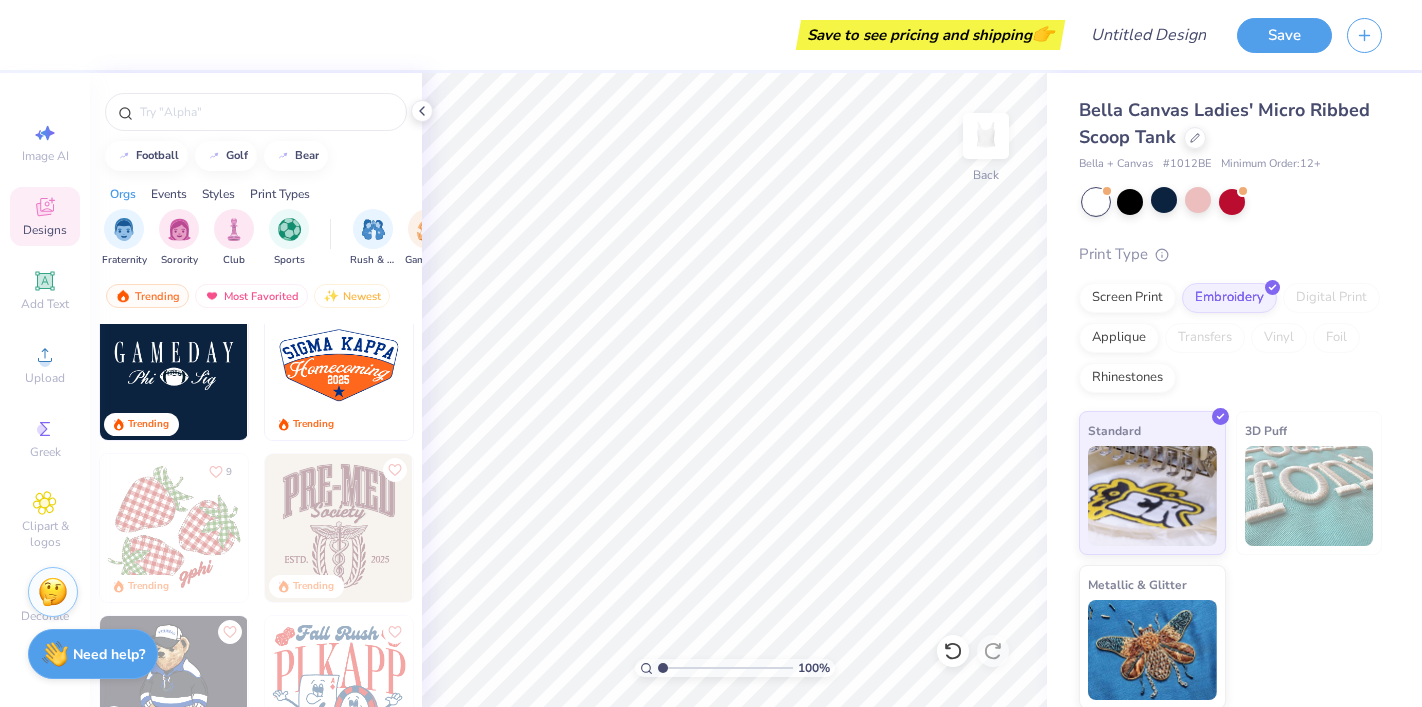click on "Print Types" at bounding box center (280, 194) 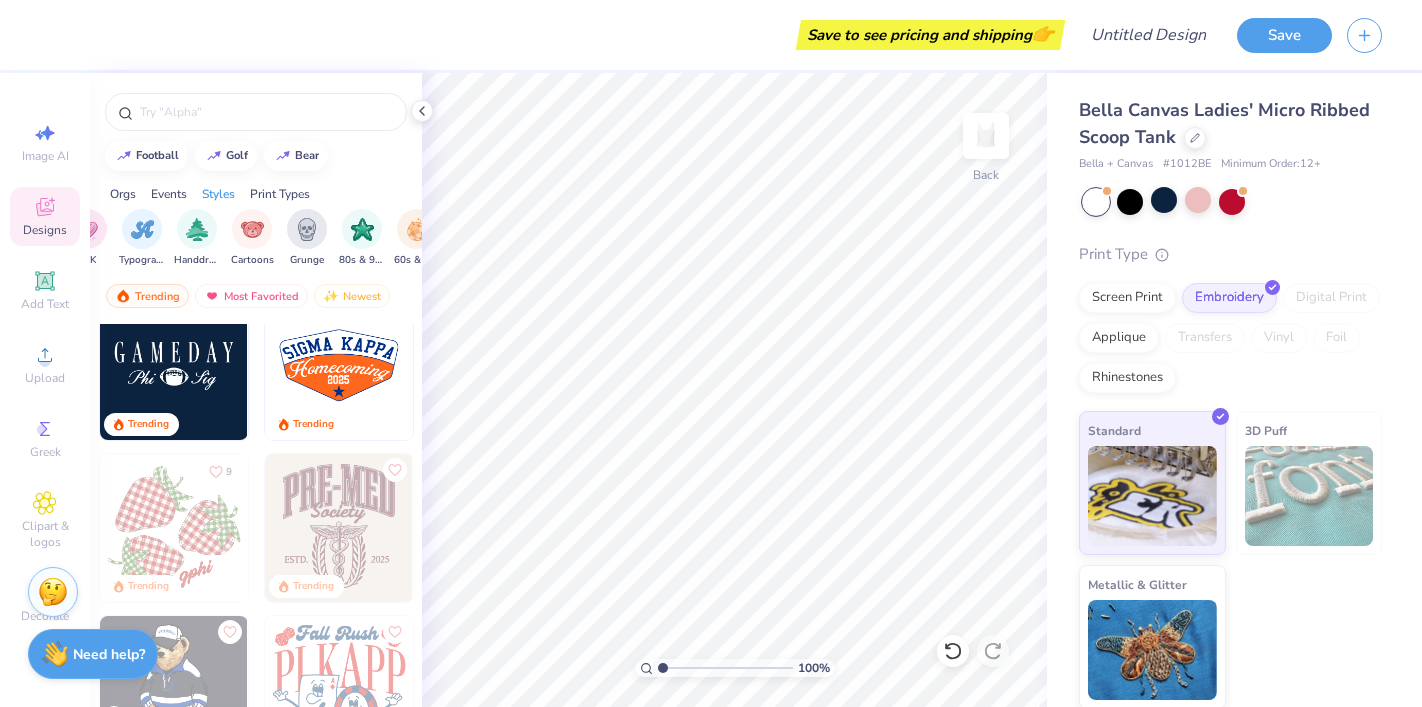 scroll, scrollTop: 0, scrollLeft: 1627, axis: horizontal 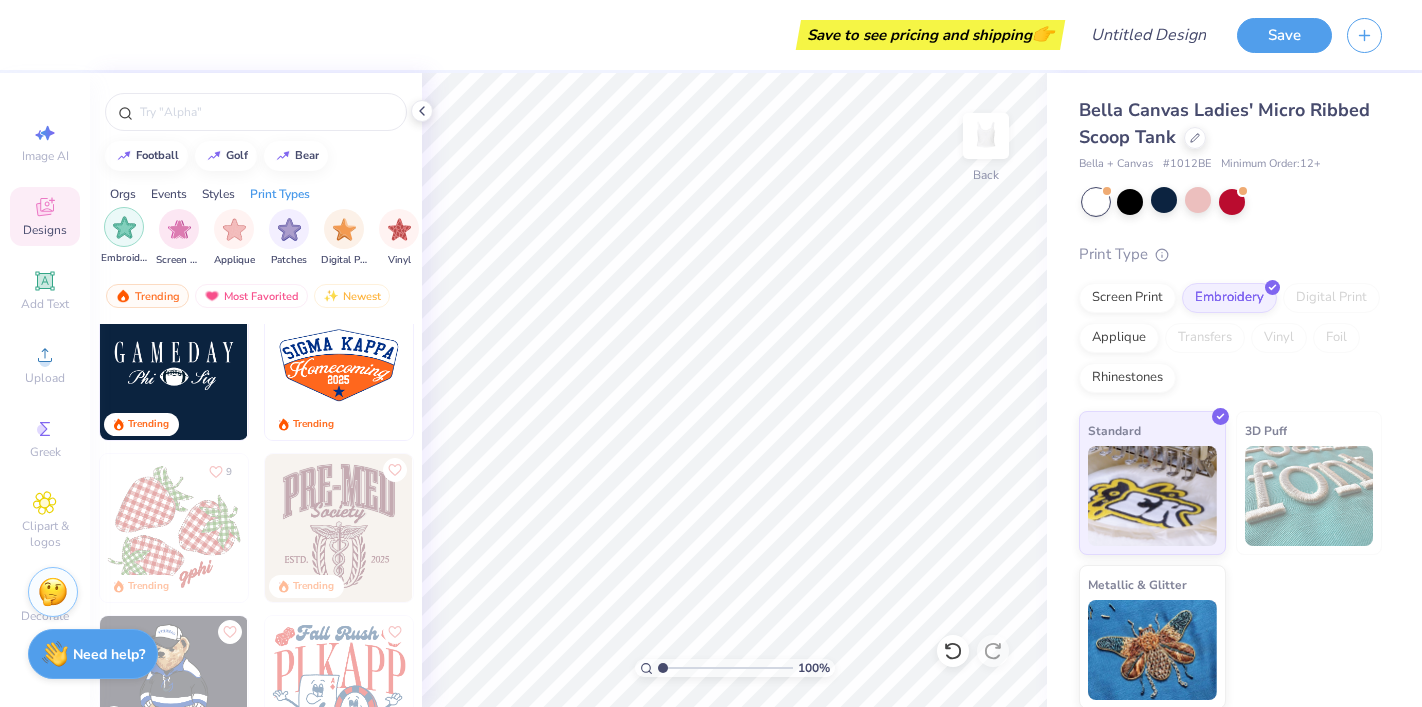 click at bounding box center [124, 227] 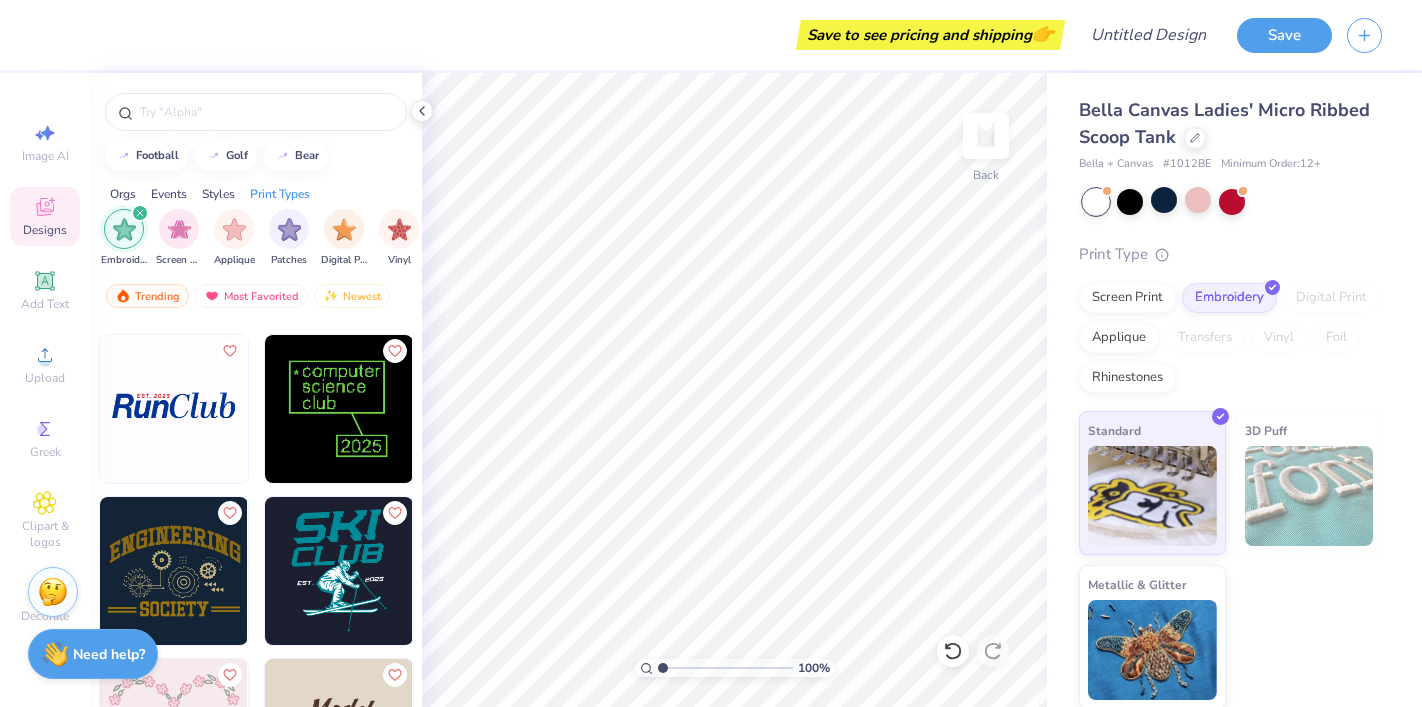 scroll, scrollTop: 6040, scrollLeft: 0, axis: vertical 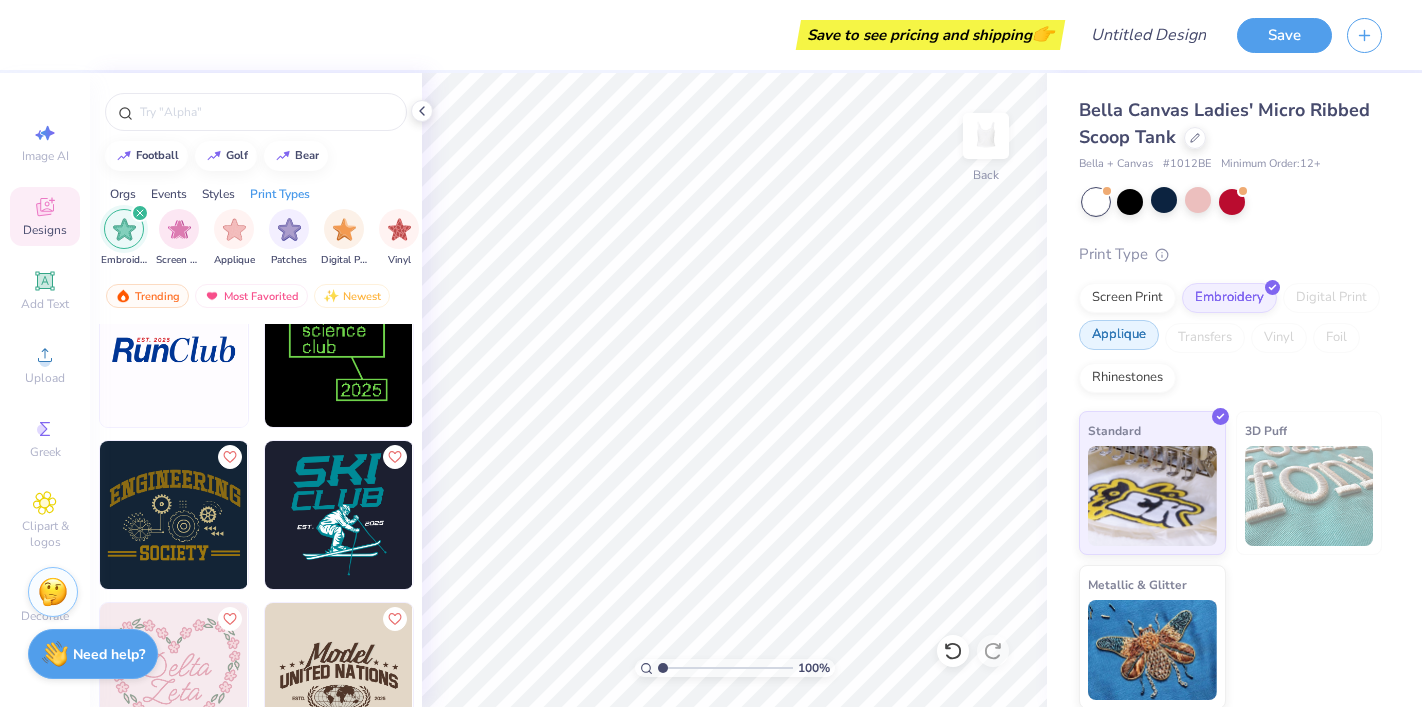 click on "Applique" at bounding box center [1119, 335] 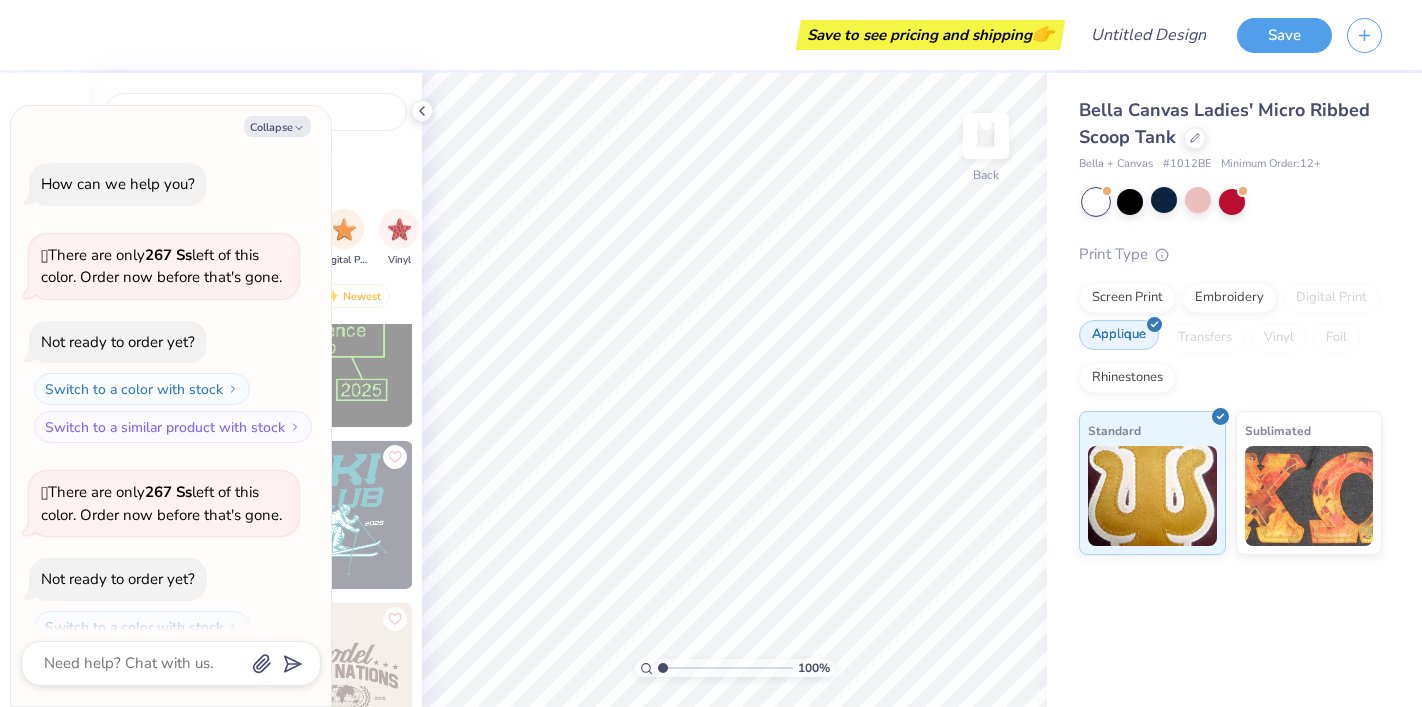 scroll, scrollTop: 425, scrollLeft: 0, axis: vertical 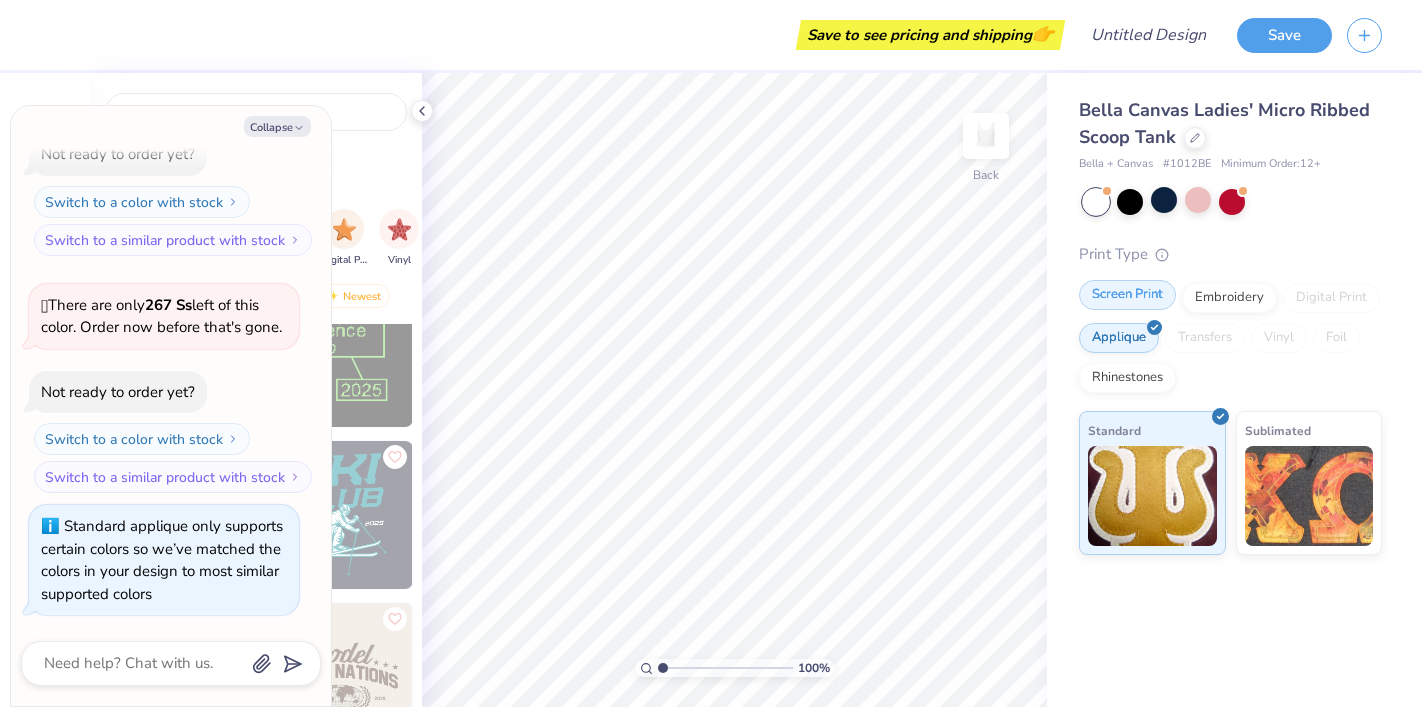 click on "Screen Print" at bounding box center (1127, 295) 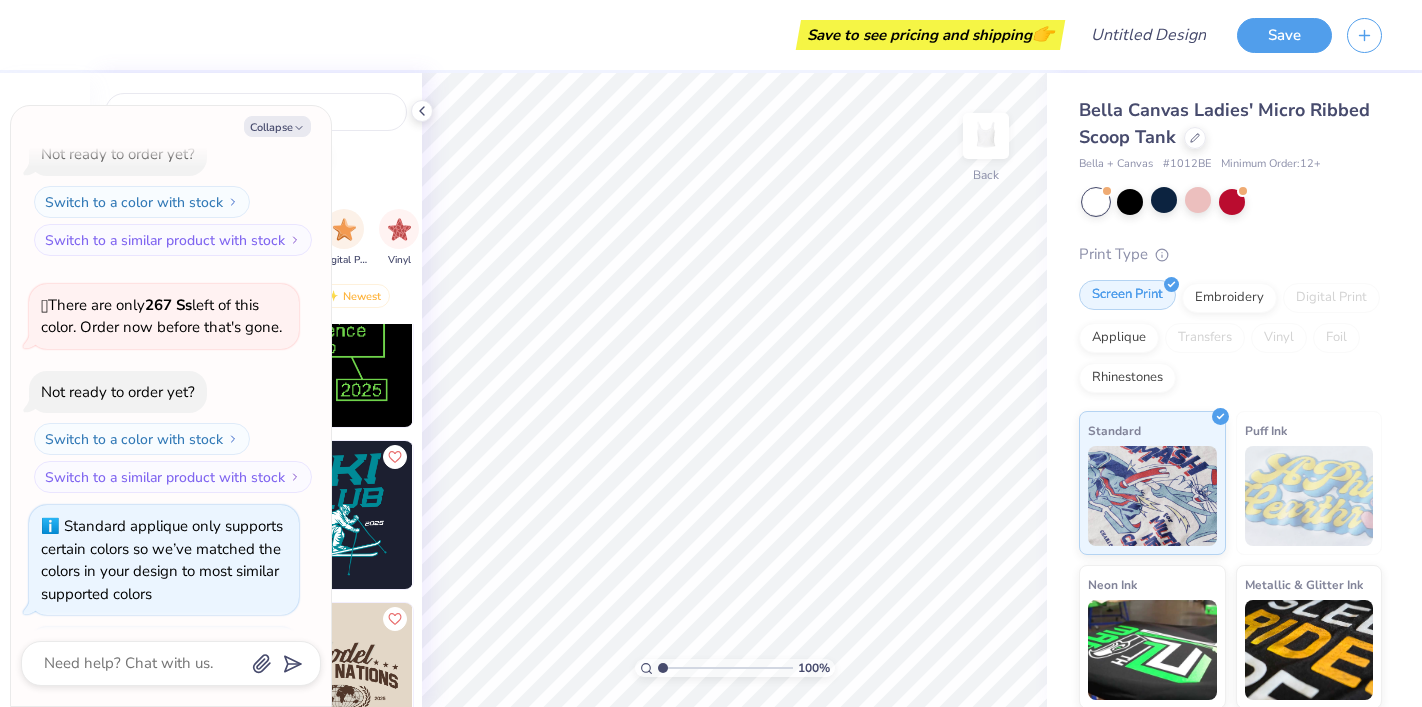 scroll, scrollTop: 547, scrollLeft: 0, axis: vertical 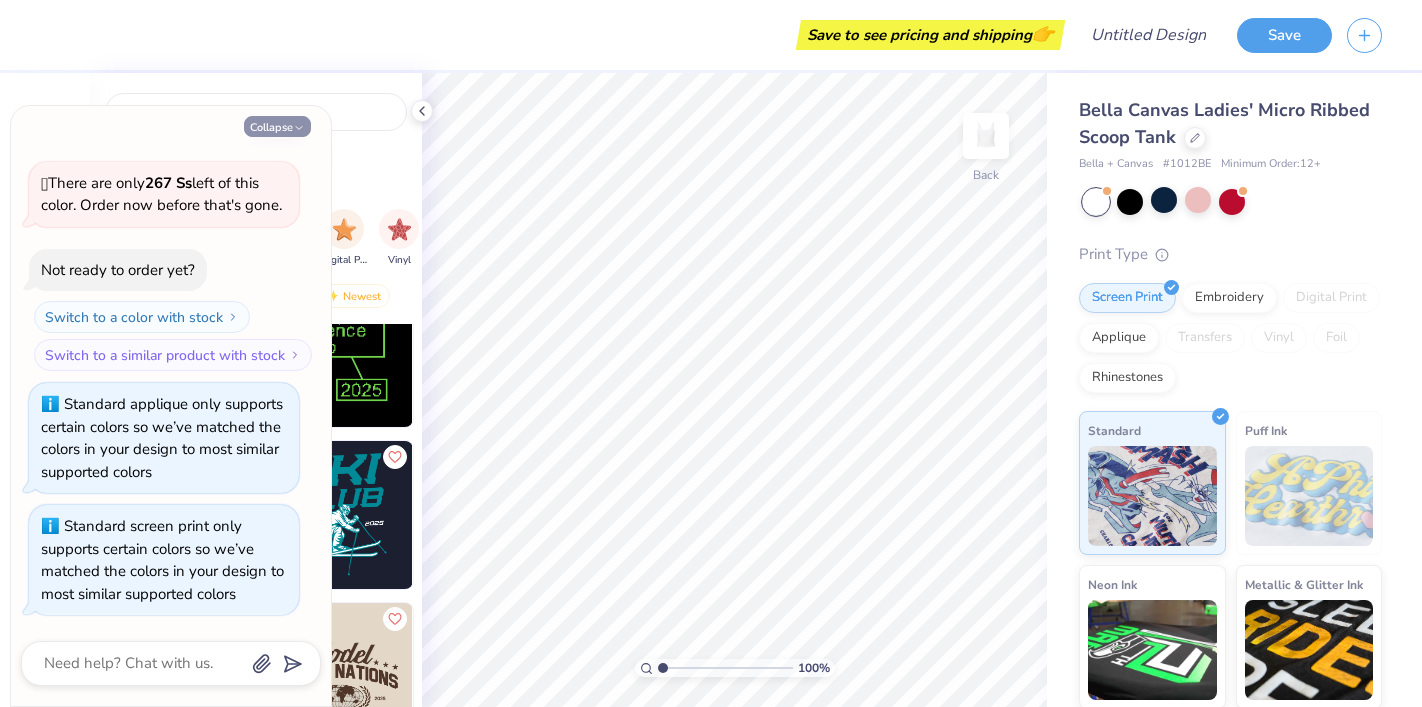 click on "Collapse" at bounding box center (277, 126) 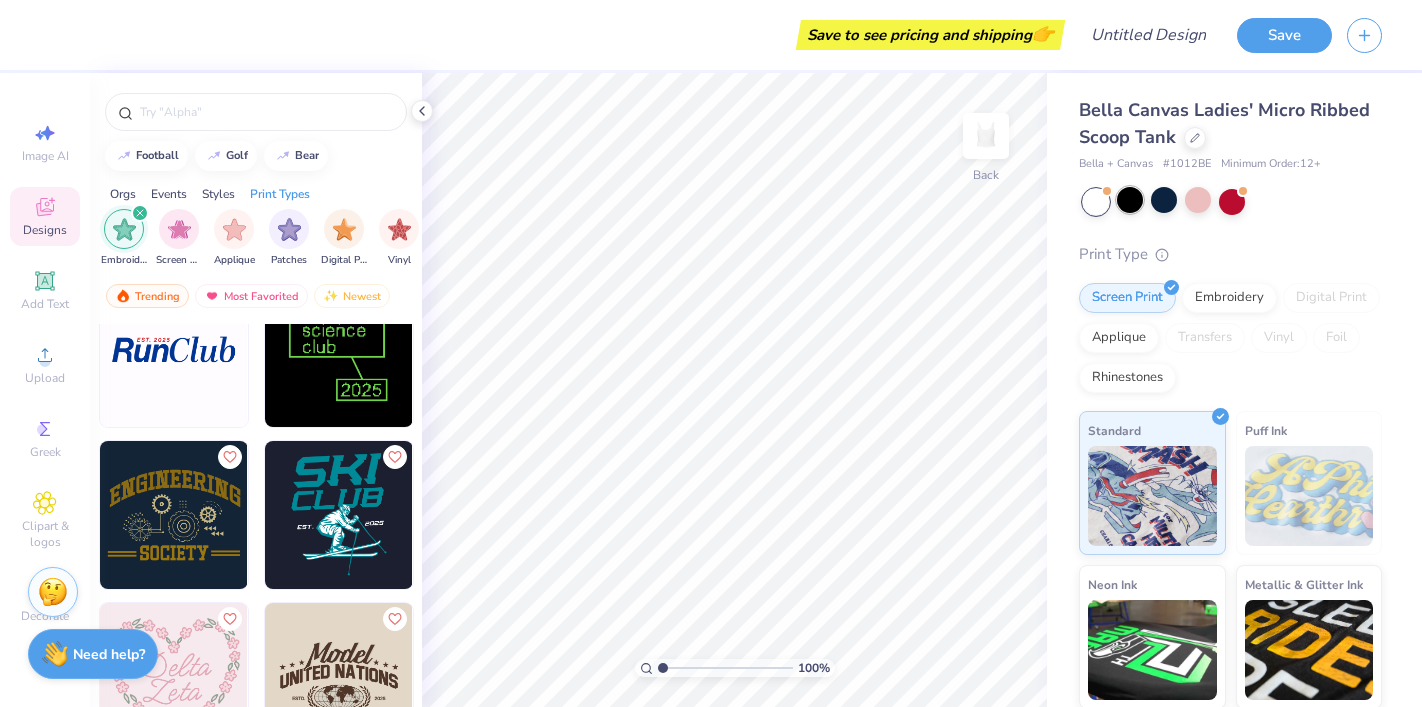 click at bounding box center [1130, 200] 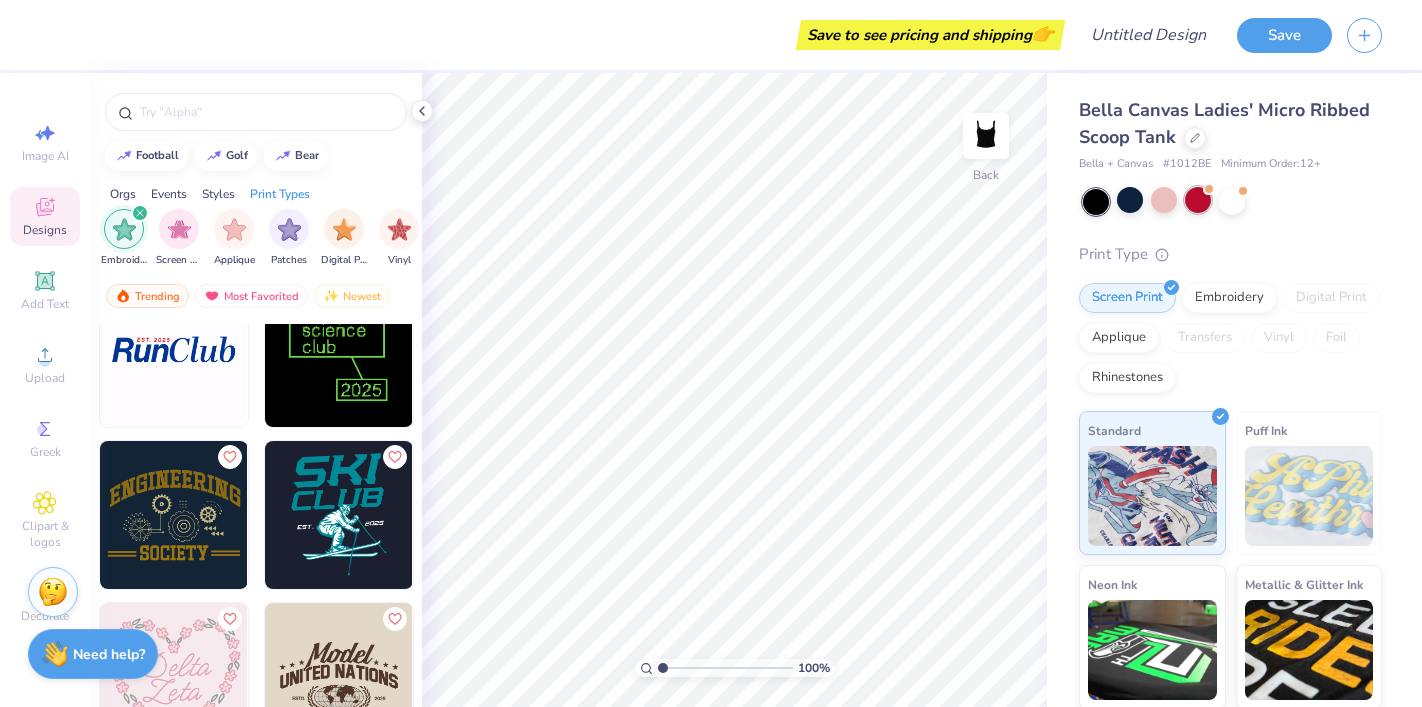 click at bounding box center [1198, 200] 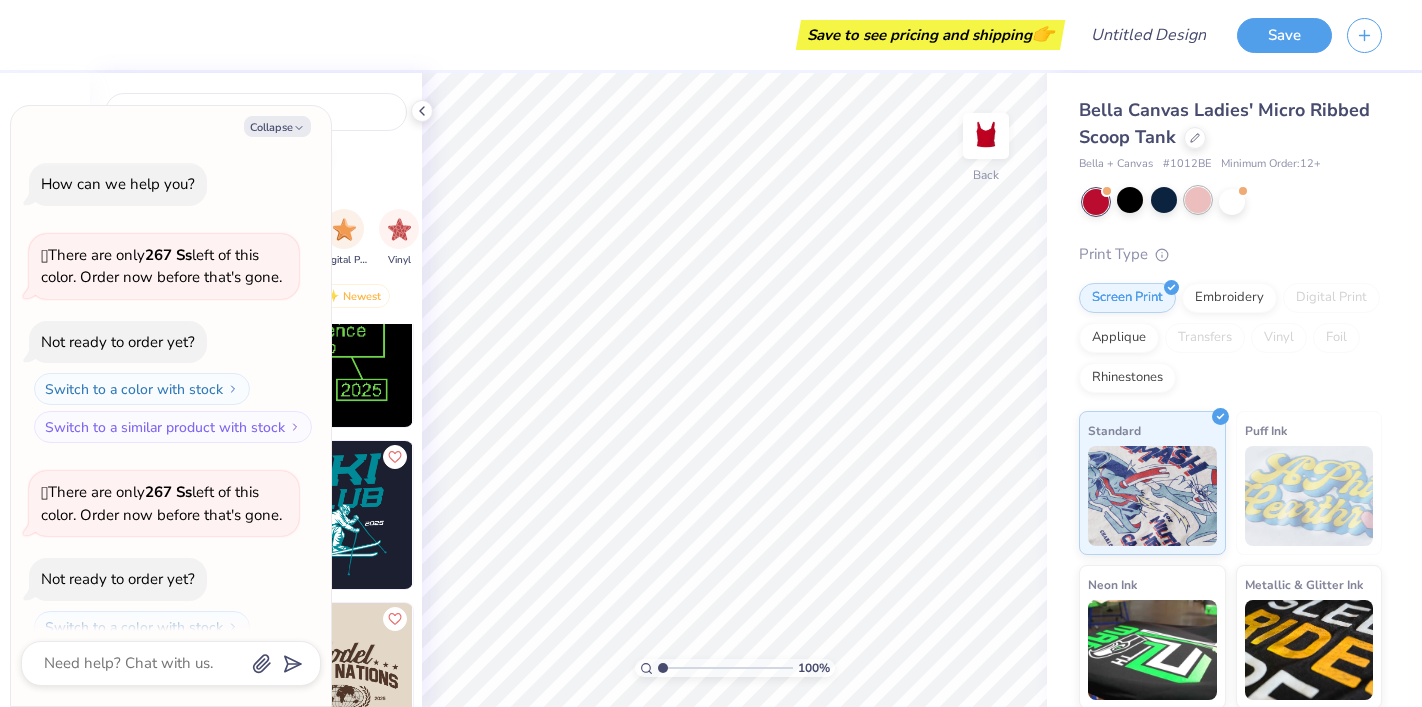 scroll, scrollTop: 784, scrollLeft: 0, axis: vertical 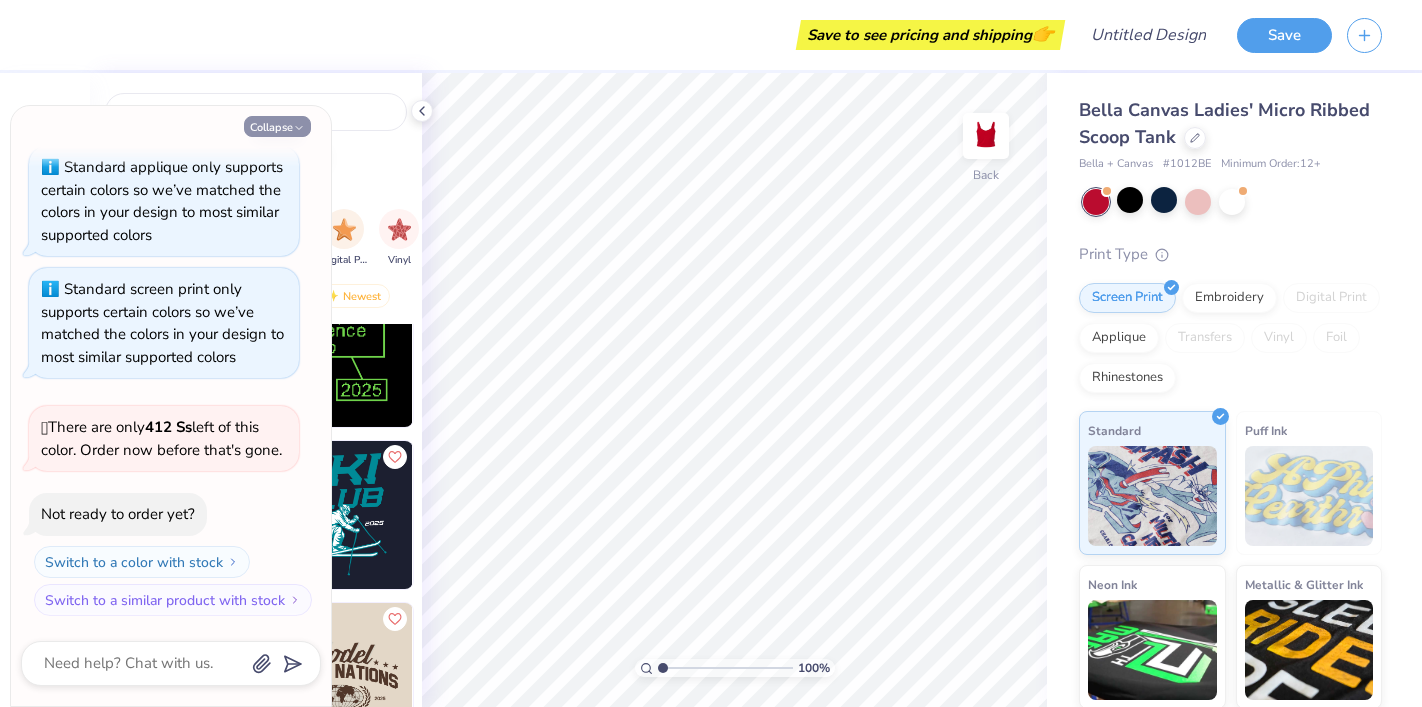 click on "Collapse" at bounding box center (277, 126) 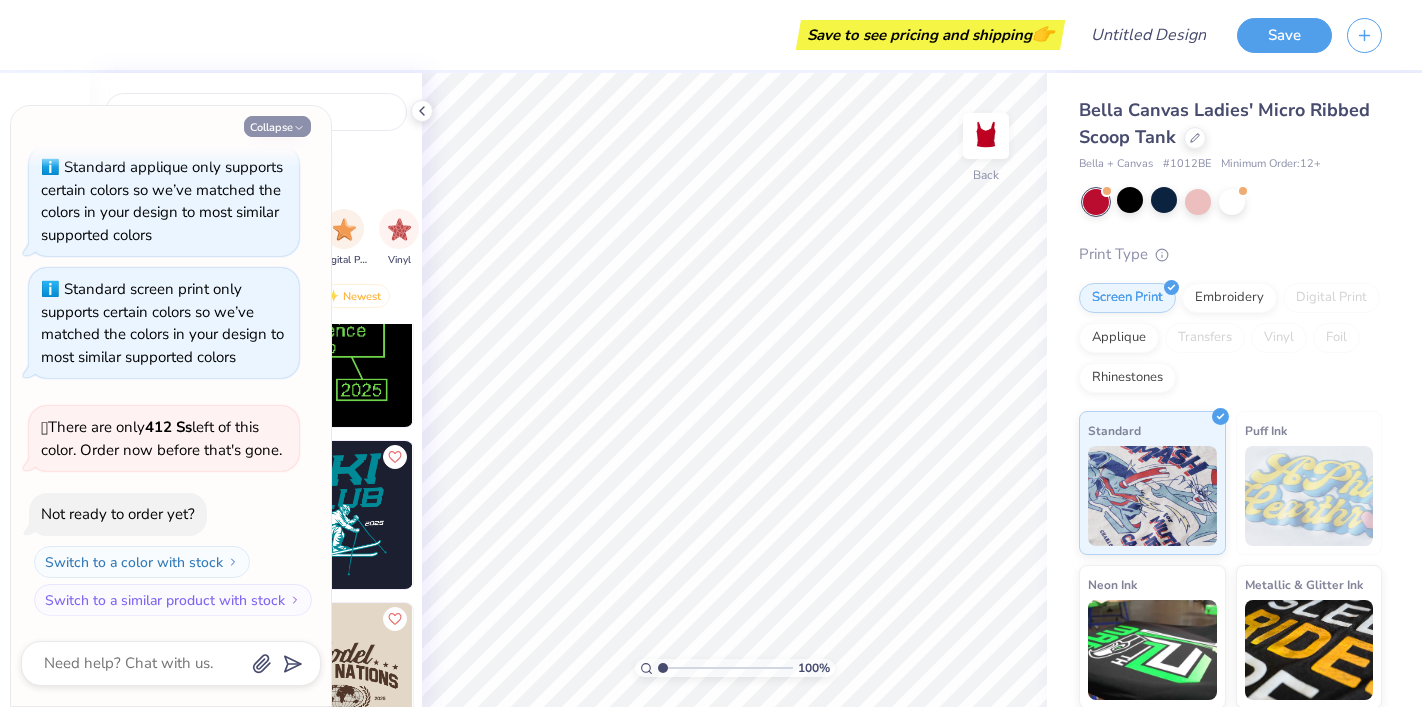 type on "x" 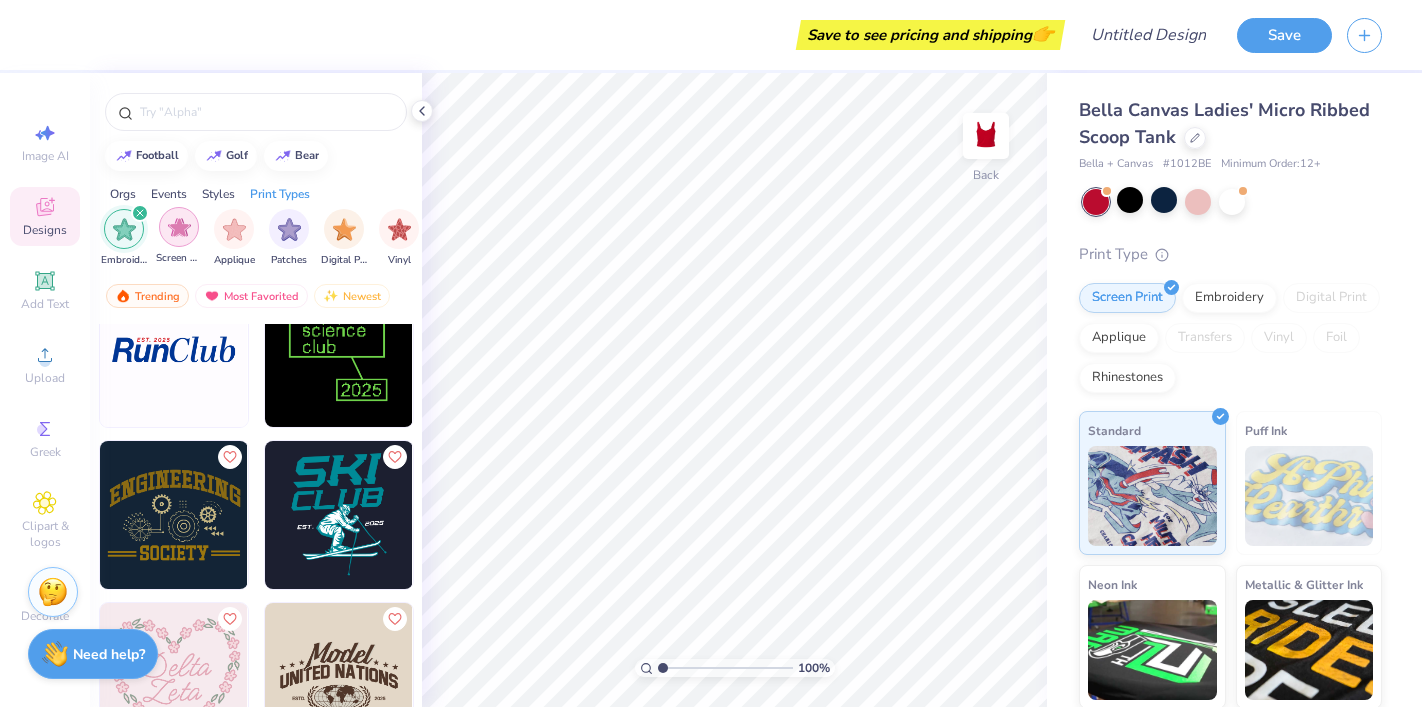 click at bounding box center (179, 227) 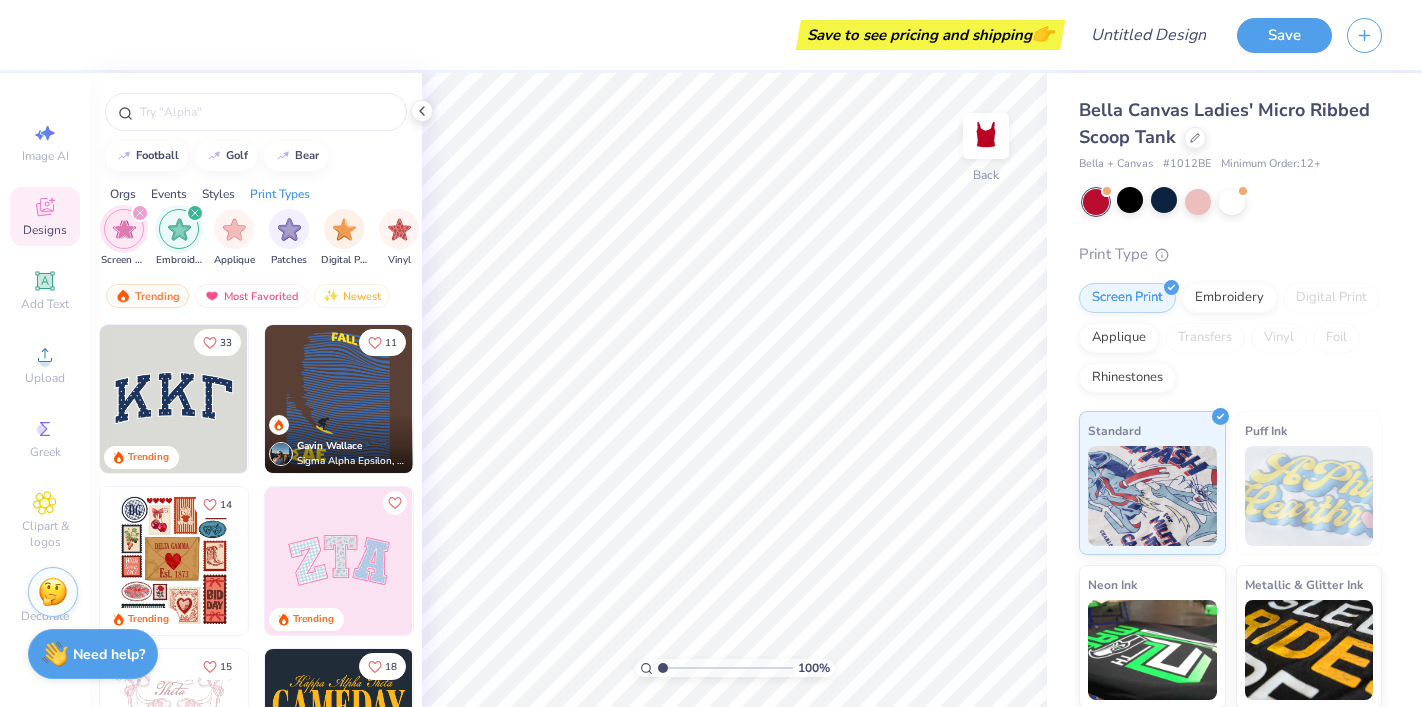 click 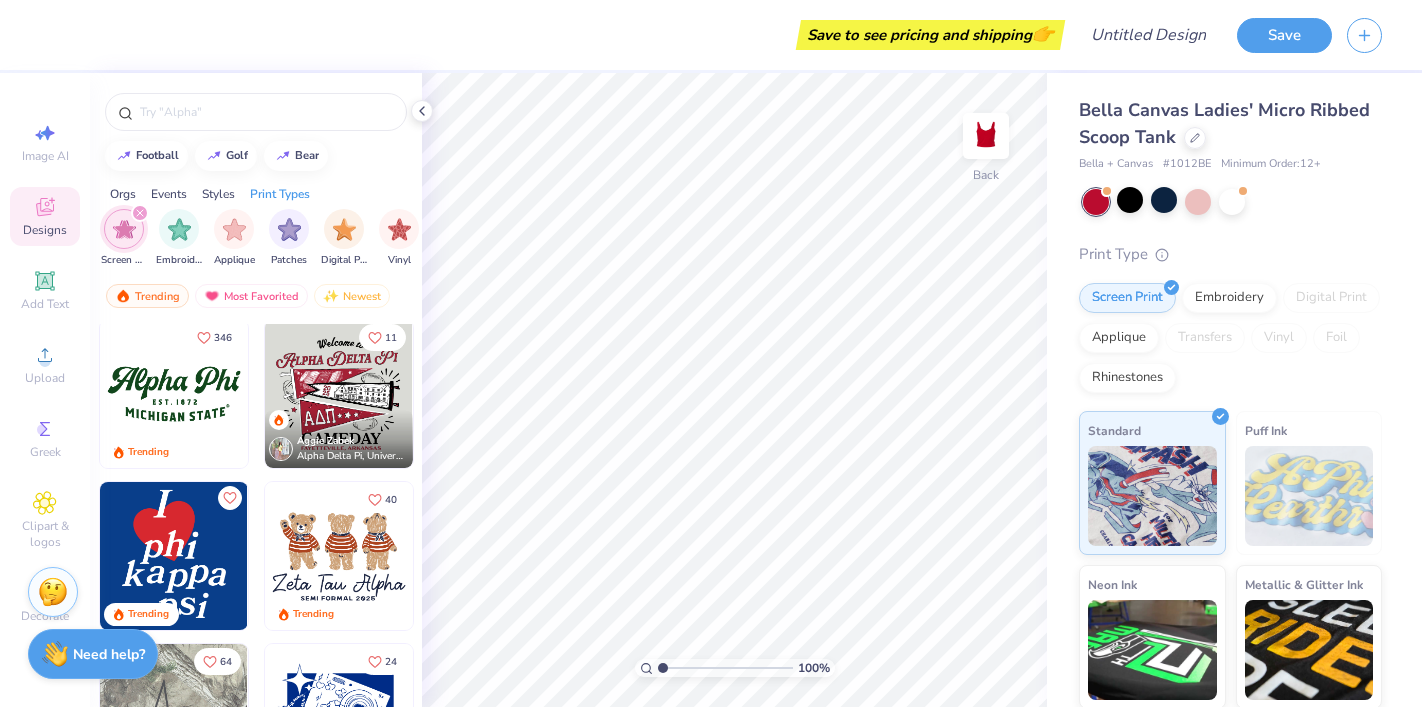 scroll, scrollTop: 1144, scrollLeft: 0, axis: vertical 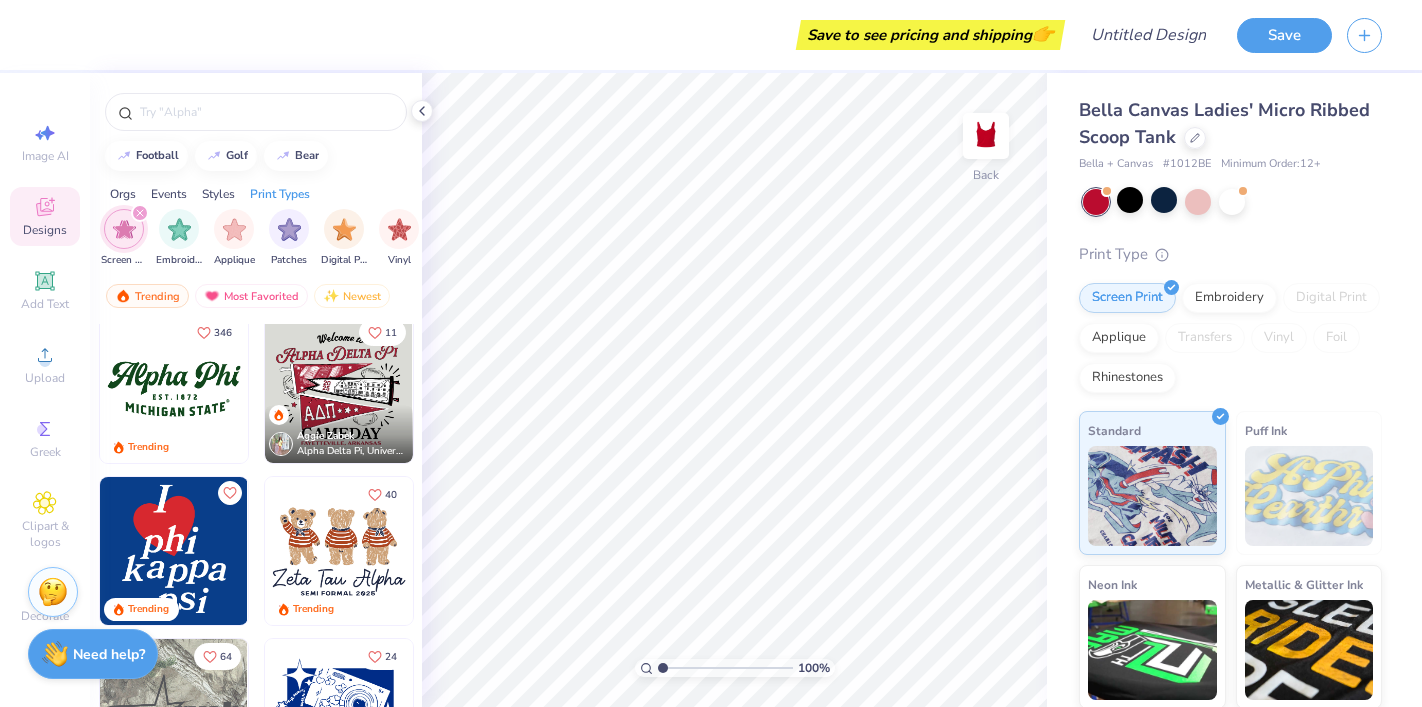 click at bounding box center (174, 389) 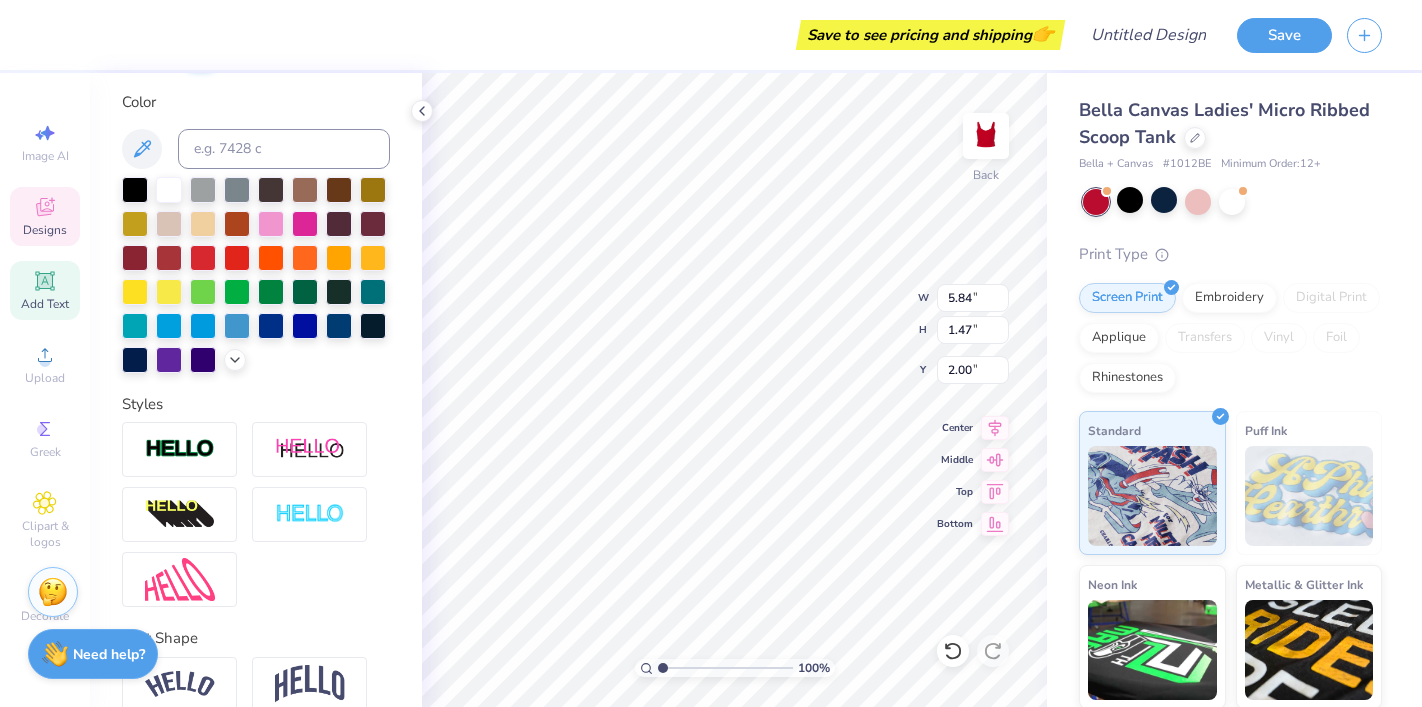 scroll, scrollTop: 455, scrollLeft: 0, axis: vertical 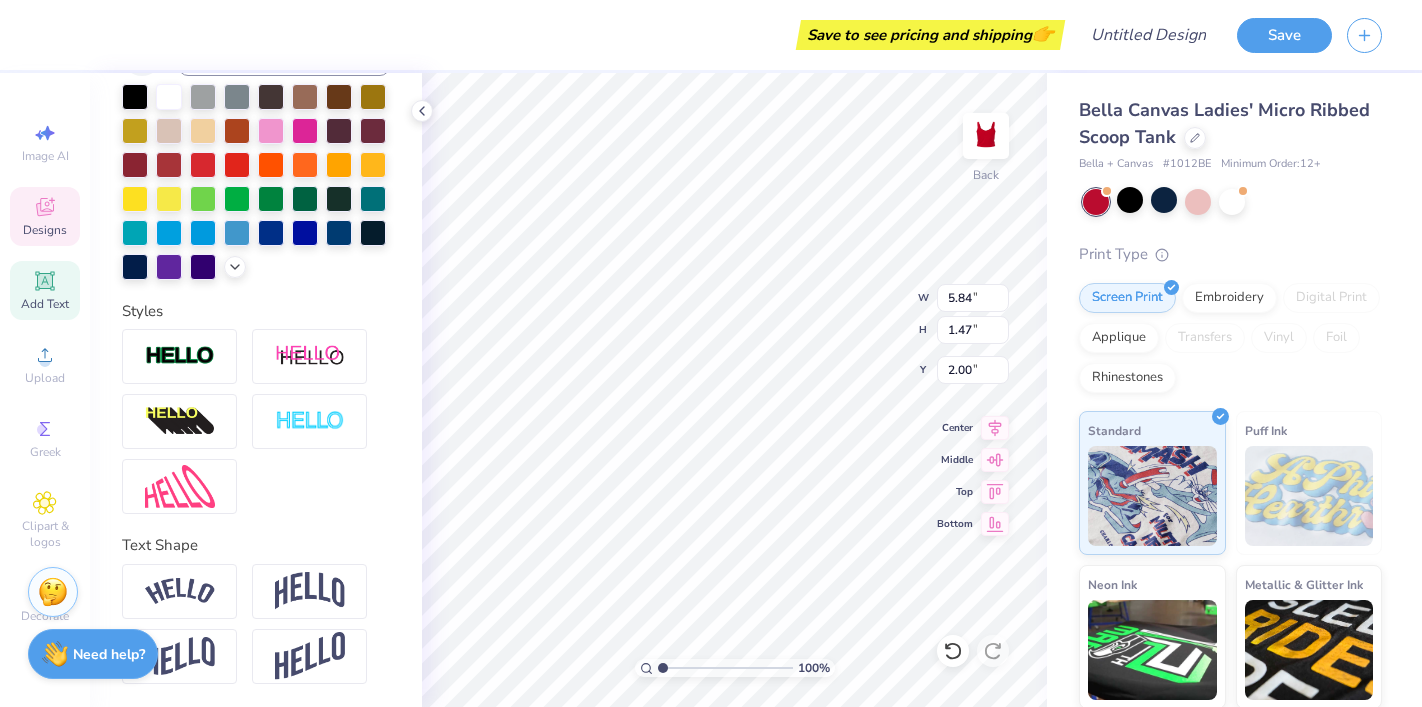 click 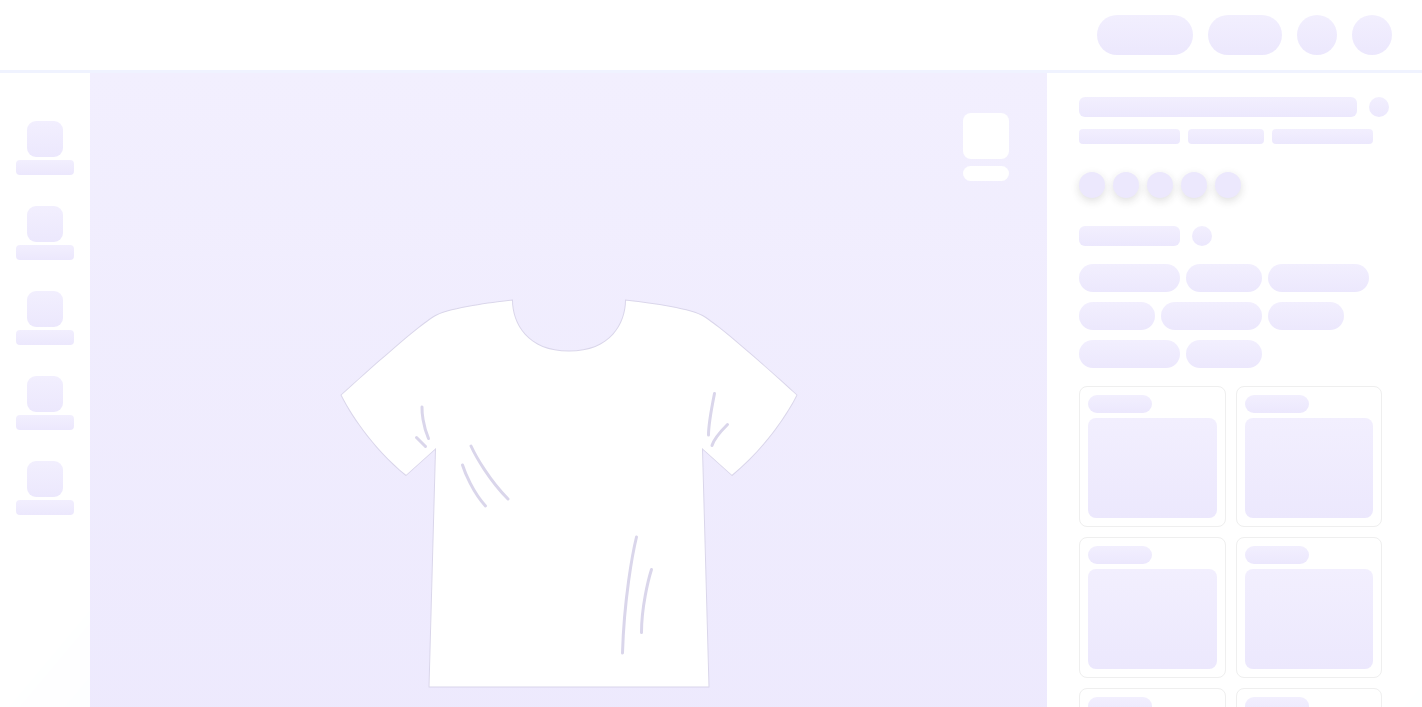 scroll, scrollTop: 0, scrollLeft: 0, axis: both 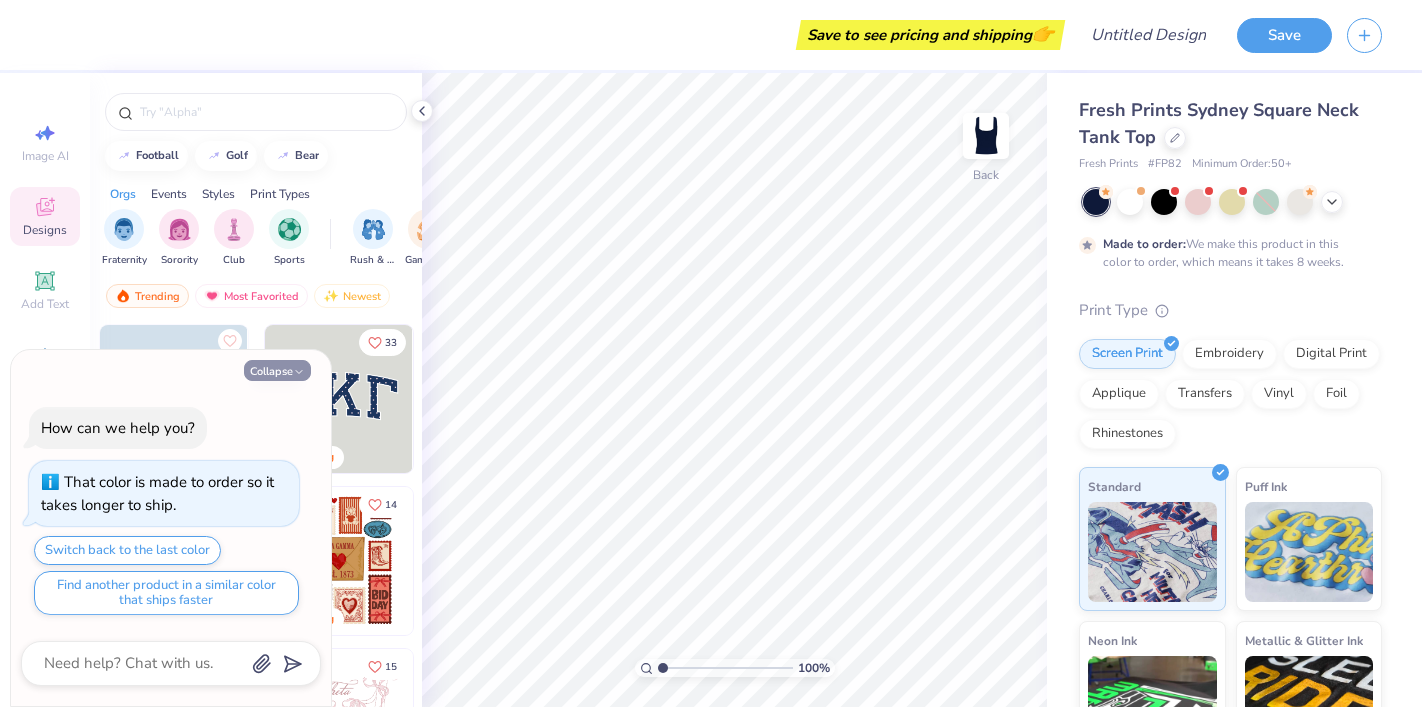 click on "Collapse" at bounding box center (277, 370) 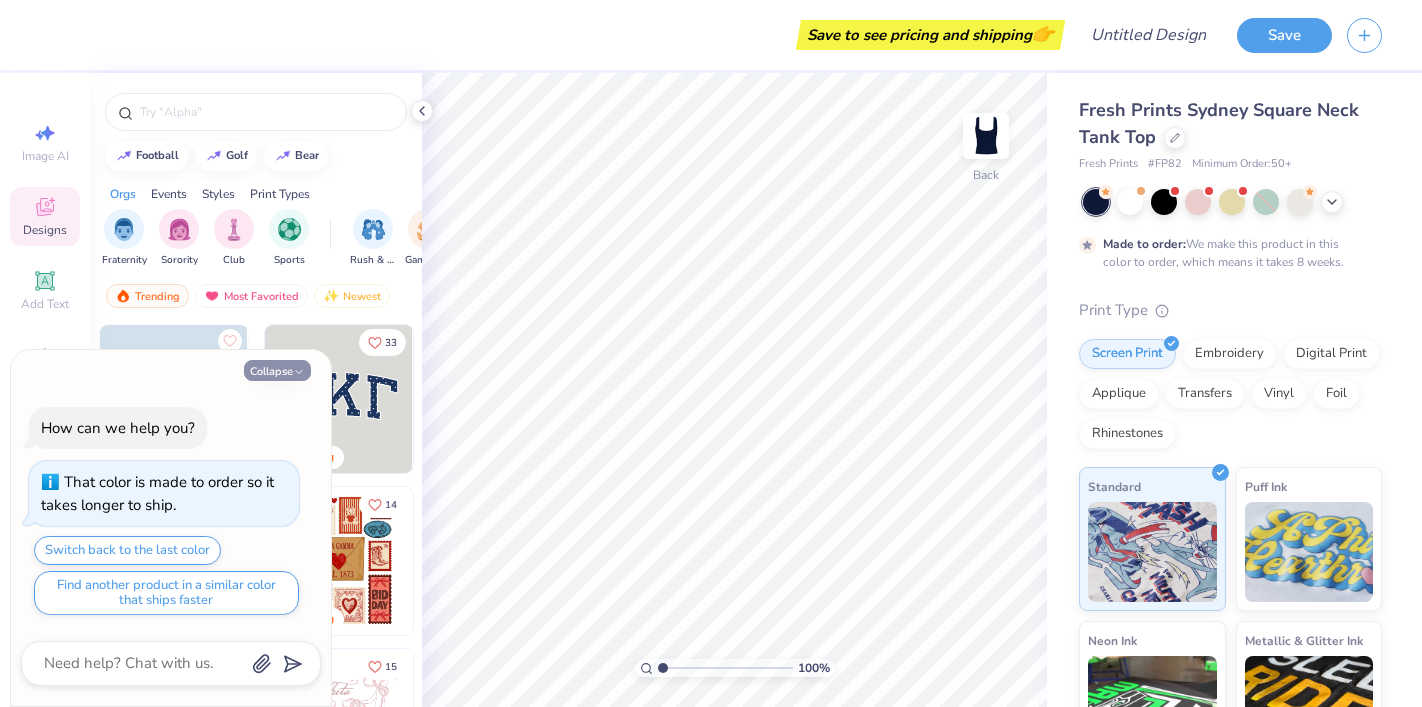 type on "x" 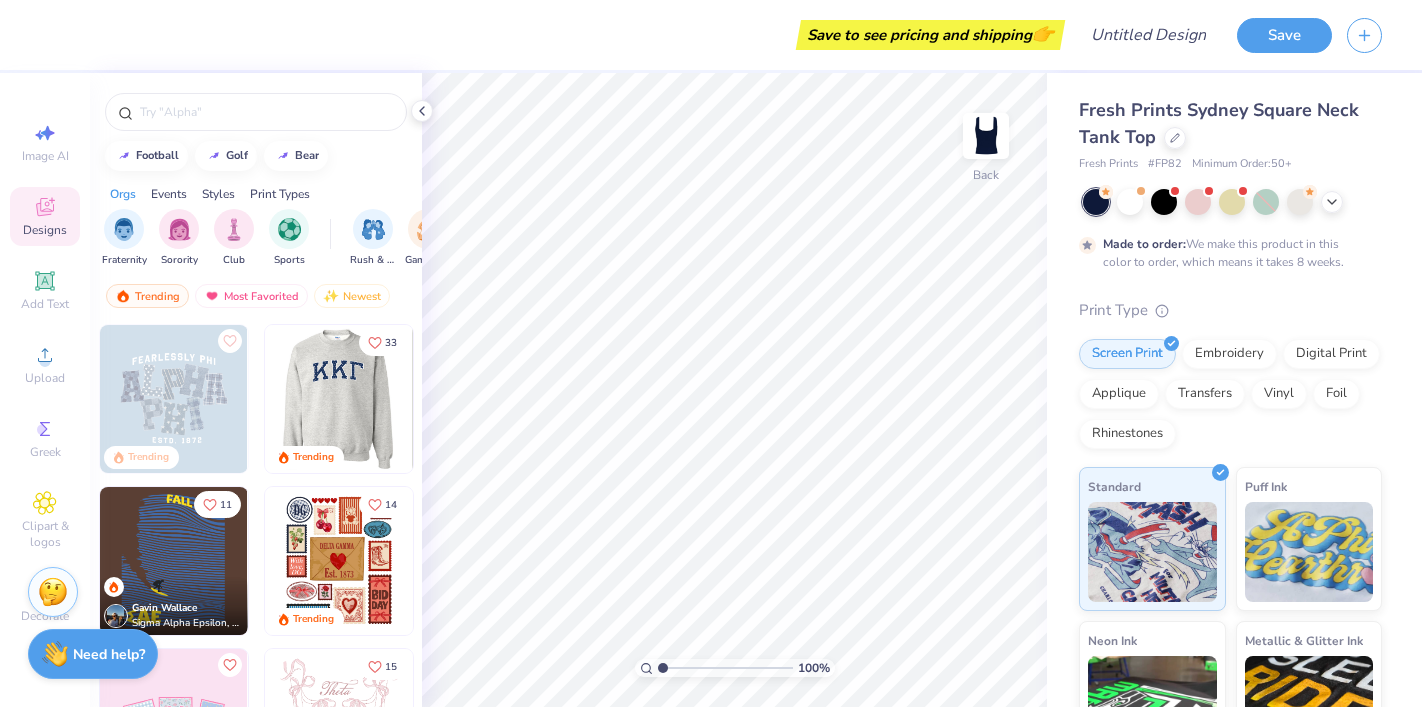 click at bounding box center (338, 399) 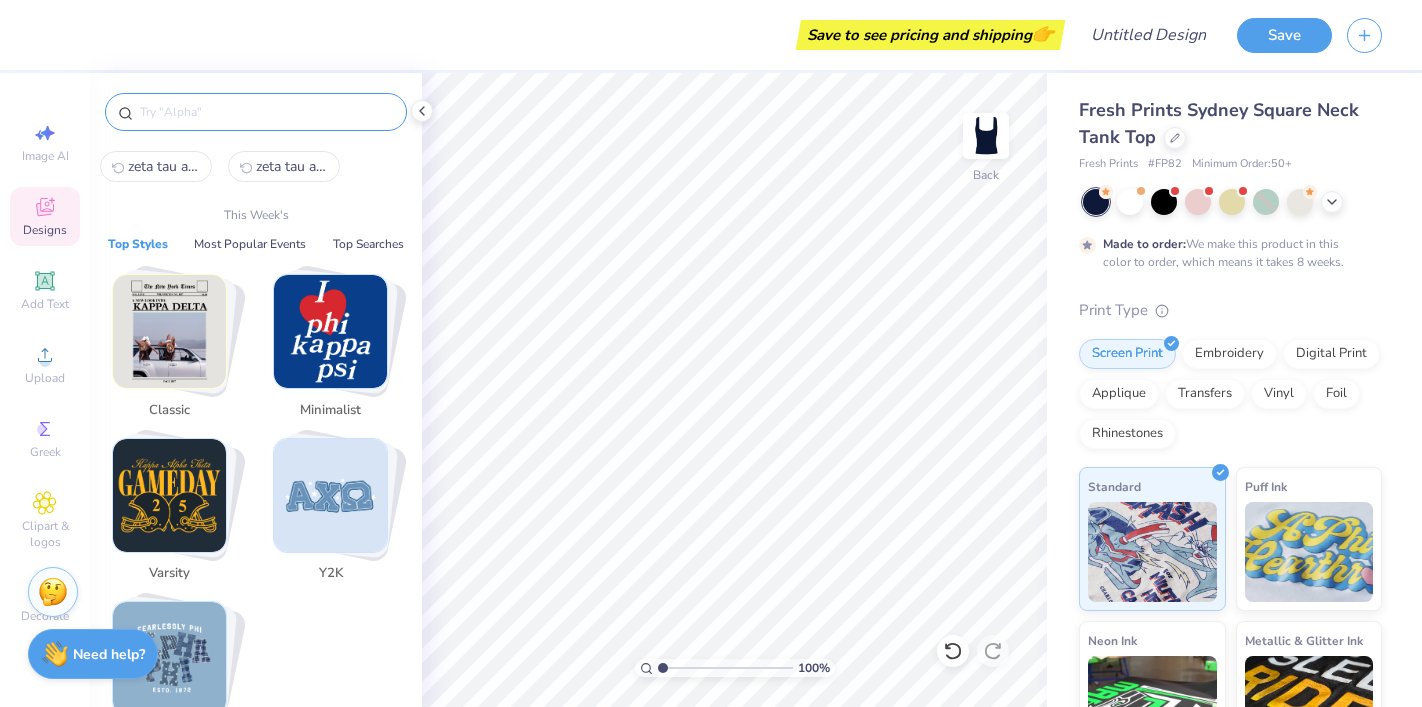 click at bounding box center (266, 112) 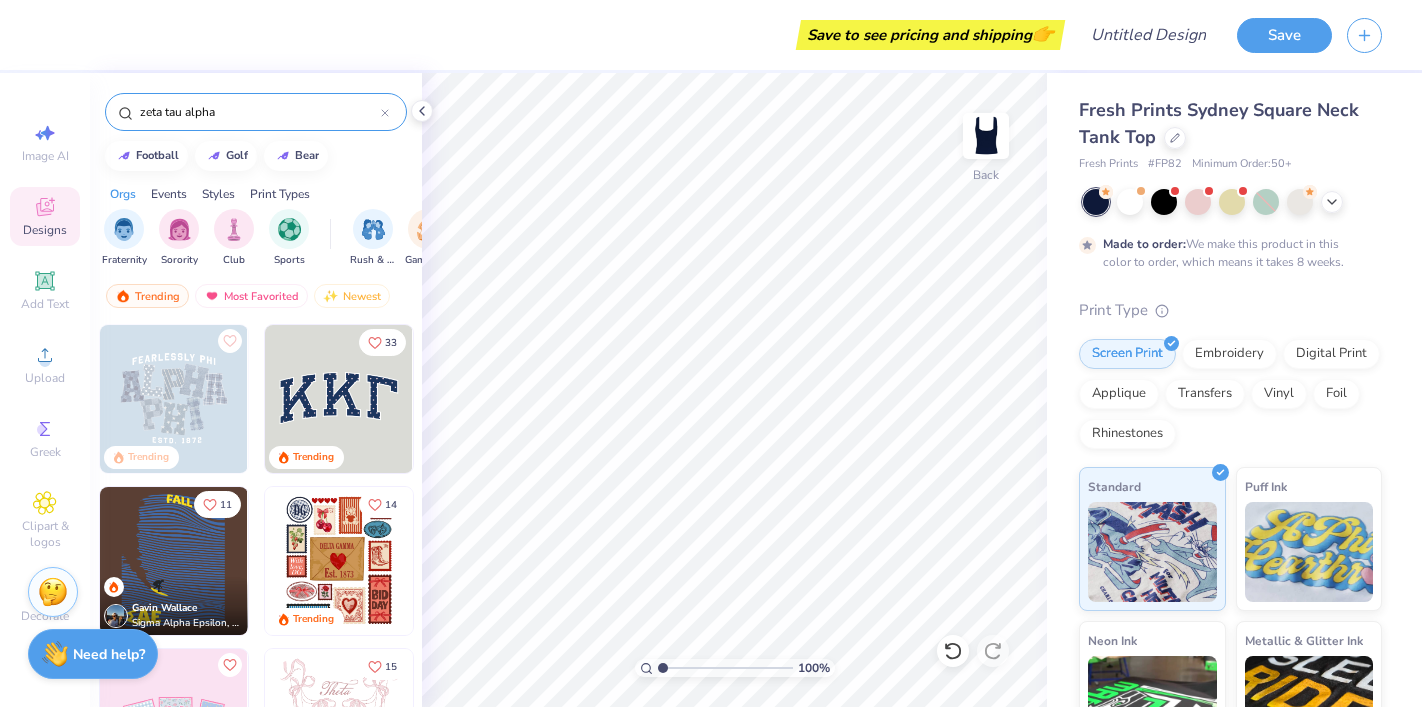 type on "zeta tau alpha" 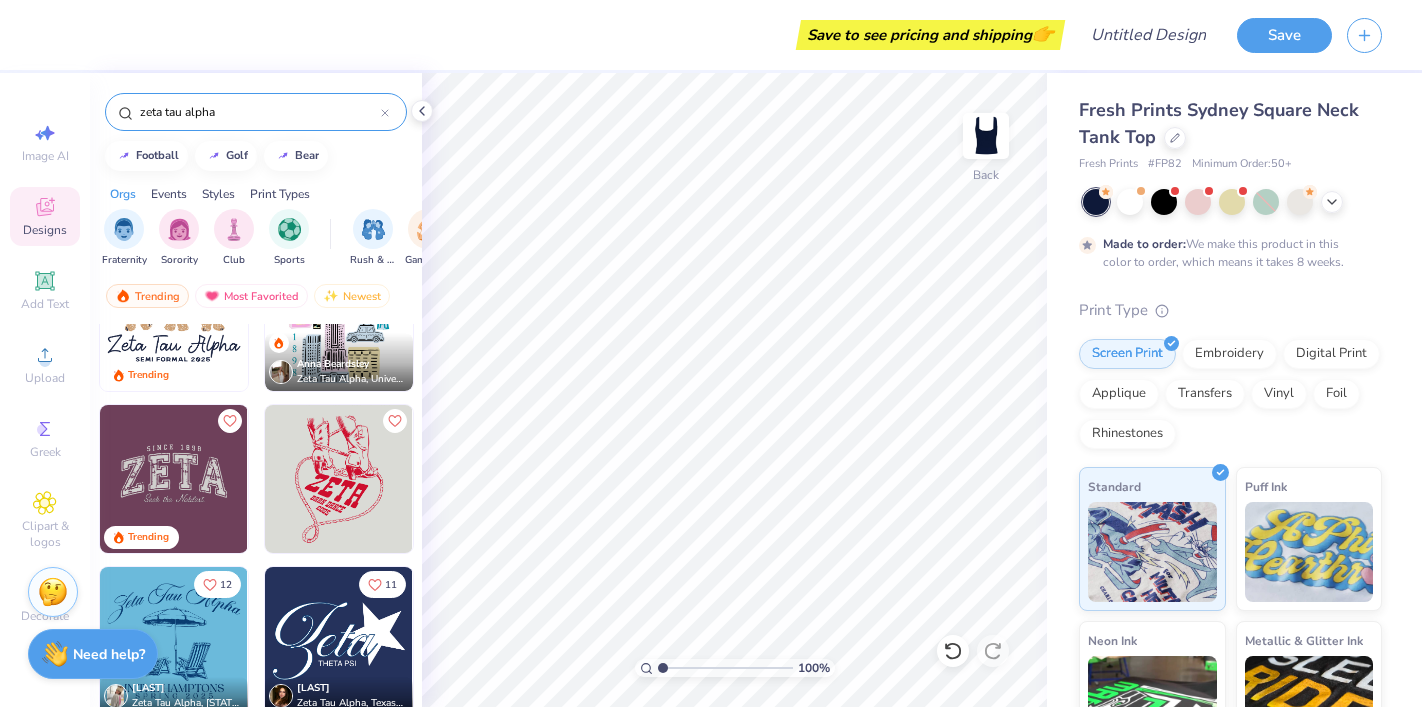 scroll, scrollTop: 251, scrollLeft: 0, axis: vertical 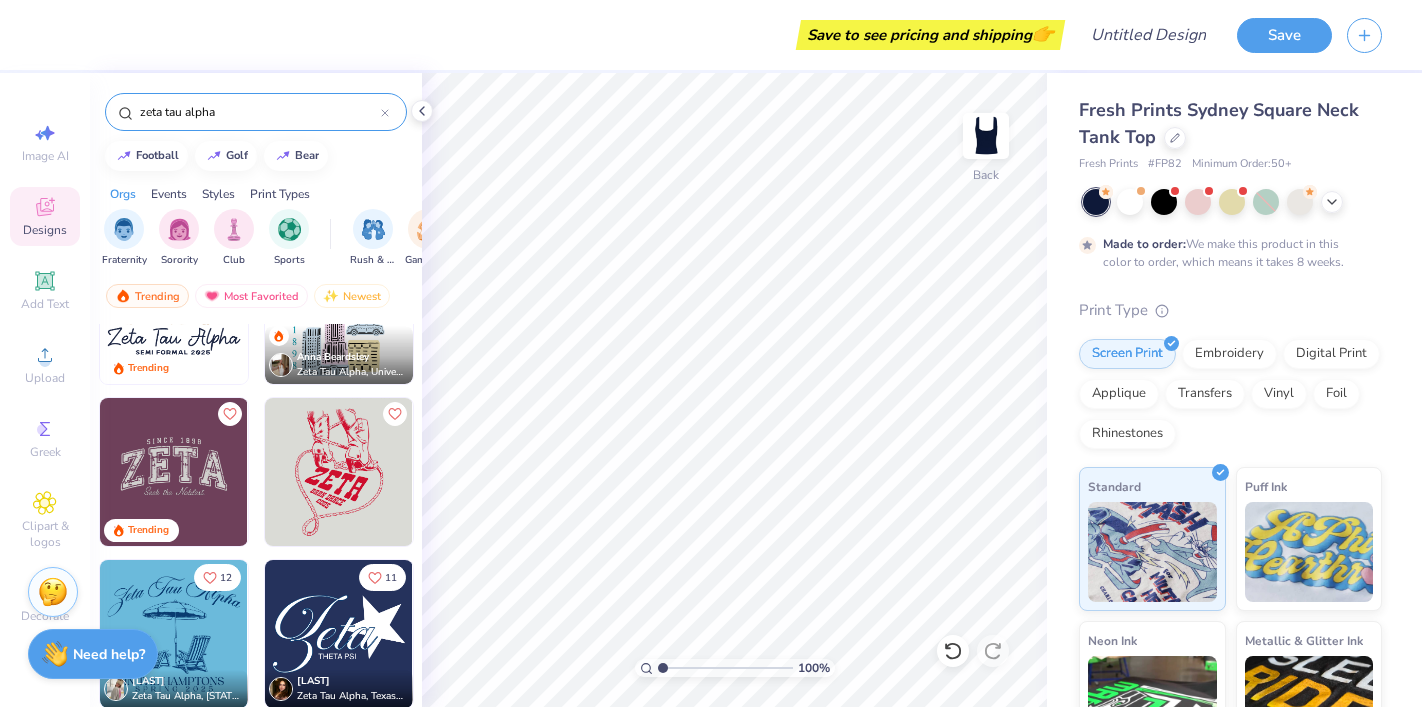 click at bounding box center (339, 472) 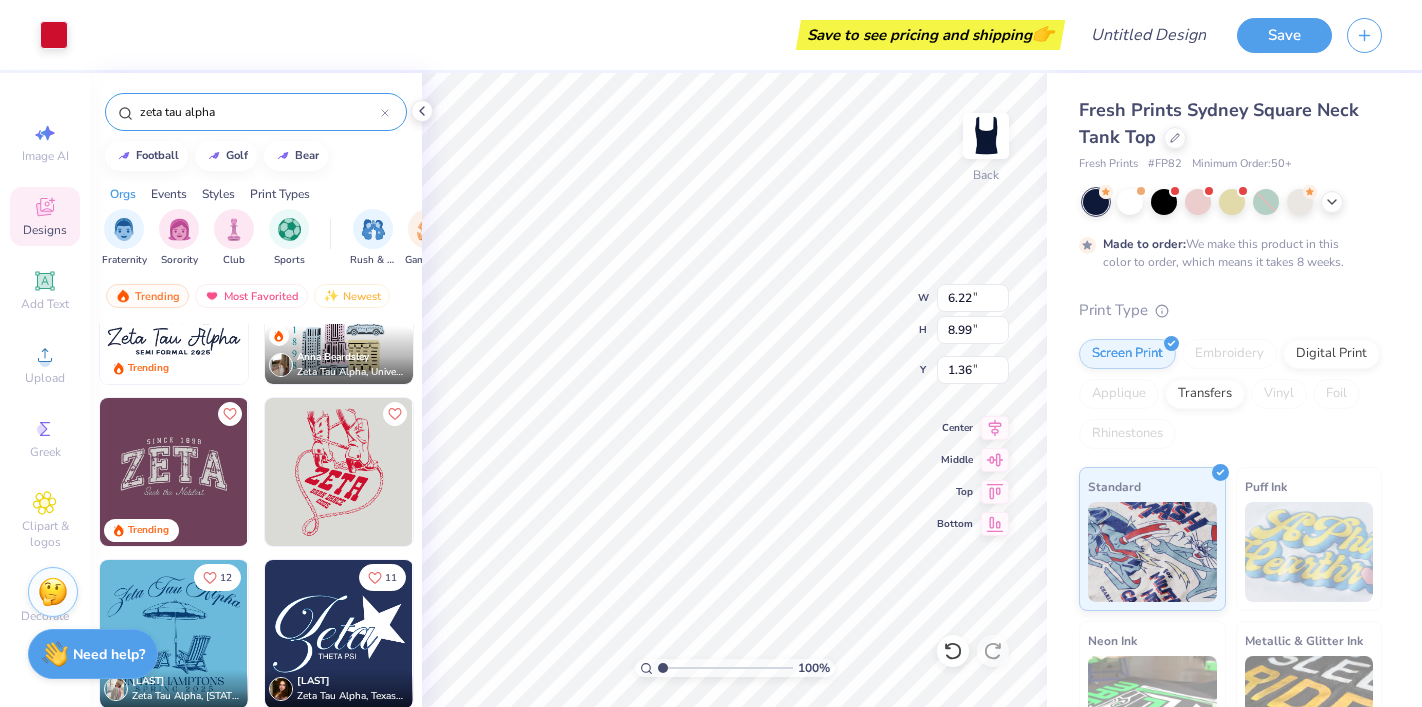 type on "1.36" 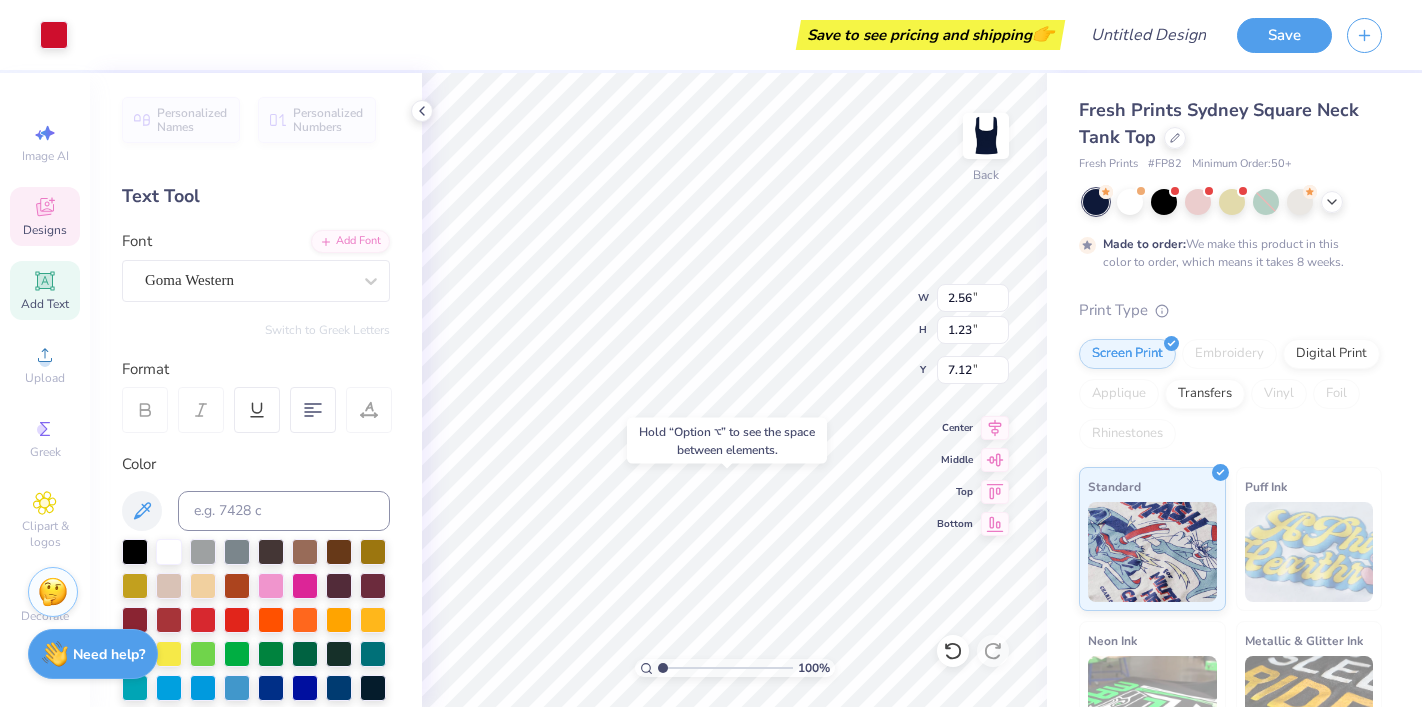 type on "7.12" 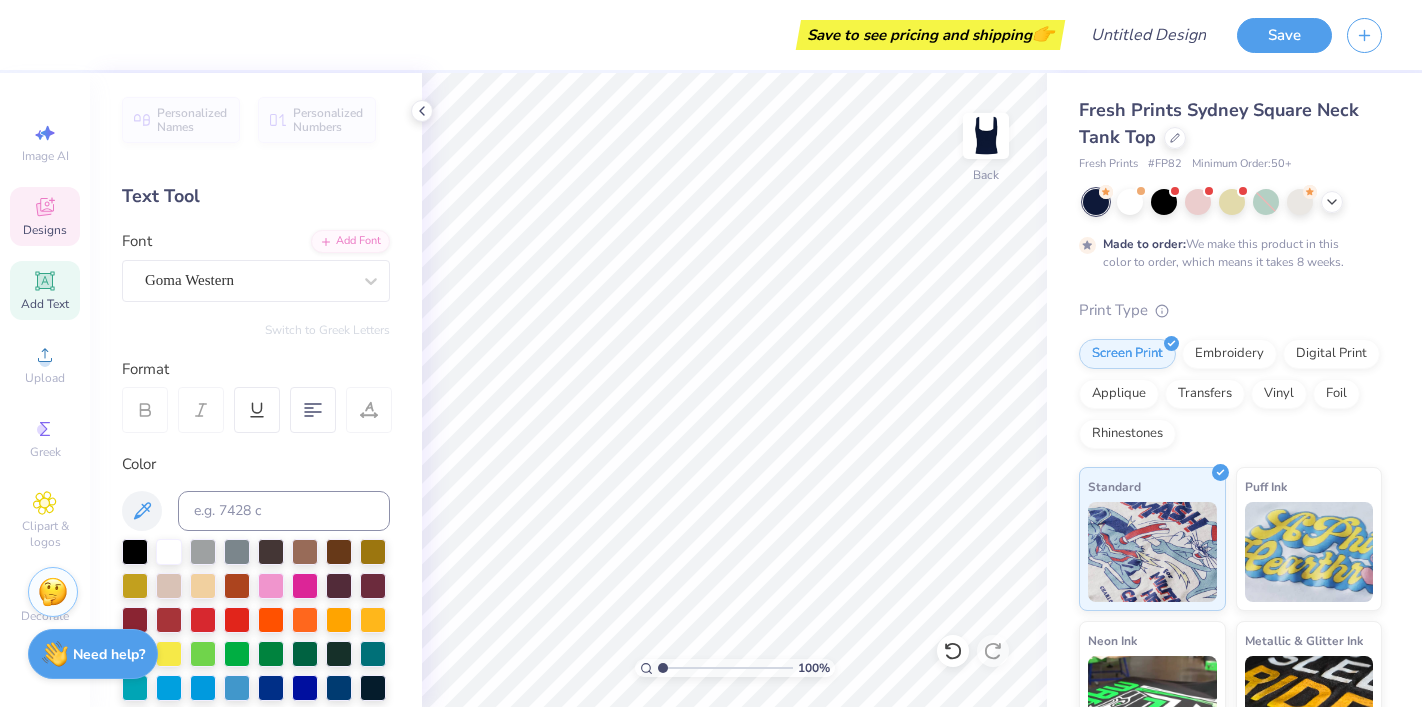 click 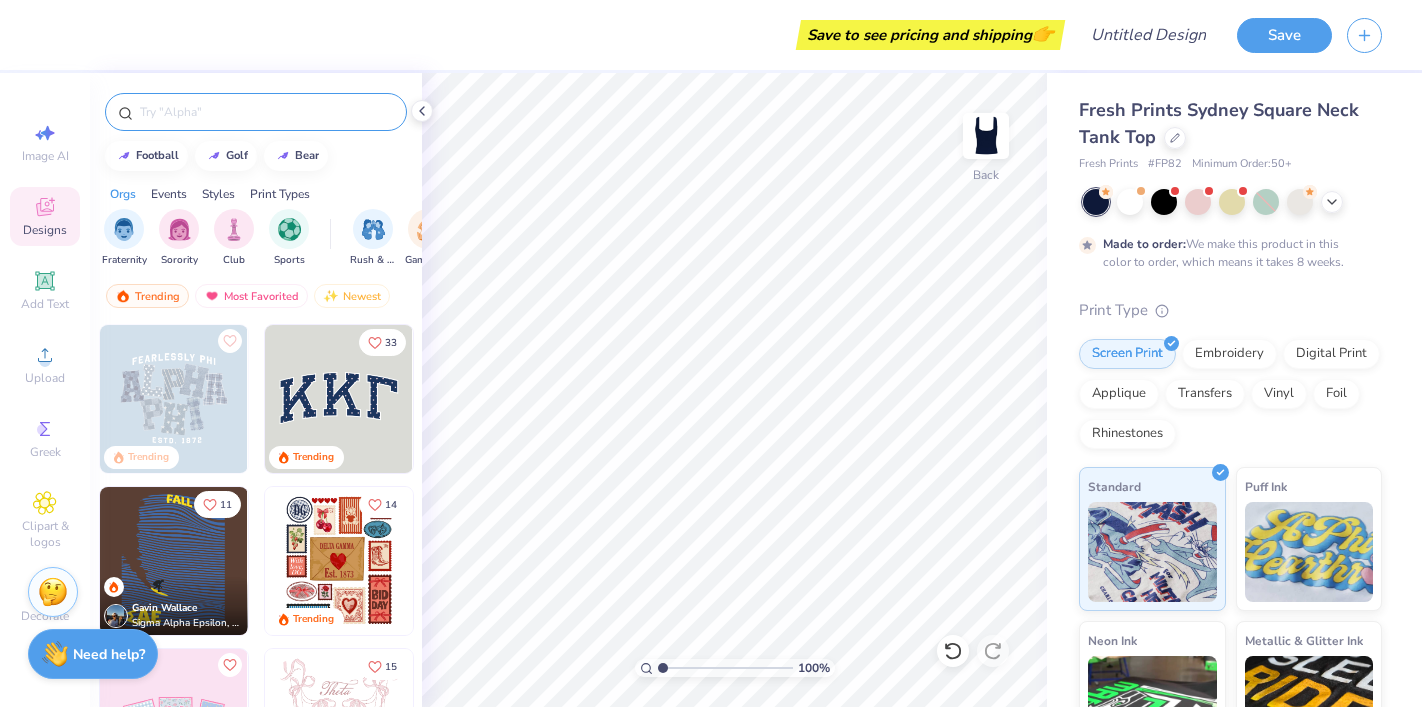 click at bounding box center [266, 112] 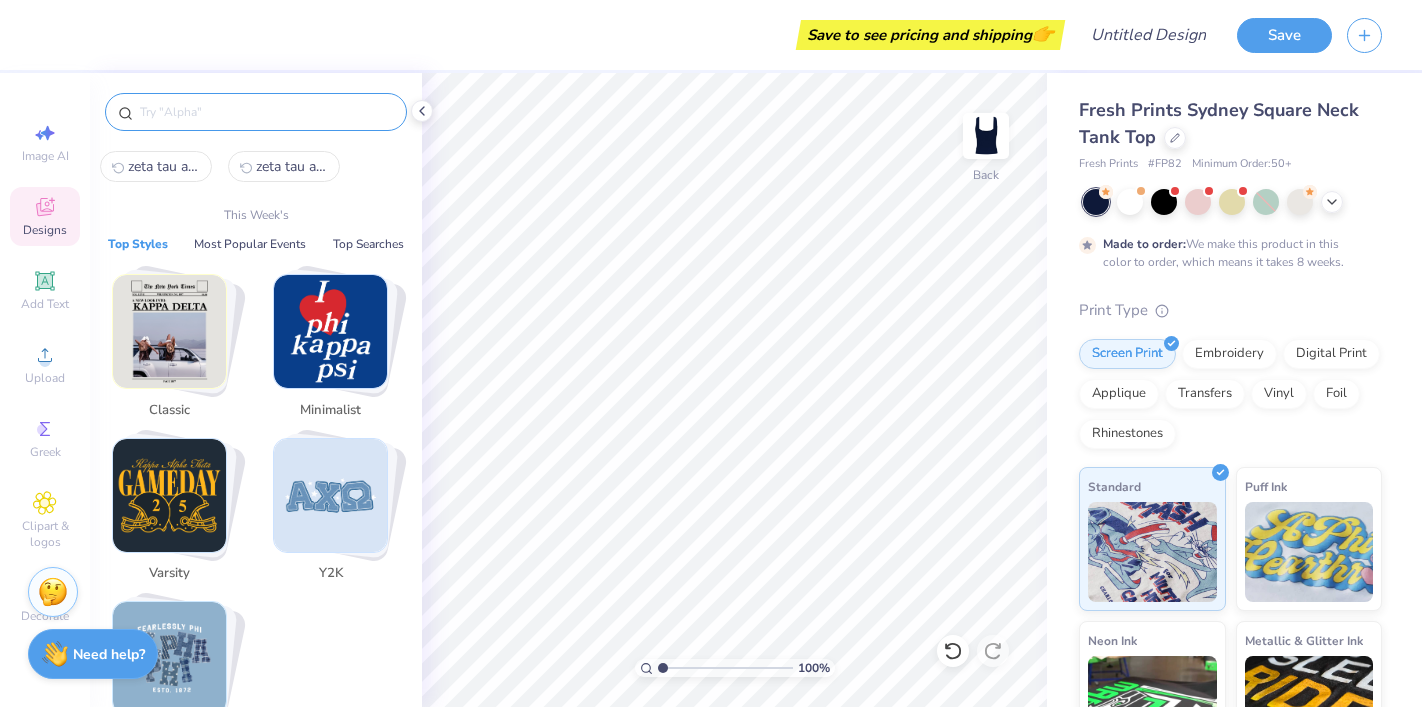 click on "zeta tau alpha" at bounding box center (164, 166) 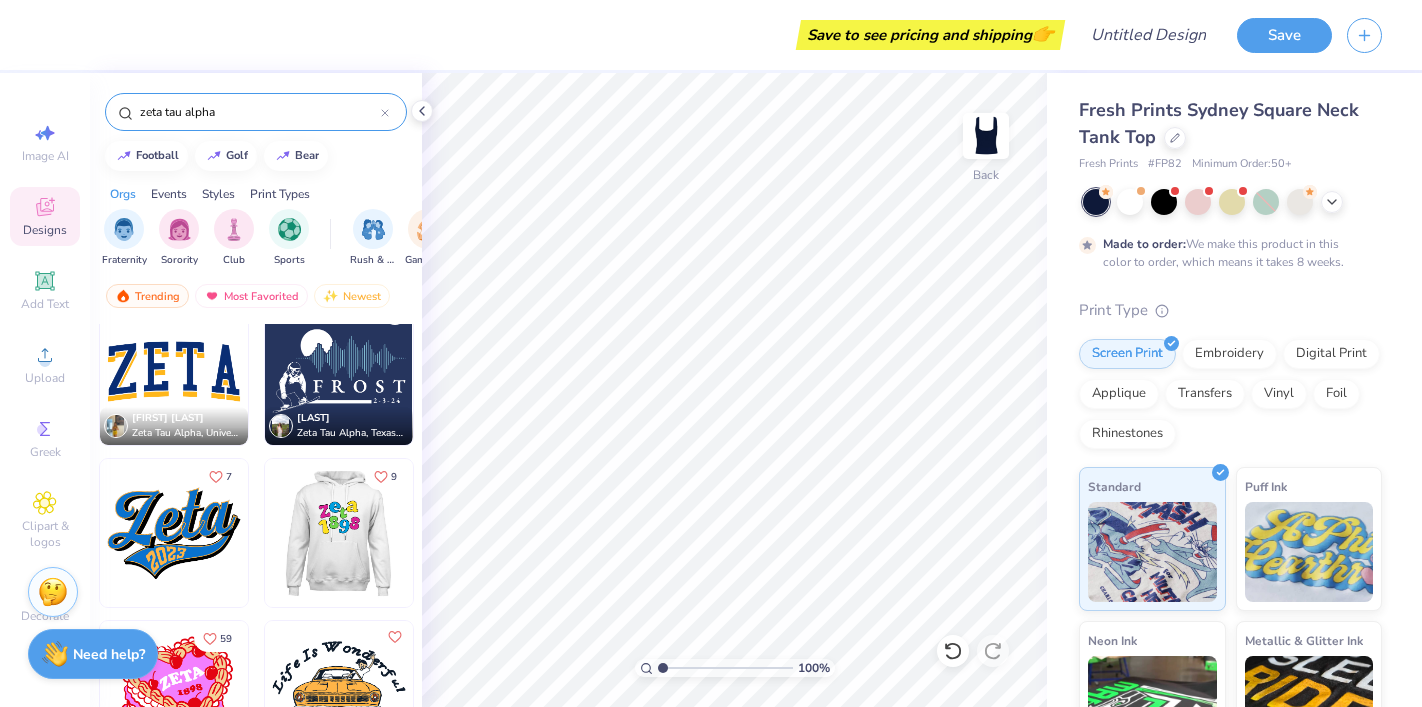 scroll, scrollTop: 11206, scrollLeft: 0, axis: vertical 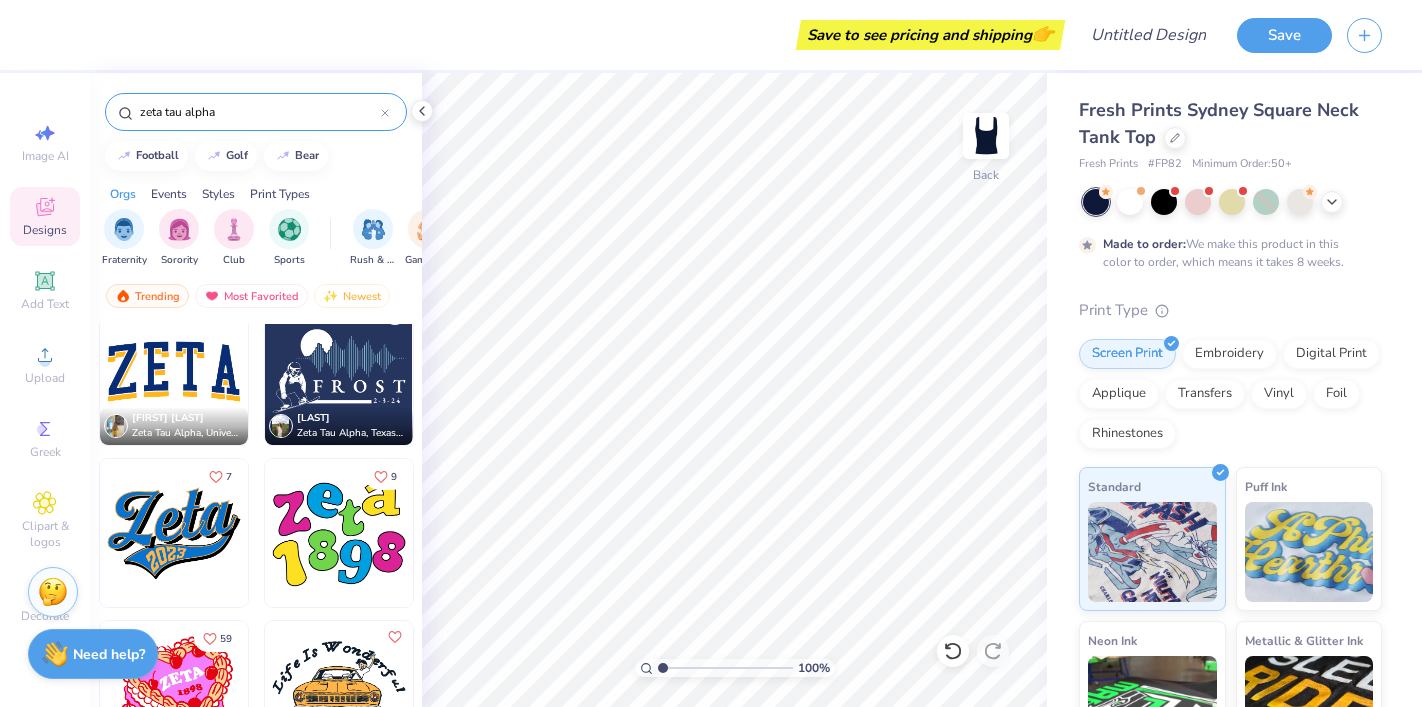 click at bounding box center [385, 112] 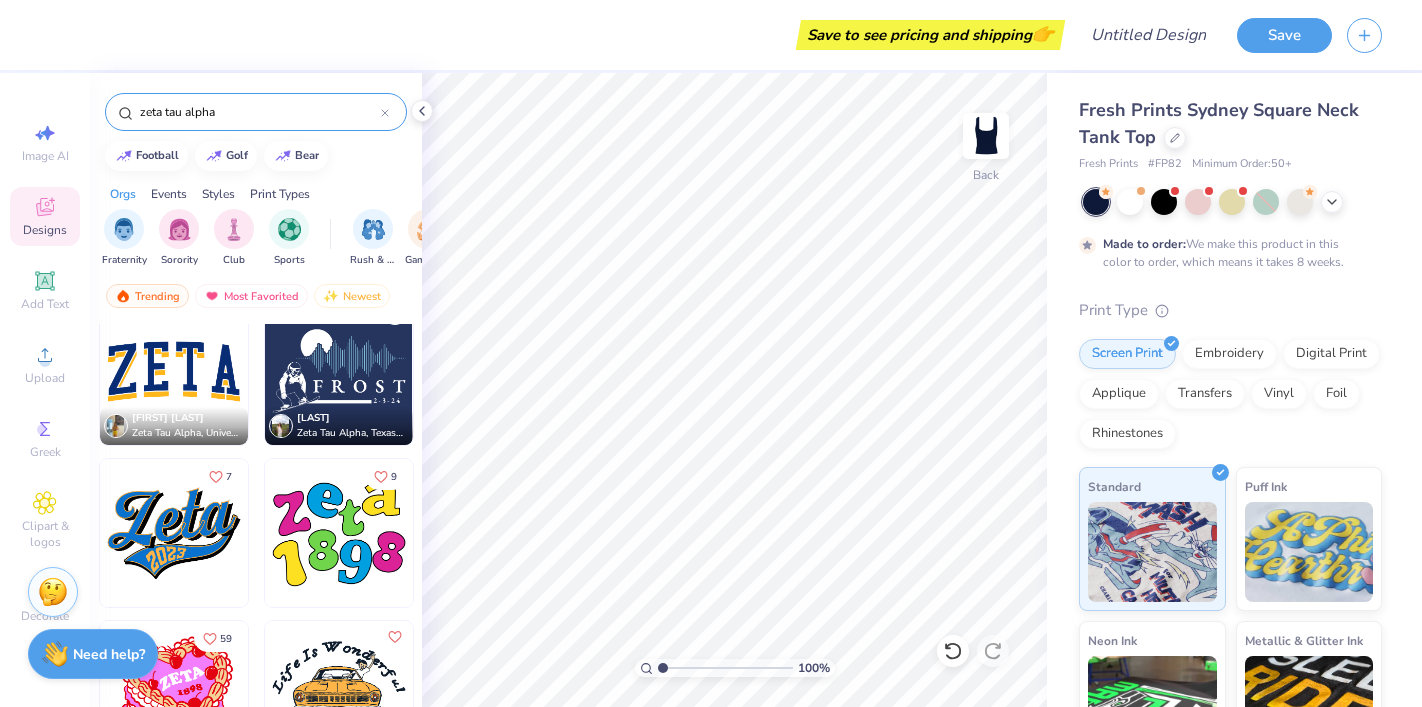 type 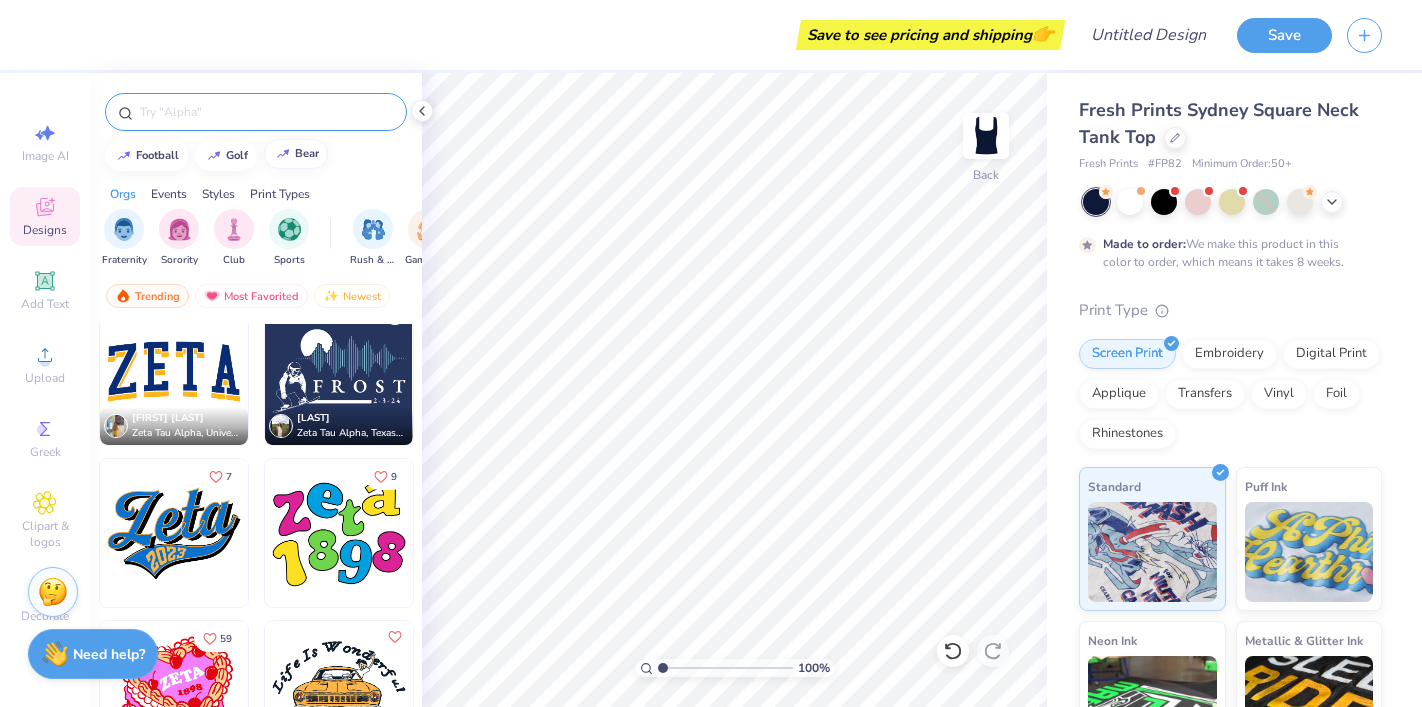scroll, scrollTop: 2134, scrollLeft: 0, axis: vertical 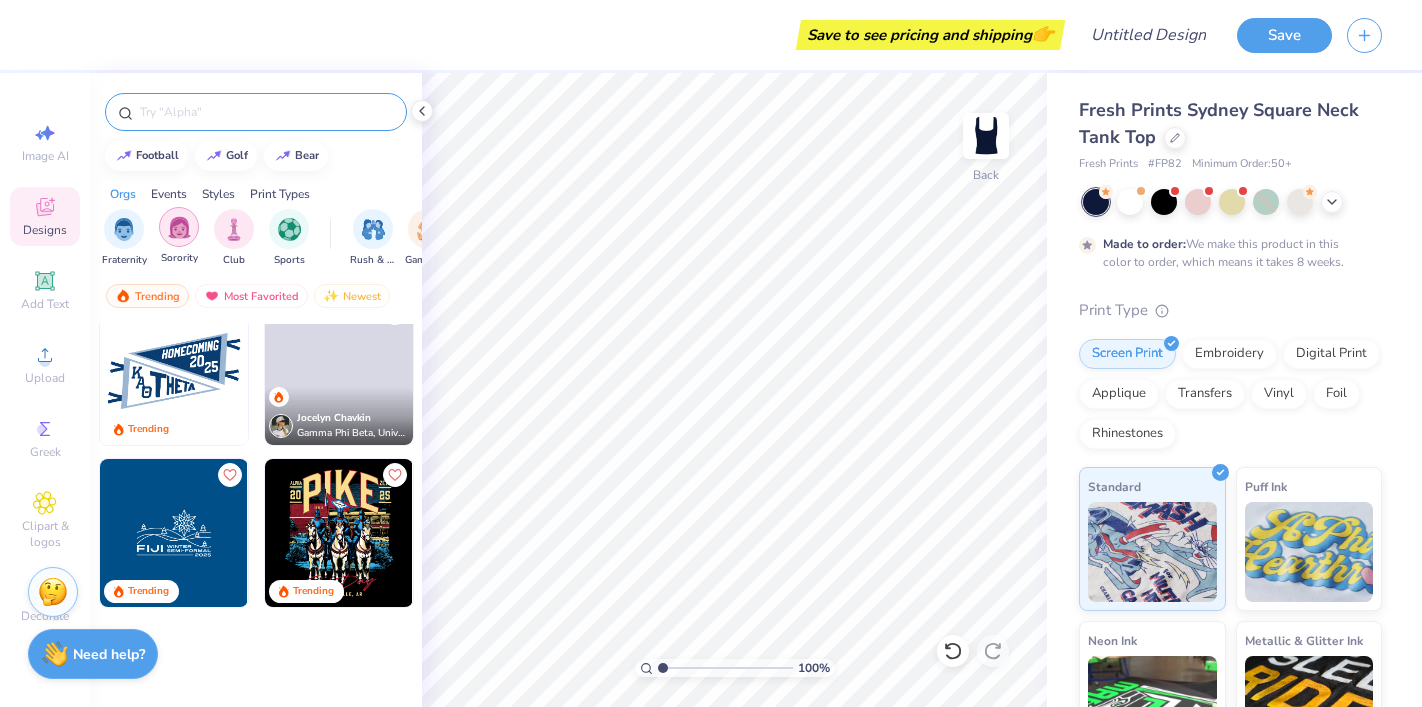 click at bounding box center (179, 227) 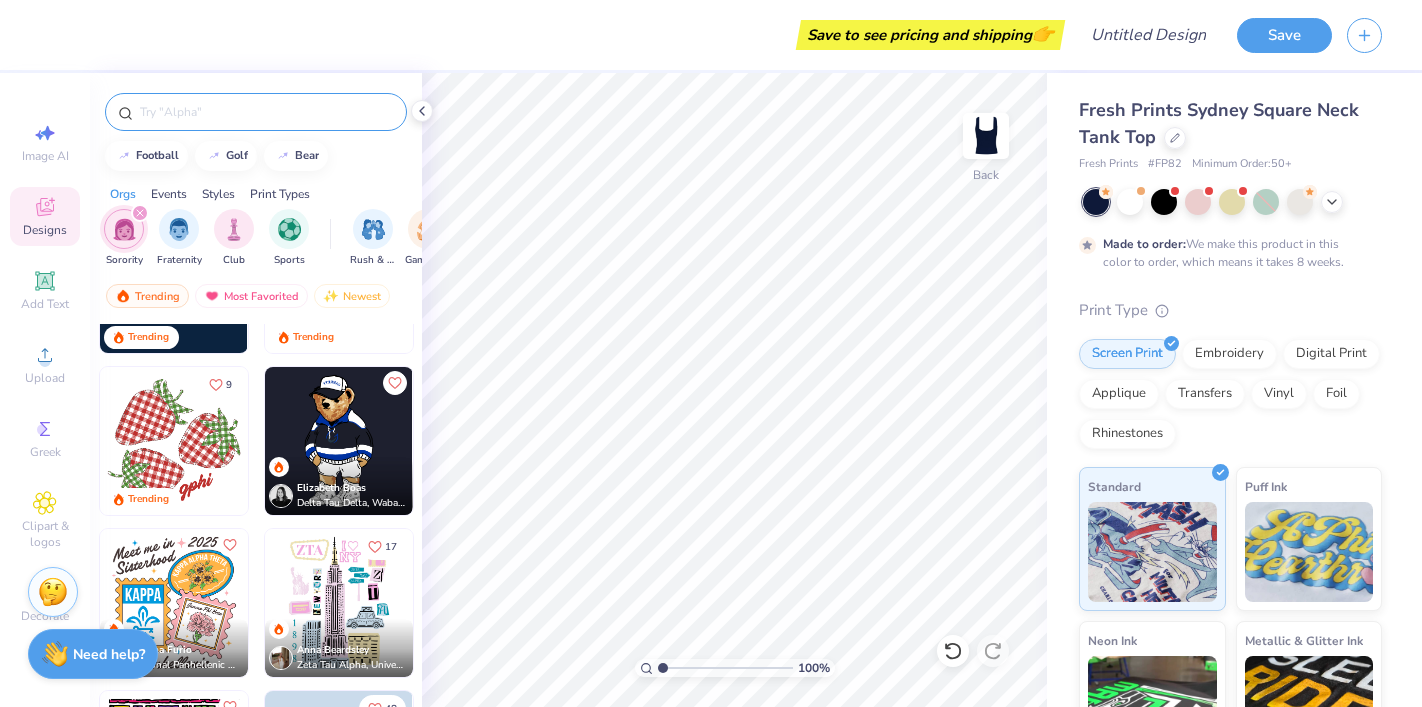 scroll, scrollTop: 4184, scrollLeft: 0, axis: vertical 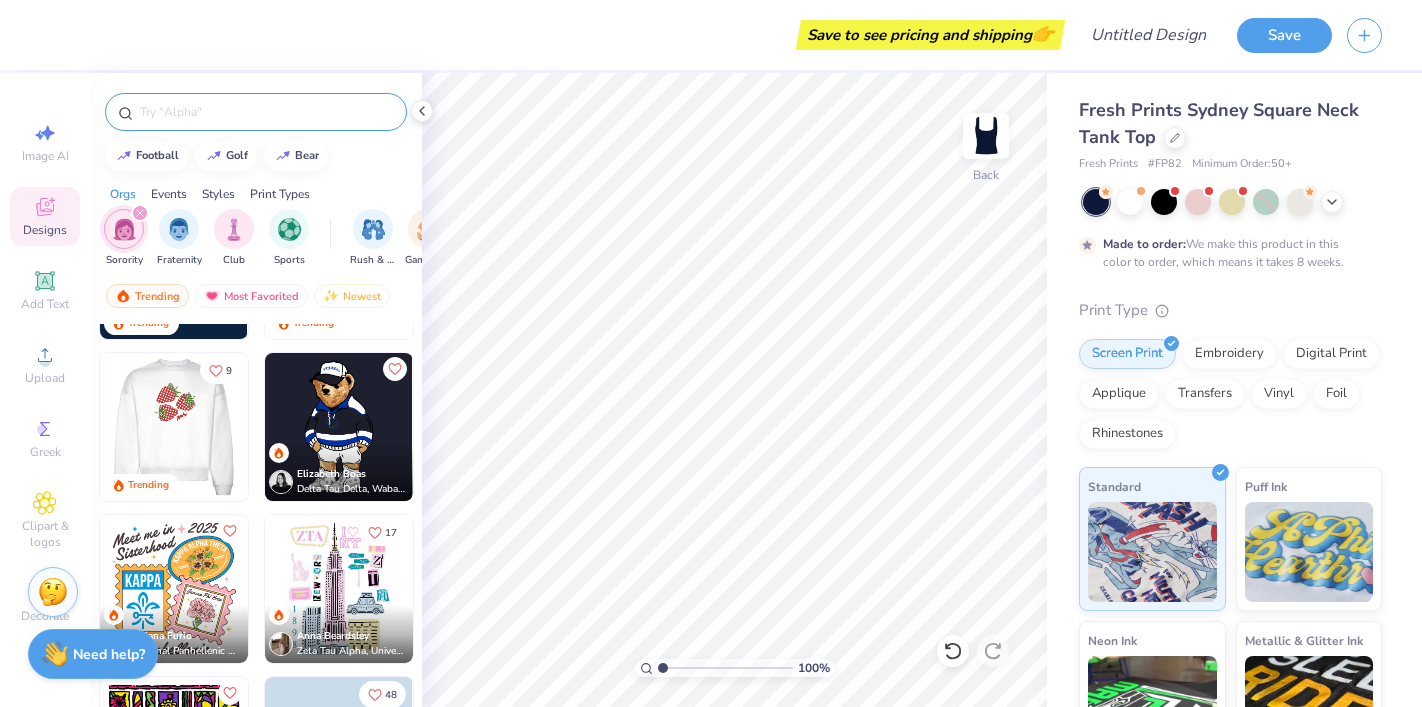 click at bounding box center [173, 427] 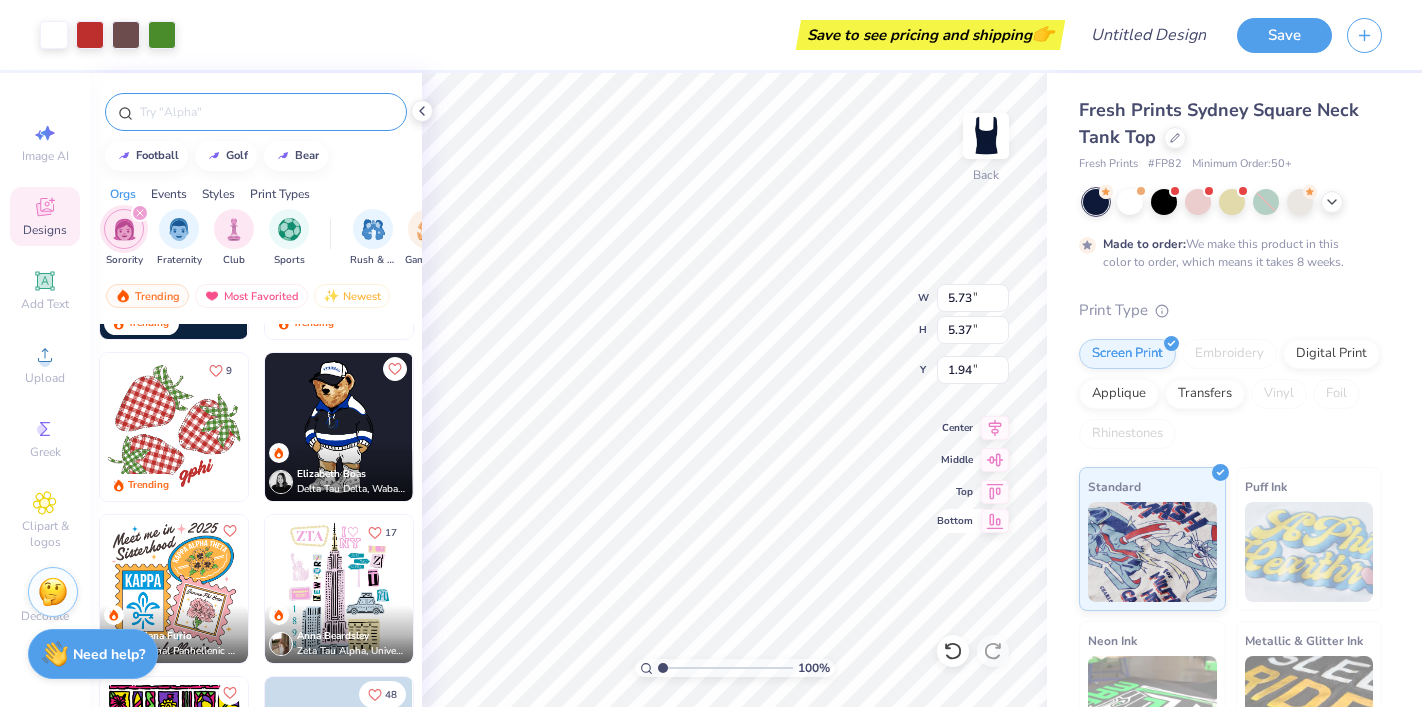 type on "2.06" 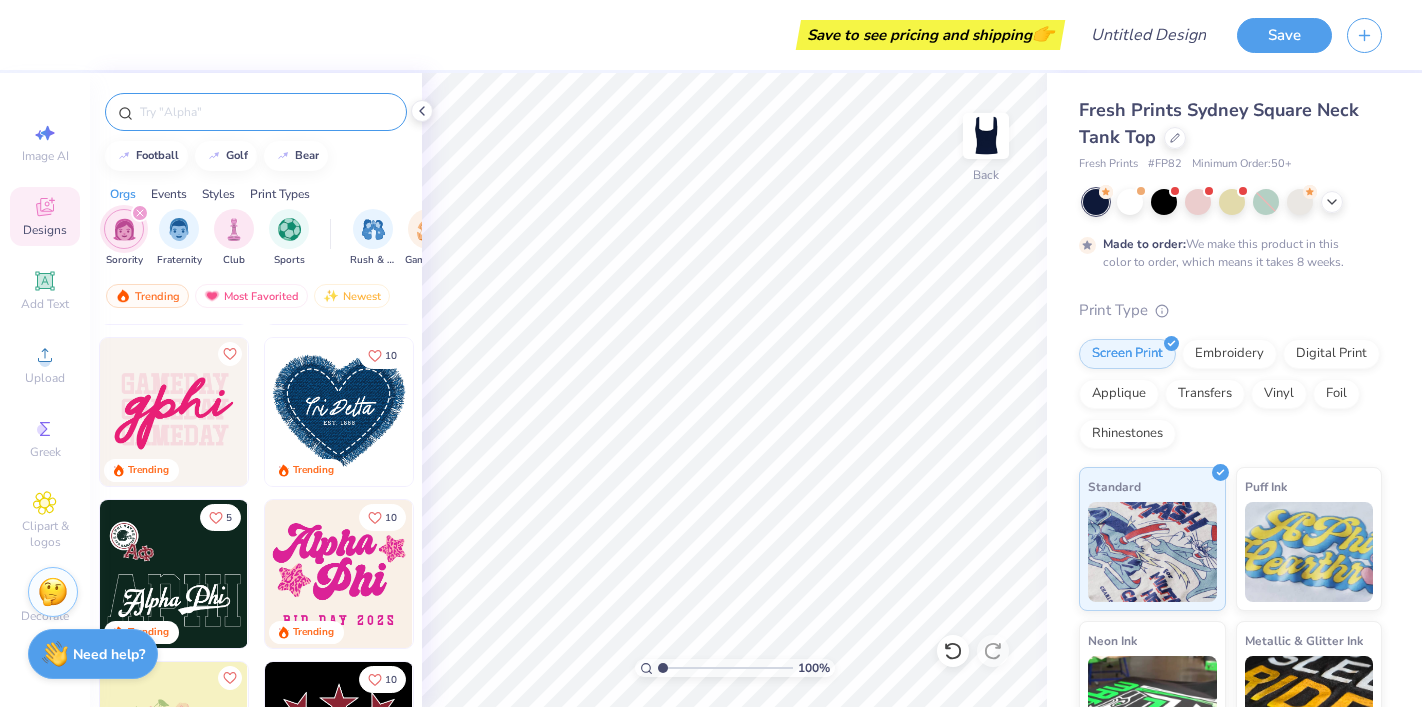scroll, scrollTop: 6314, scrollLeft: 0, axis: vertical 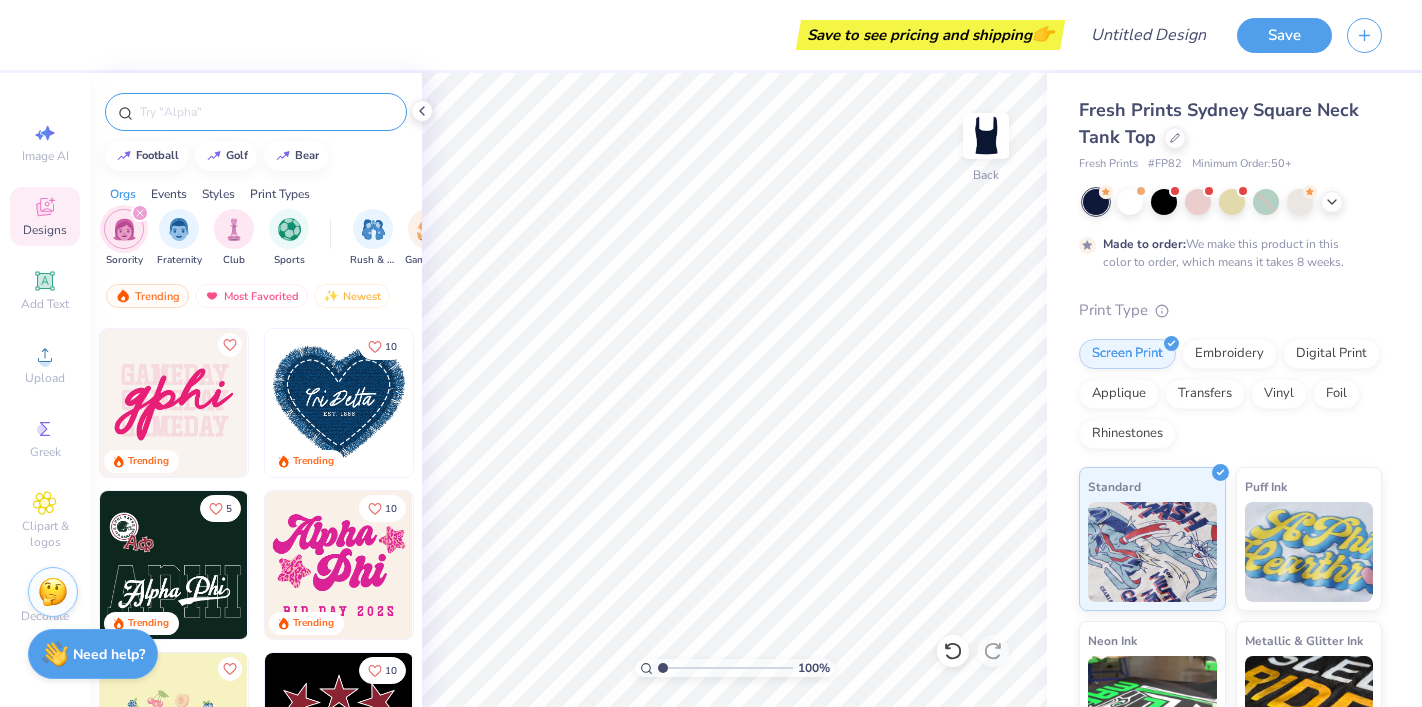 click at bounding box center (339, 403) 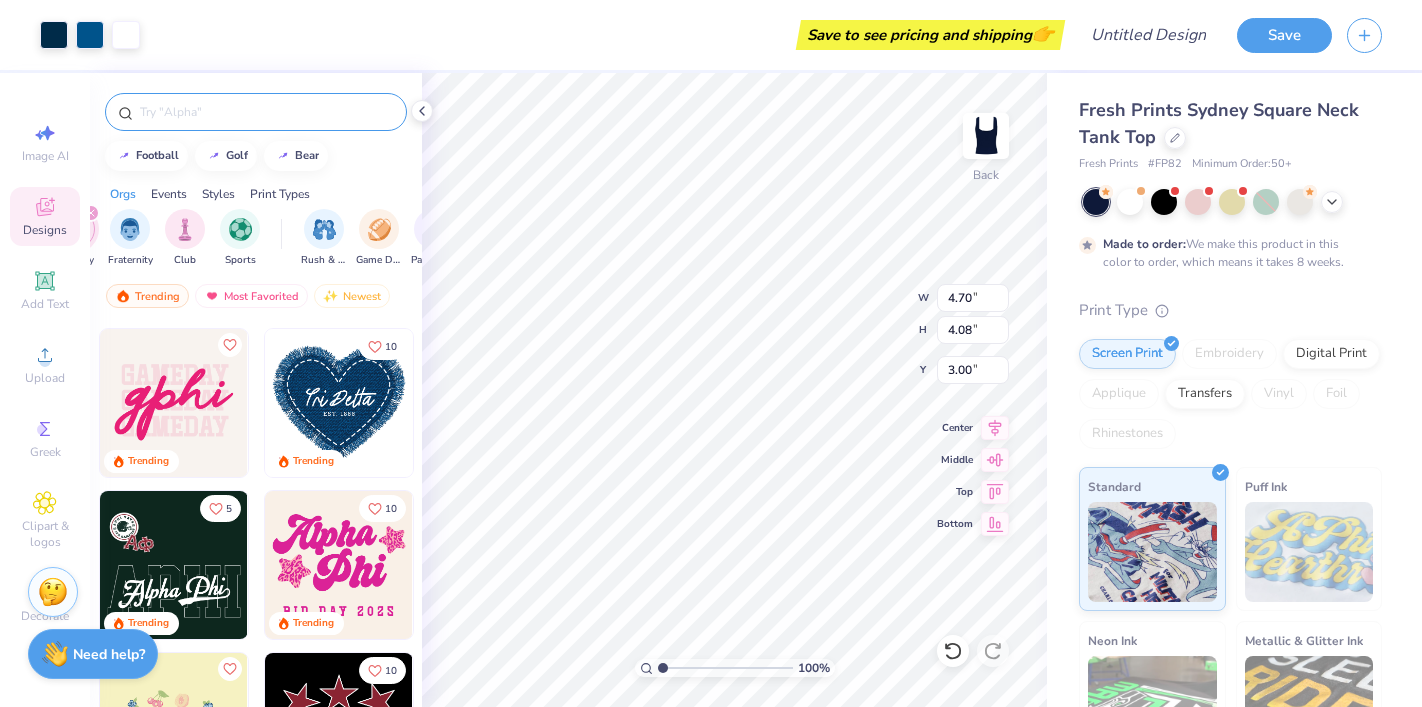 scroll, scrollTop: 0, scrollLeft: 65, axis: horizontal 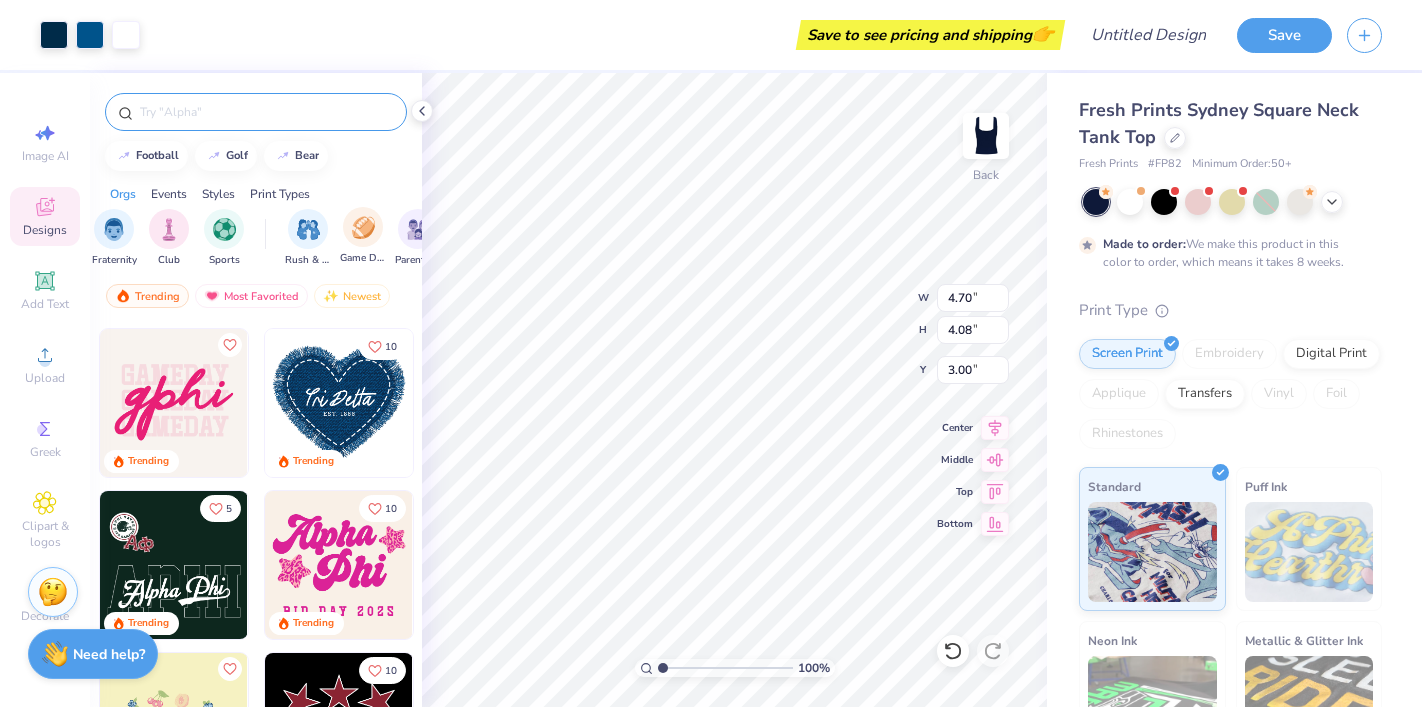 click on "Game Day" at bounding box center (363, 236) 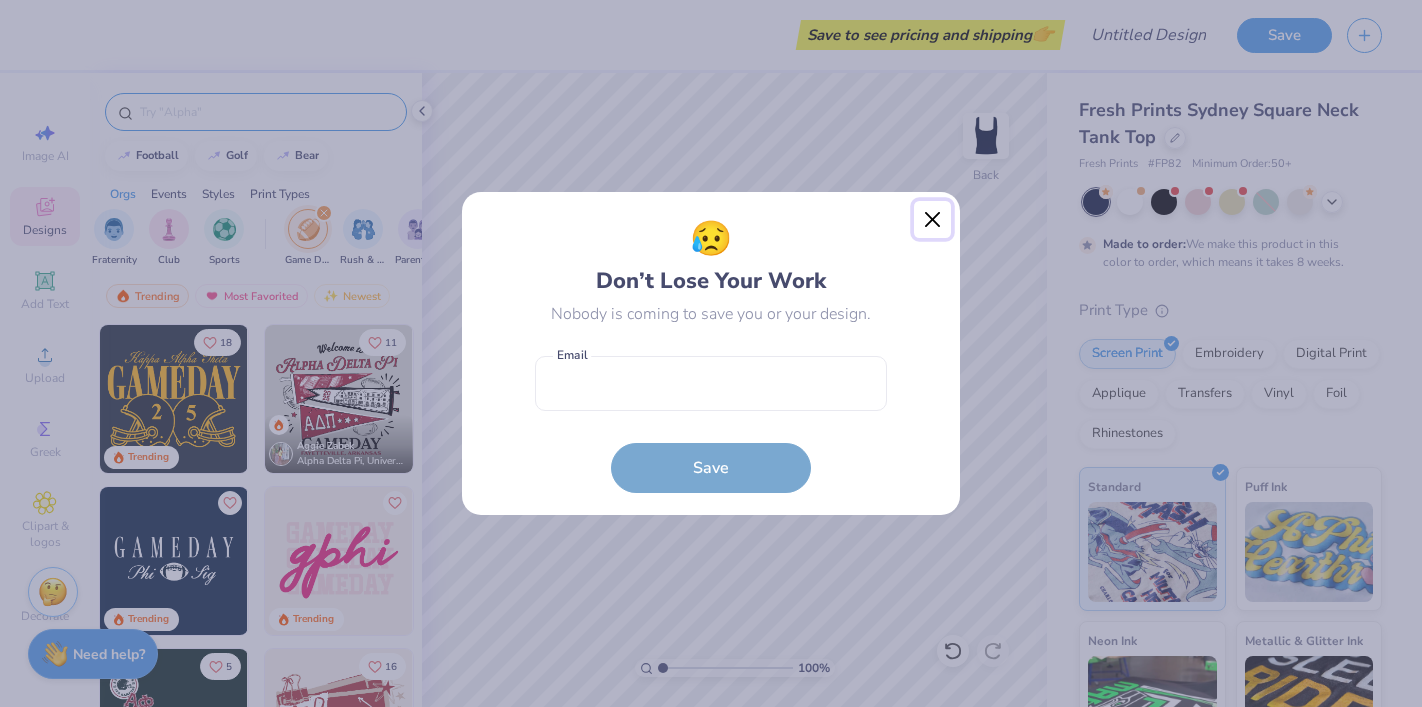 click at bounding box center [933, 220] 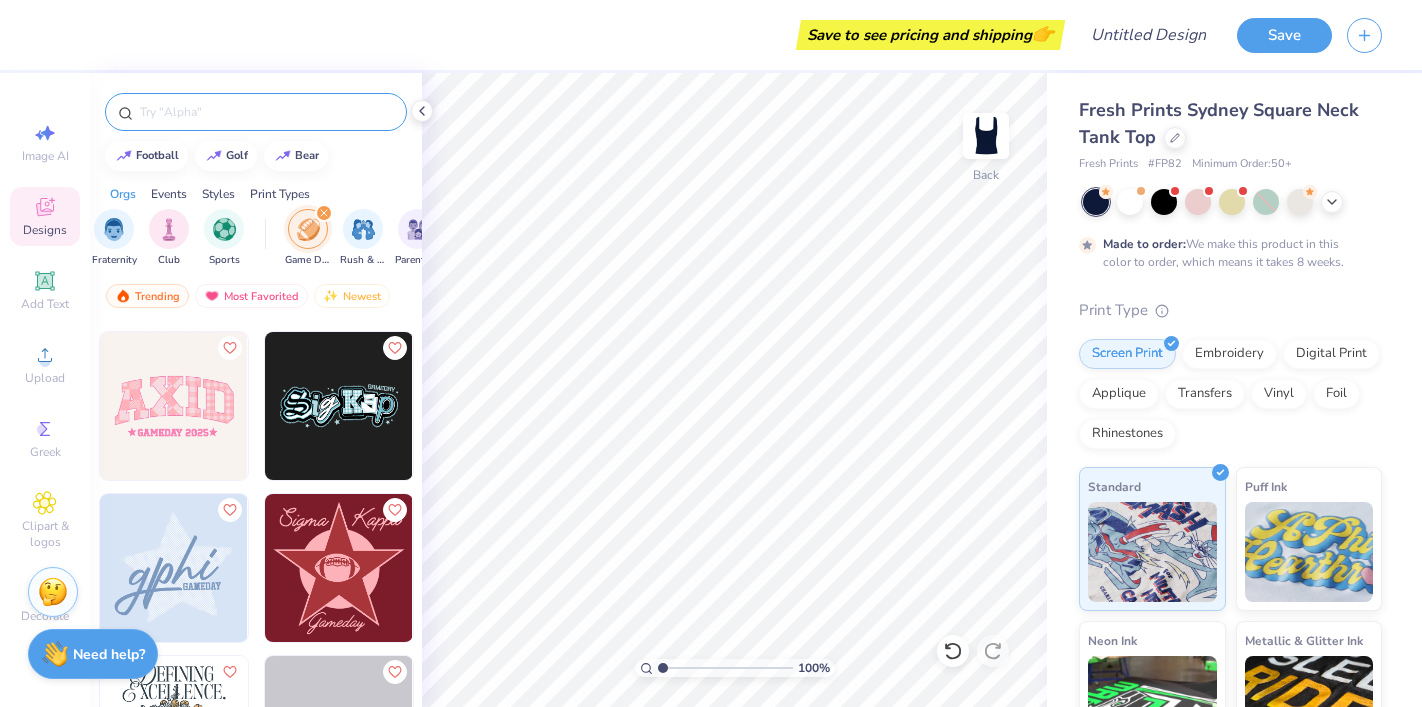 scroll, scrollTop: 2461, scrollLeft: 0, axis: vertical 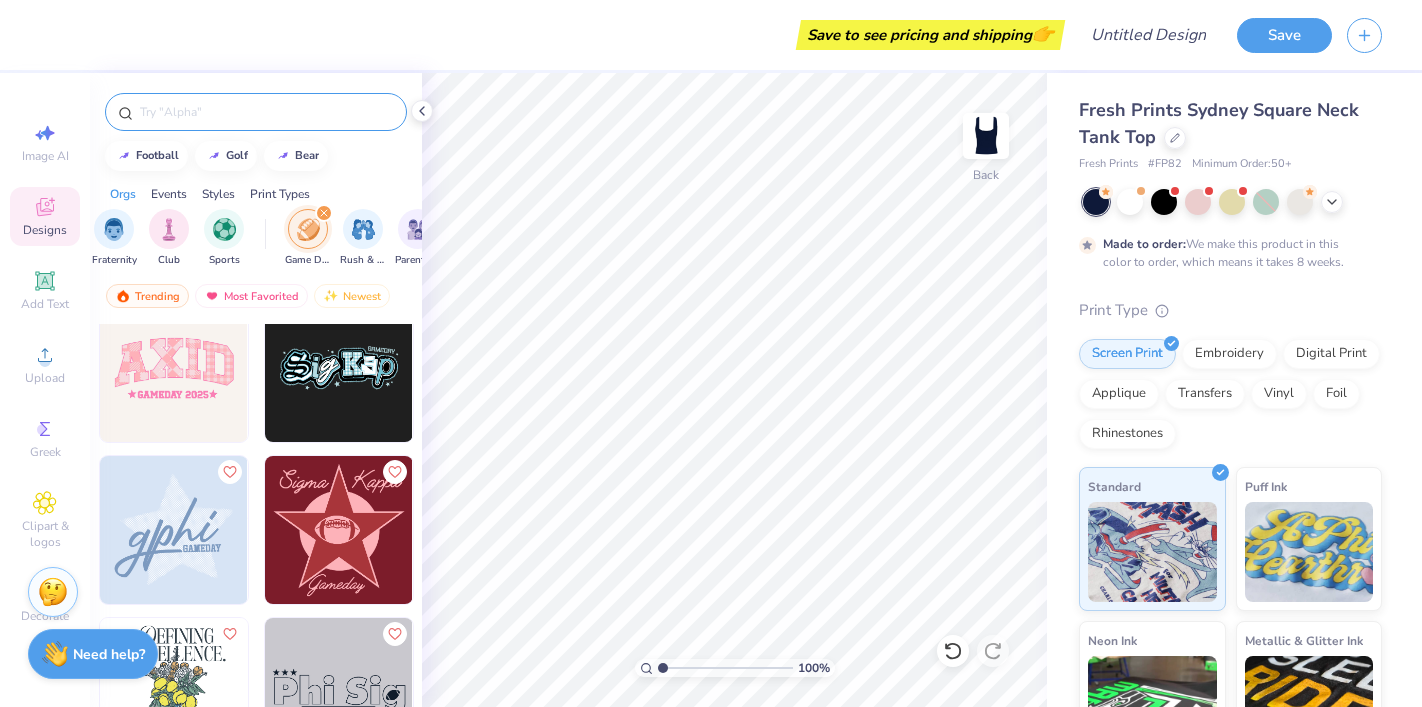 click 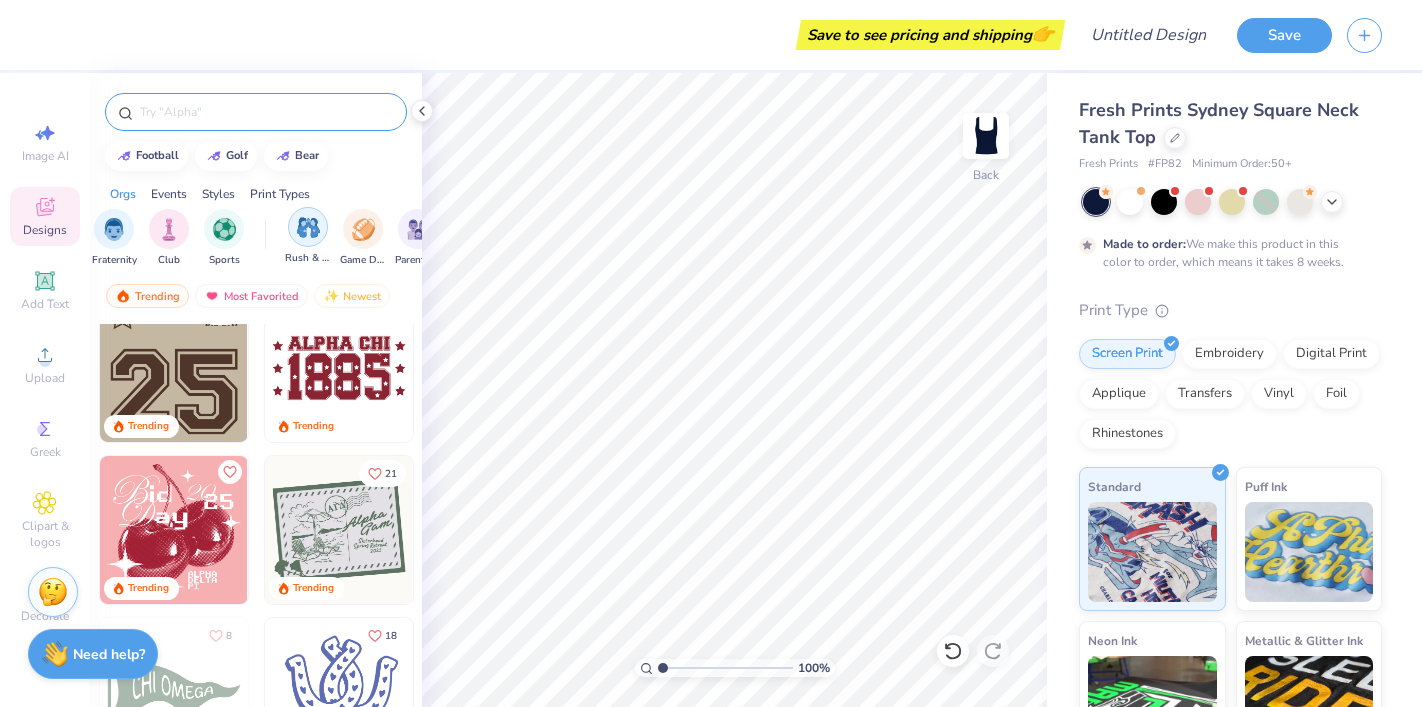 click at bounding box center [308, 227] 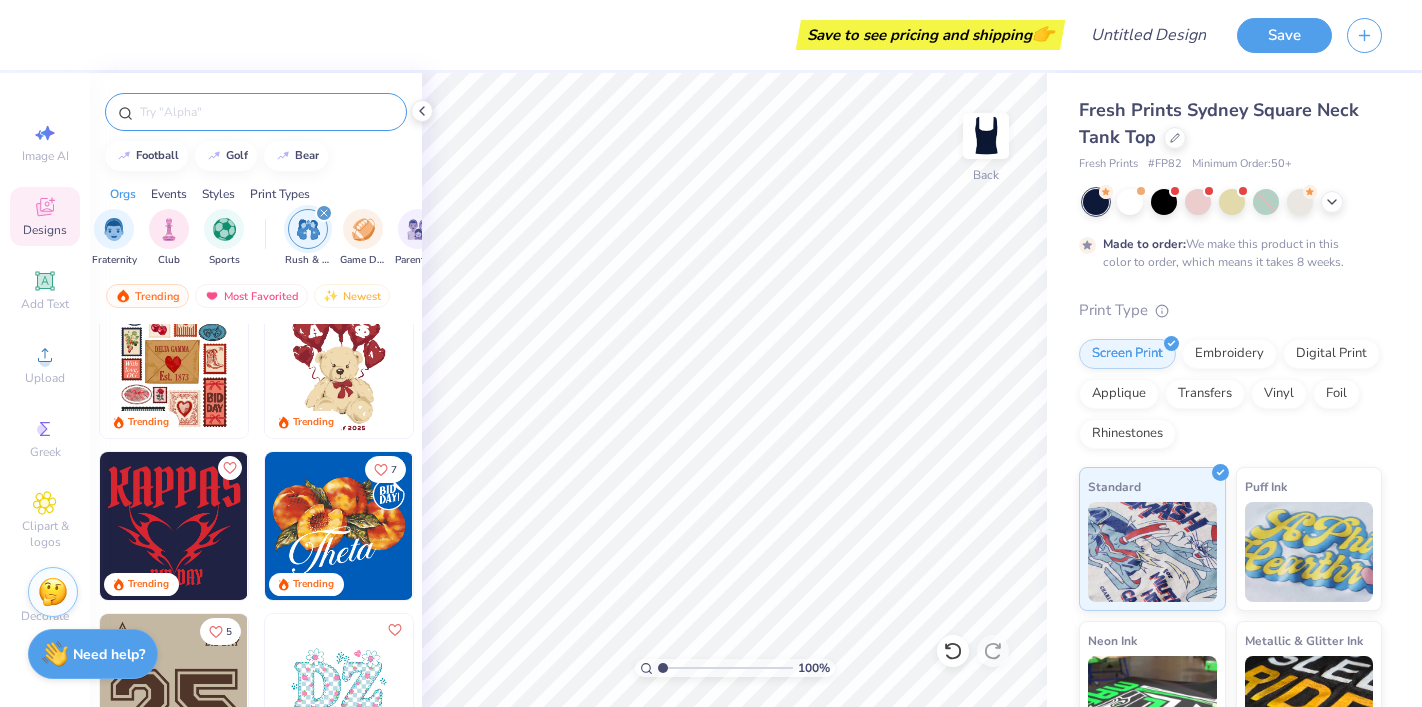 scroll, scrollTop: 37, scrollLeft: 0, axis: vertical 